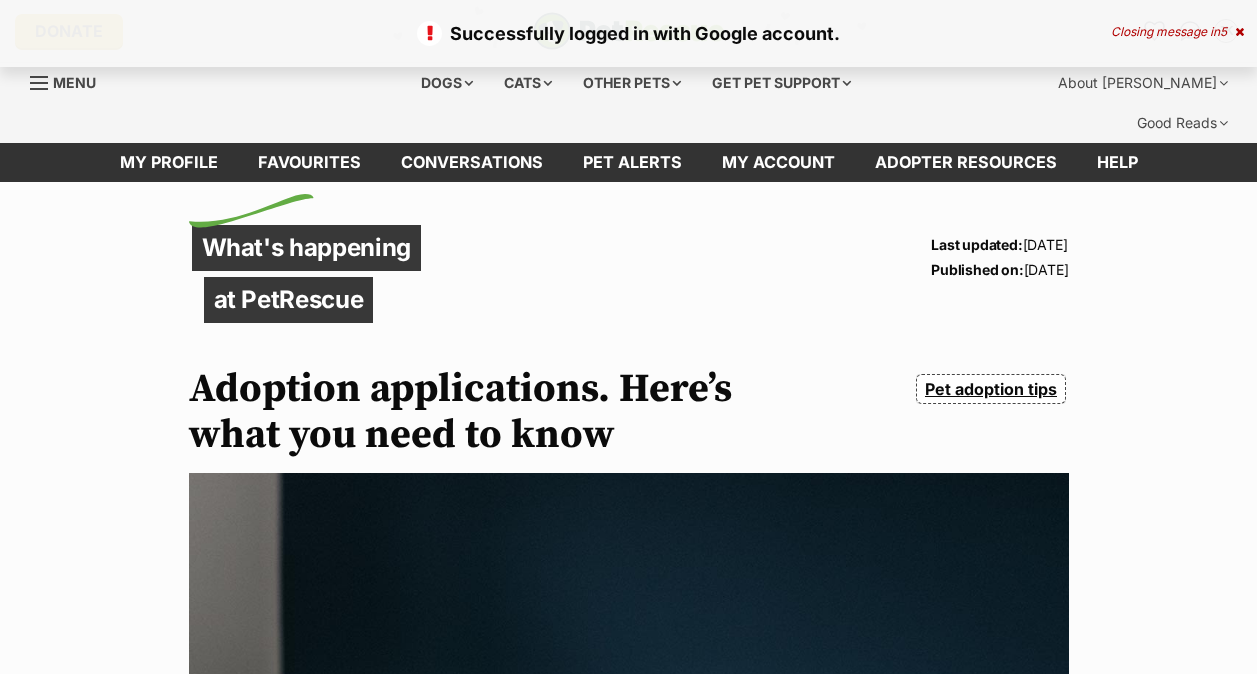 scroll, scrollTop: 0, scrollLeft: 0, axis: both 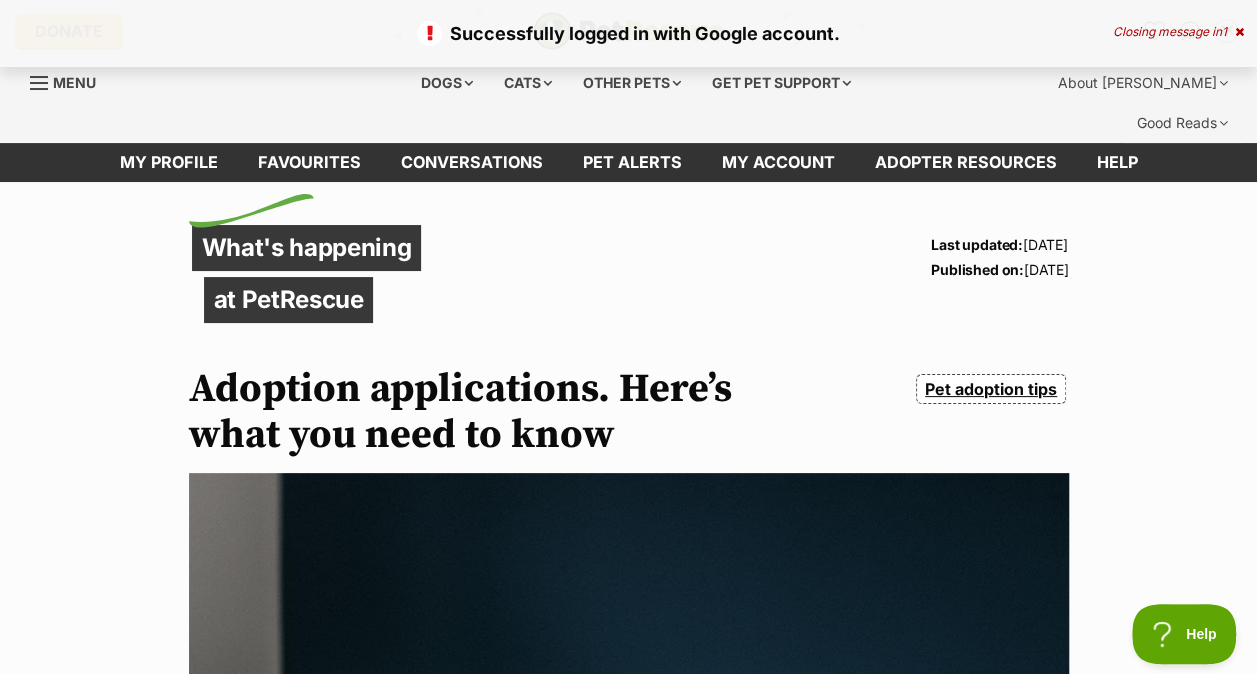 click at bounding box center [1239, 32] 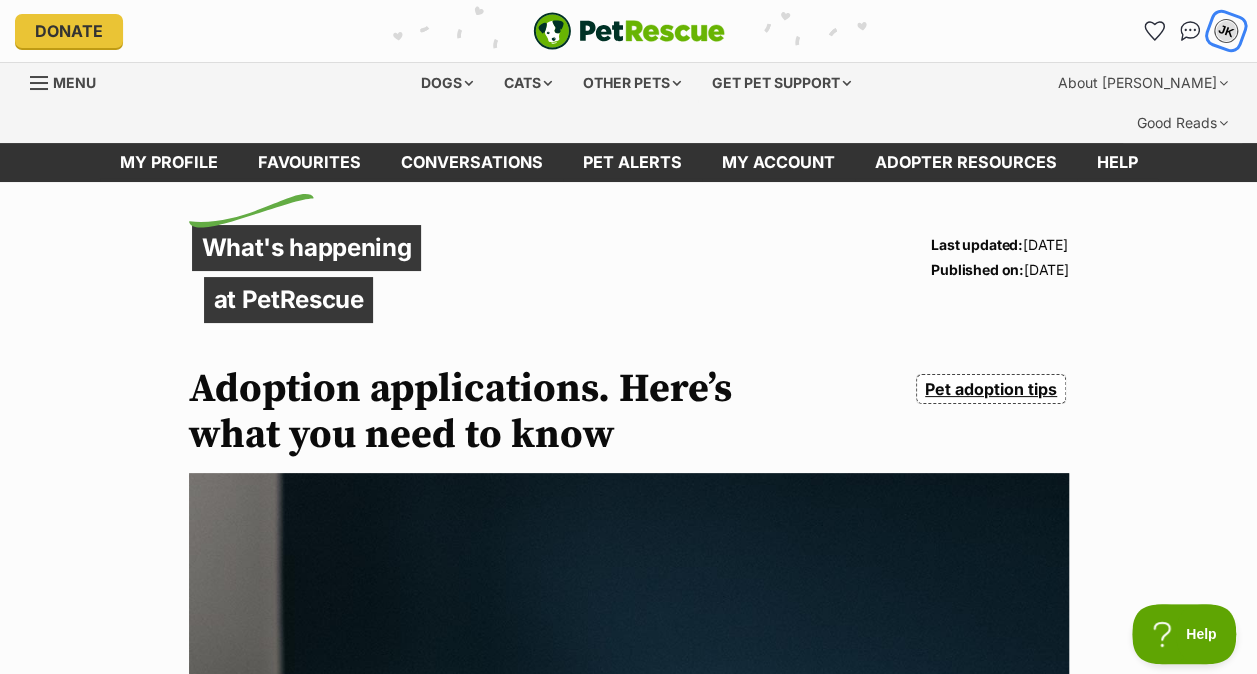 click on "JK" at bounding box center [1226, 31] 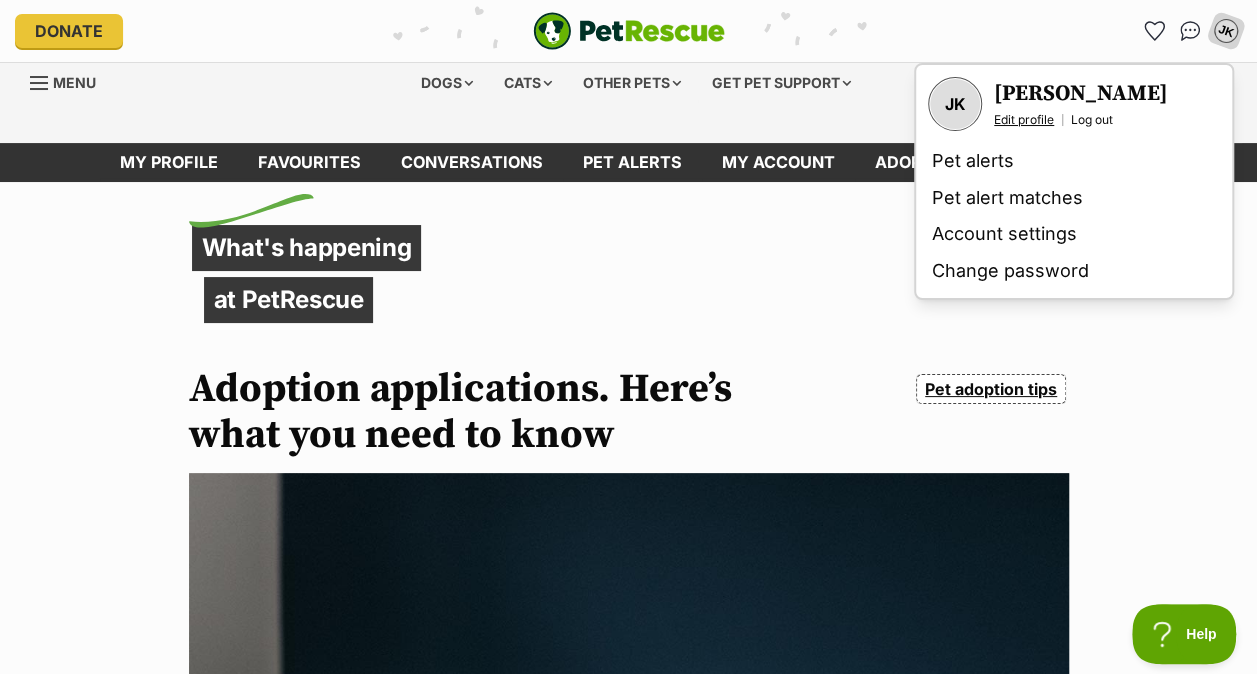 click on "Edit profile" at bounding box center (1024, 120) 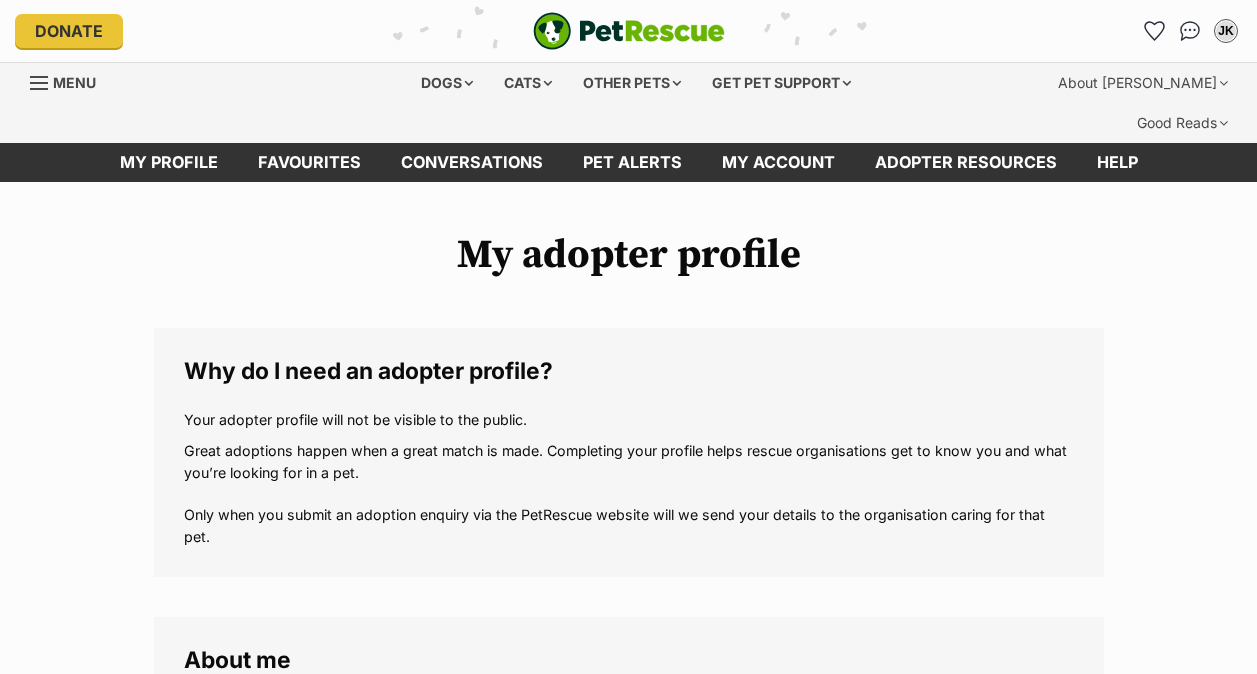 scroll, scrollTop: 0, scrollLeft: 0, axis: both 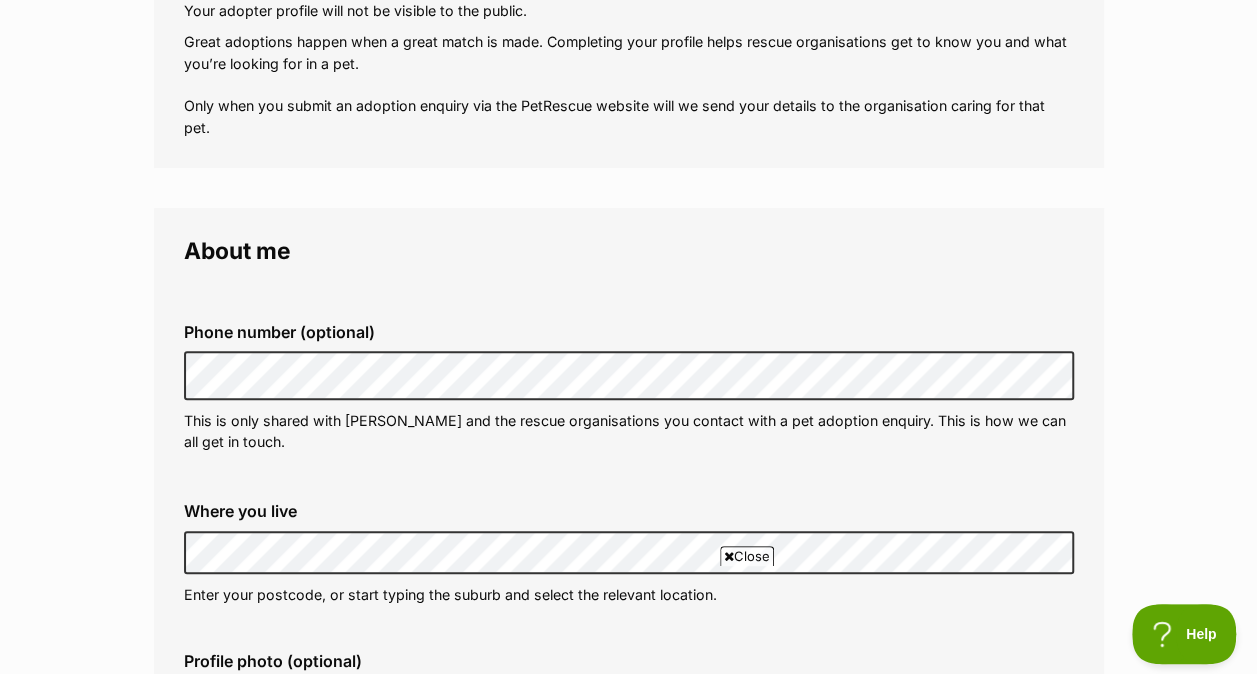 click on "My adopter profile
Why do I need an adopter profile?
Your adopter profile will not be visible to the public.
Great adoptions happen when a great match is made. Completing your profile helps rescue organisations get to know you and what you’re looking for in a pet. Only when you submit an adoption enquiry via the PetRescue website will we send your details to the organisation caring for that pet.
About me
Phone number (optional)
This is only shared with PetRescue and the rescue organisations you contact with a pet adoption enquiry. This is how we can all get in touch.
Where you live
Address line 1 (optional)
Address line 2 (optional)
Suburb (optional)
State
Postcode
Enter your postcode, or start typing the suburb and select the relevant location.
Profile photo (optional)
Upload image
Remove profile image (optional)
Additional photos (optional)" at bounding box center (628, 1178) 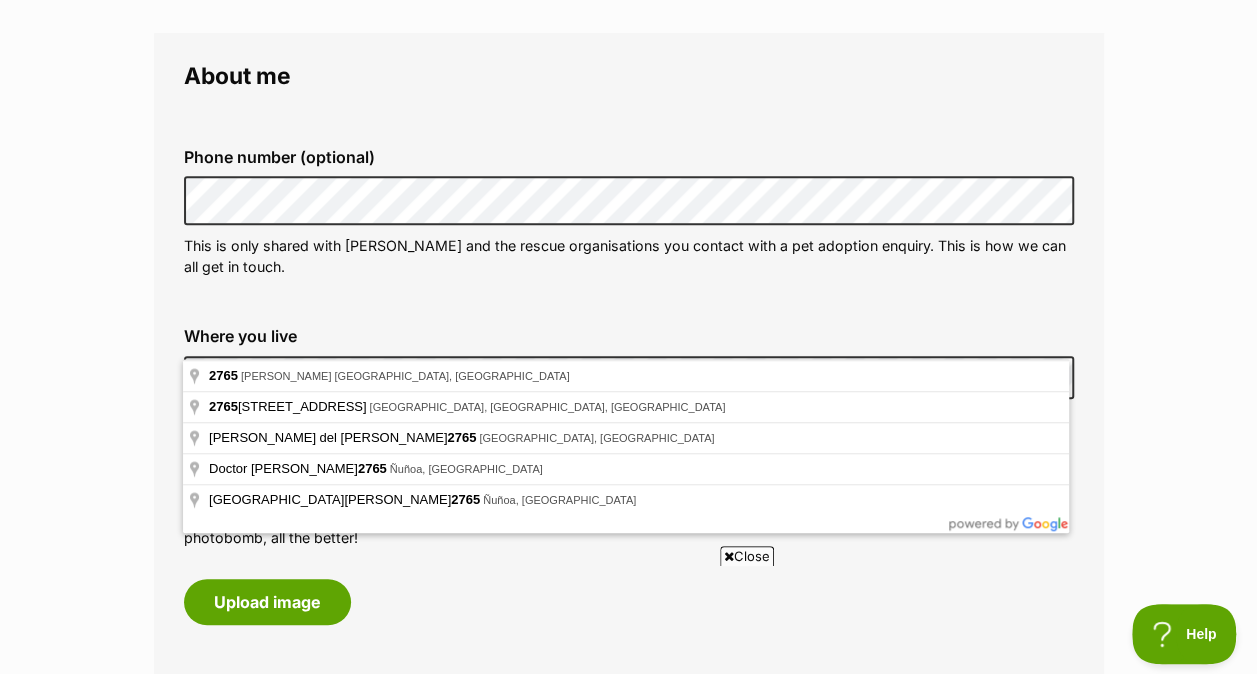 scroll, scrollTop: 588, scrollLeft: 0, axis: vertical 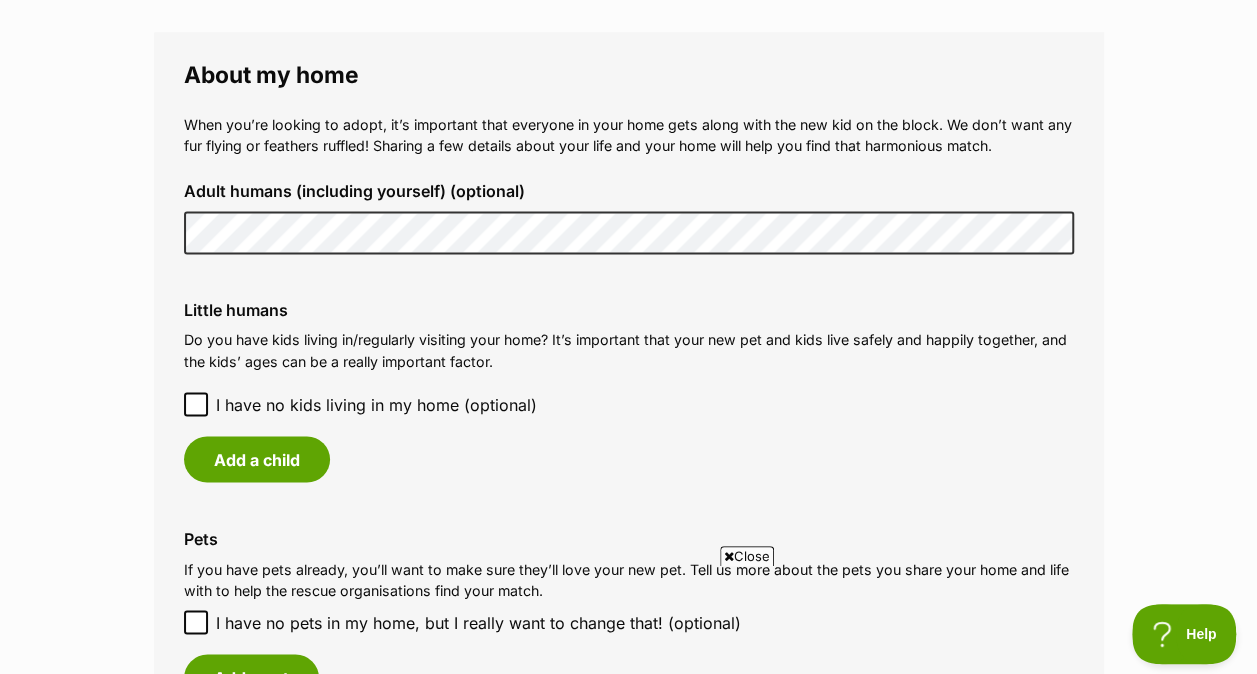 click 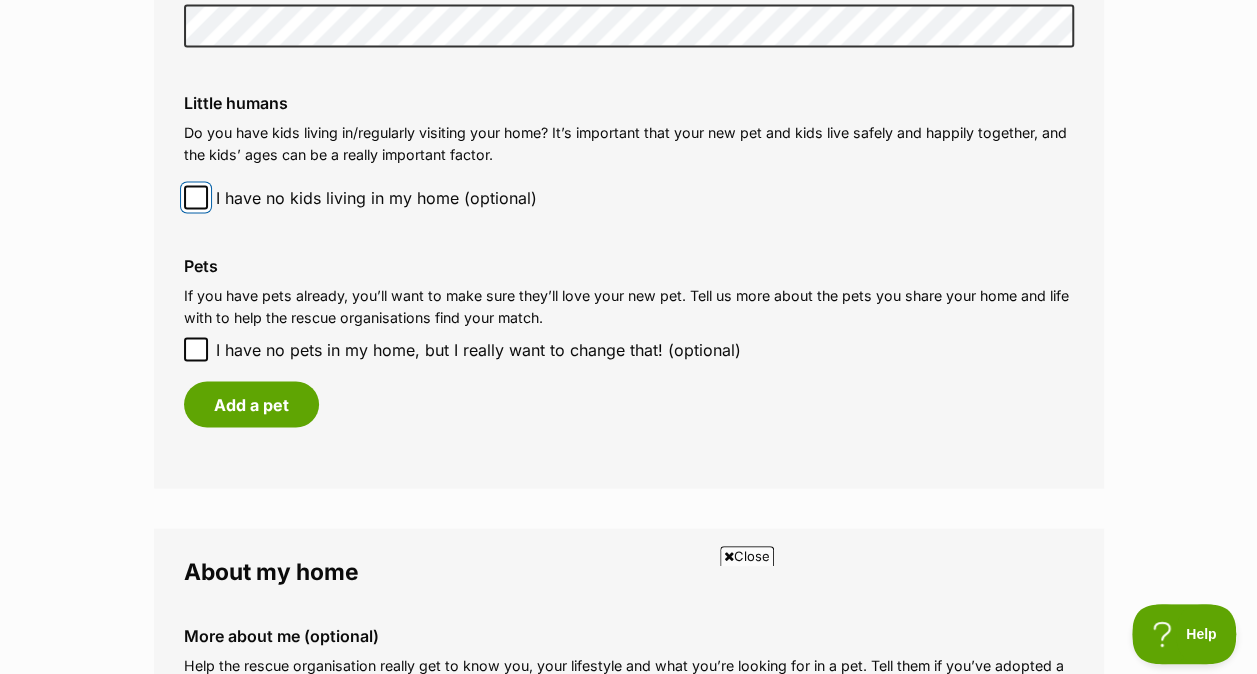 scroll, scrollTop: 1690, scrollLeft: 0, axis: vertical 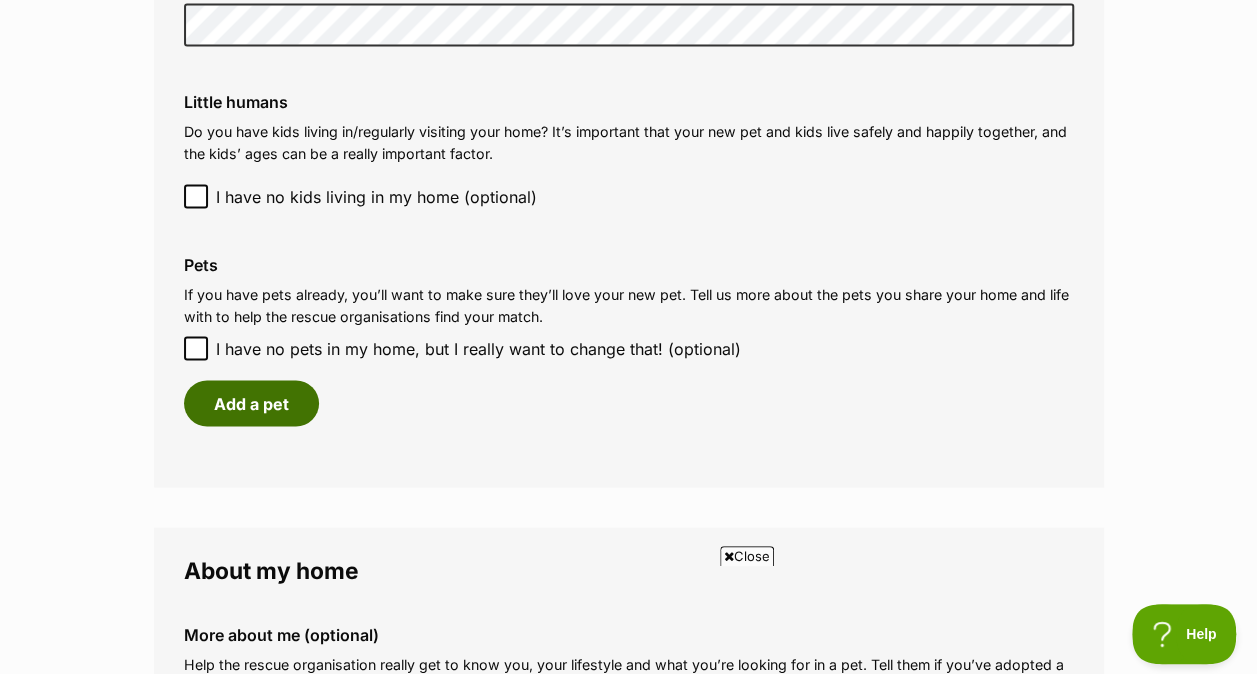 click on "Add a pet" at bounding box center (251, 403) 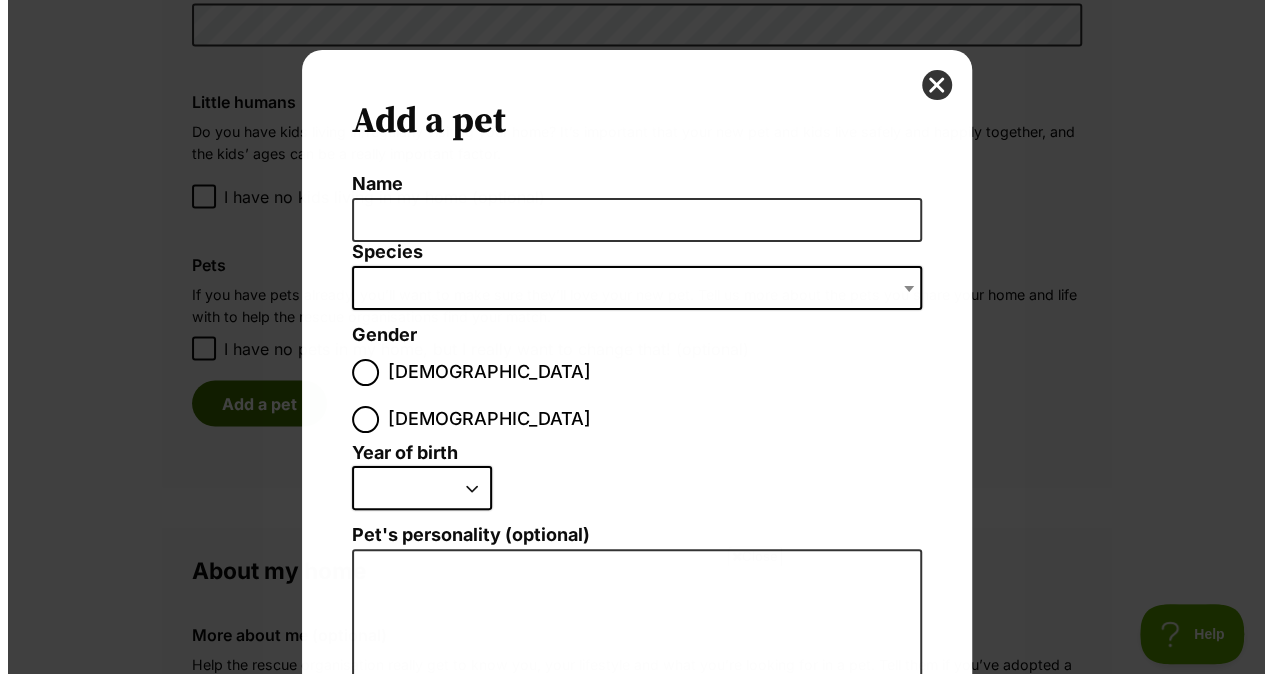 scroll, scrollTop: 0, scrollLeft: 0, axis: both 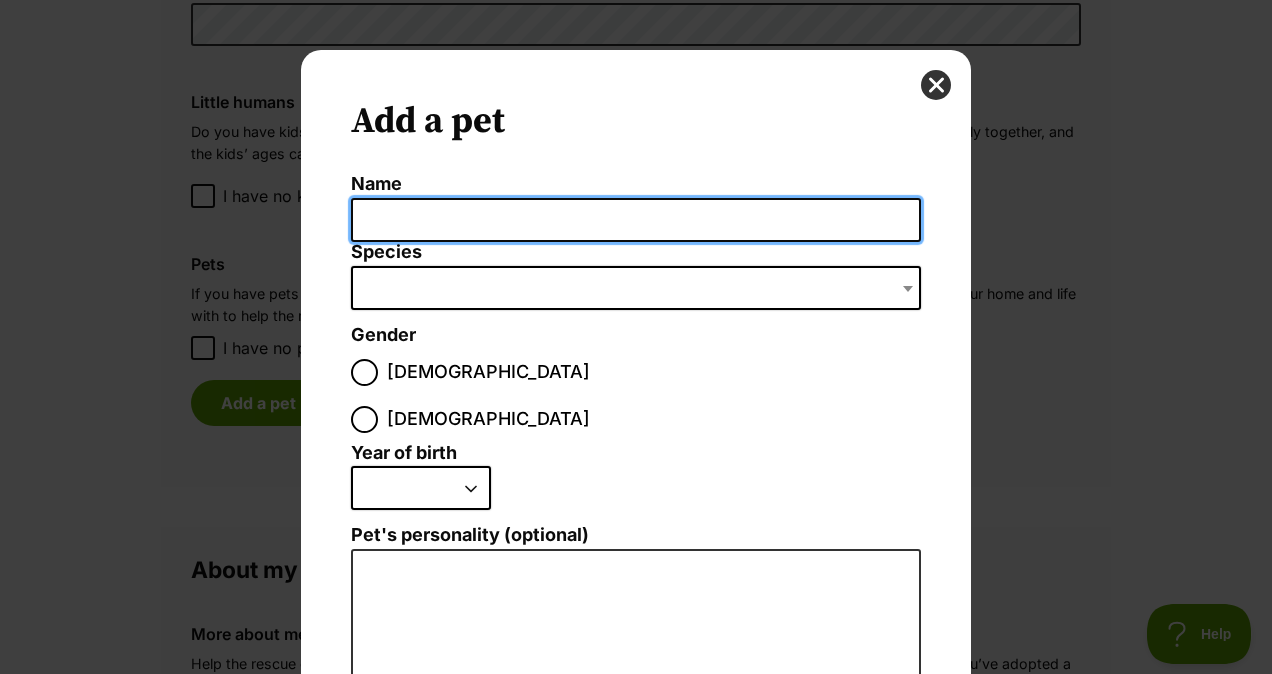 click on "Name" at bounding box center [636, 220] 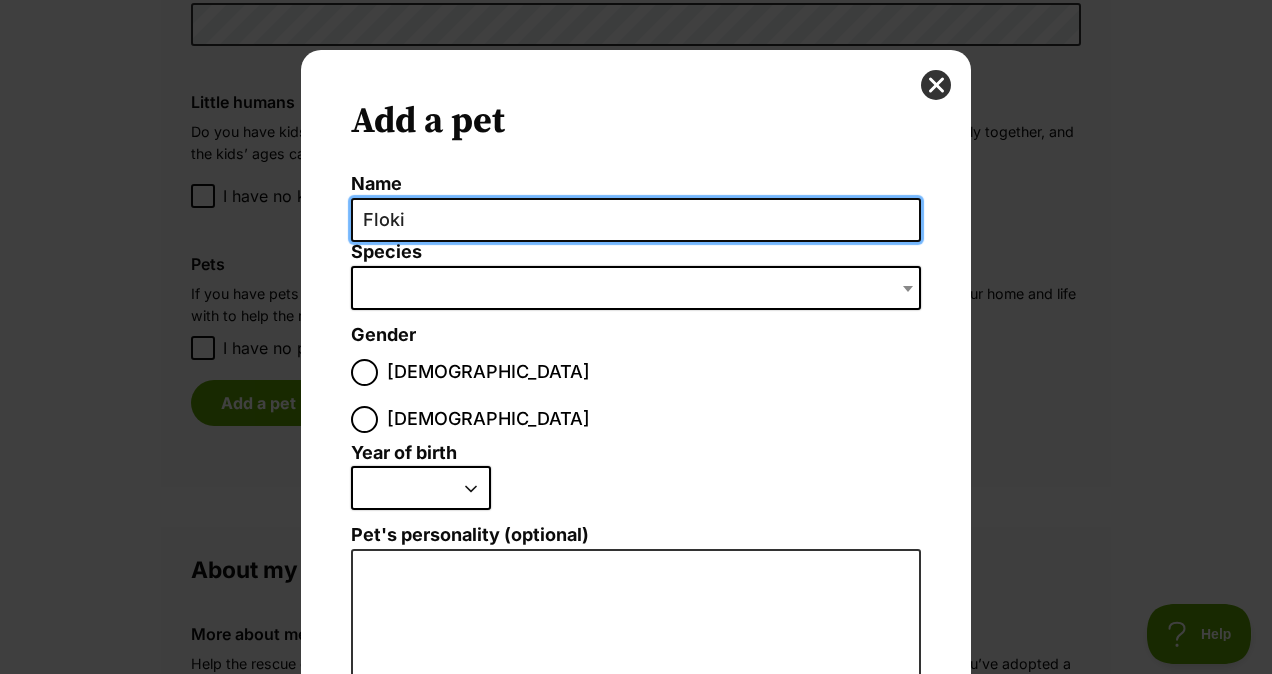 type on "Floki" 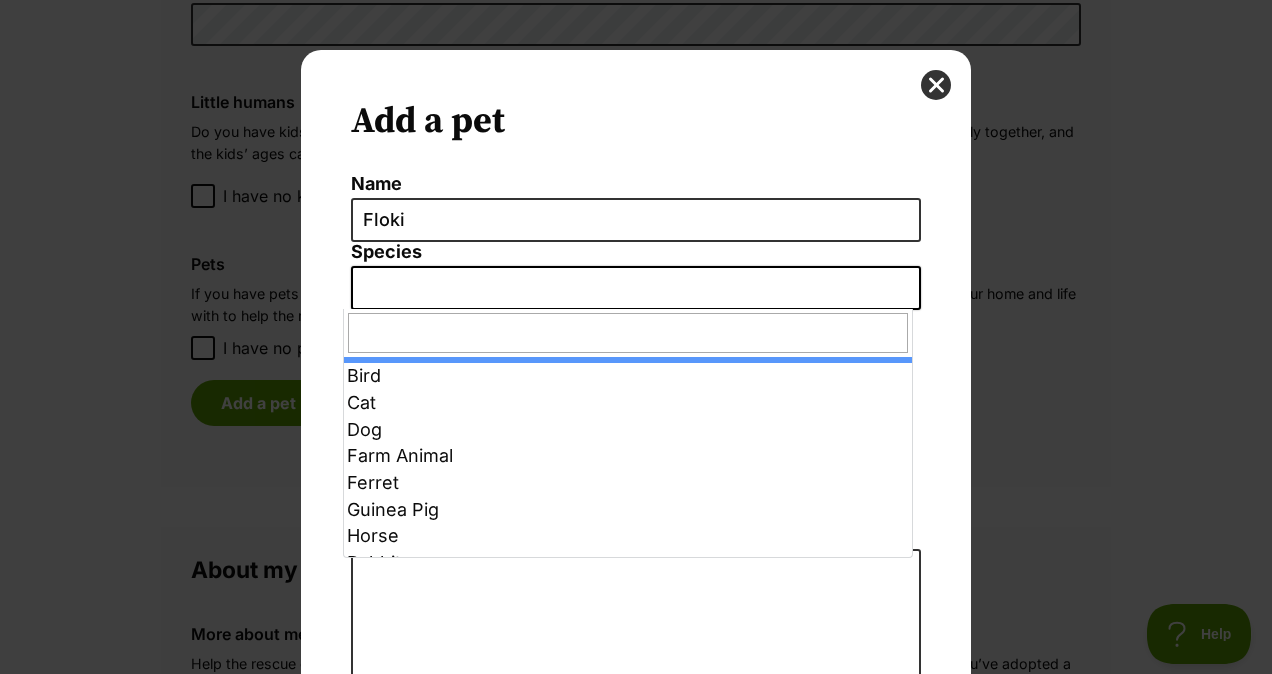 click at bounding box center (636, 288) 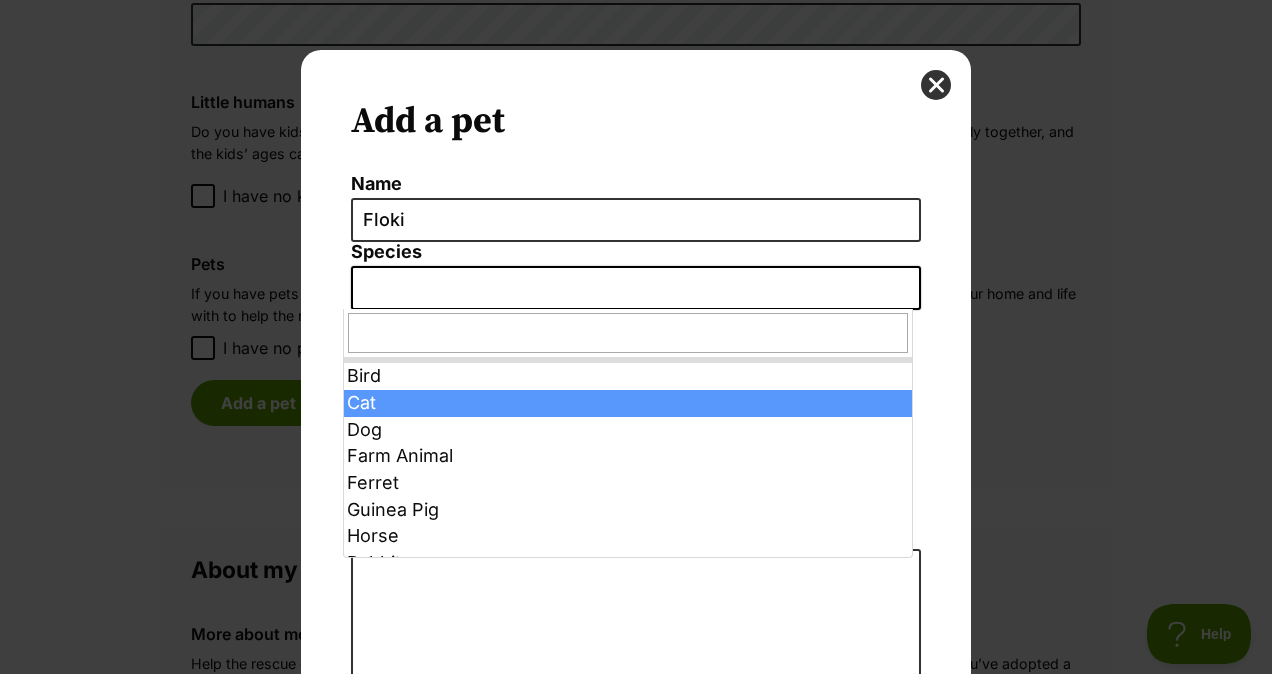 select on "2" 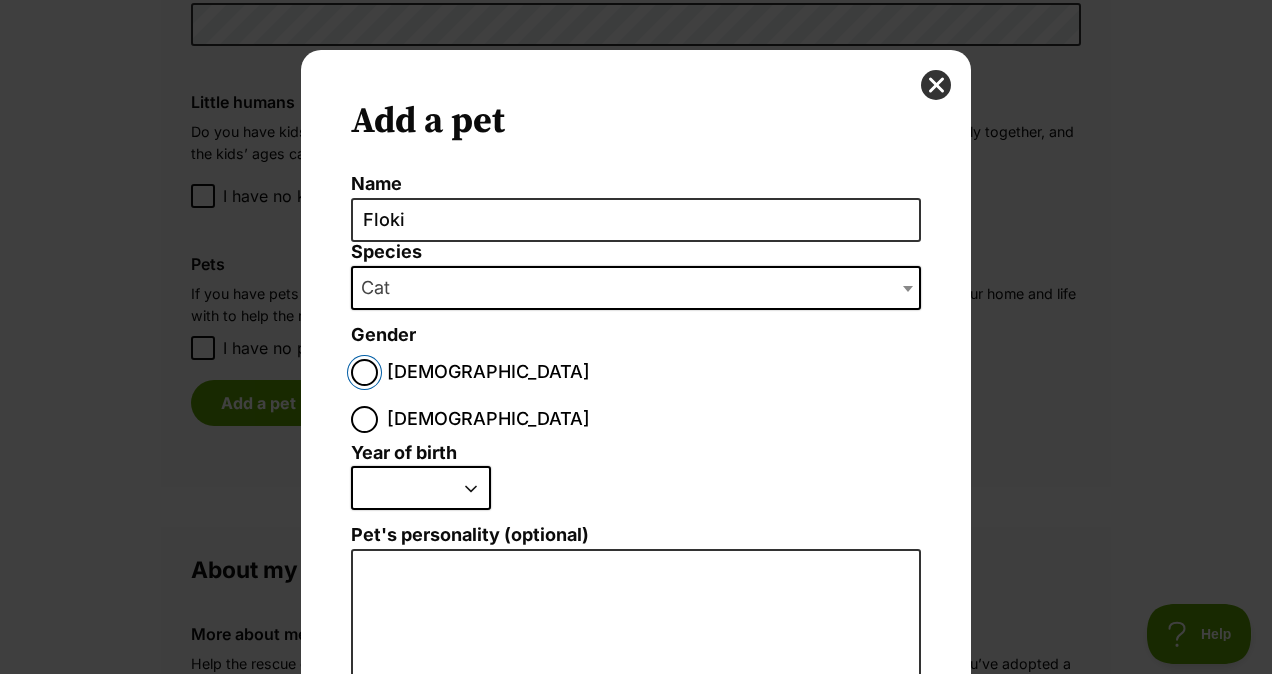click on "Male" at bounding box center [364, 372] 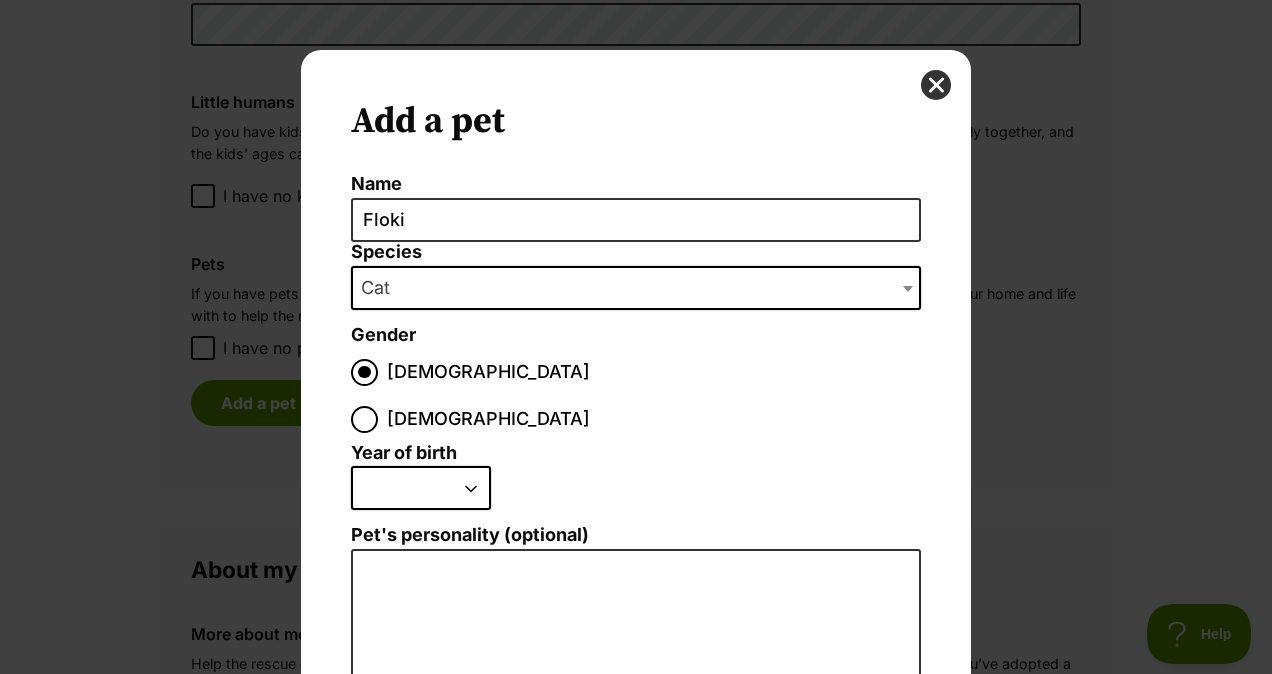 click on "2025
2024
2023
2022
2021
2020
2019
2018
2017
2016
2015
2014
2013
2012
2011
2010
2009
2008
2007
2006
2005
2004
2003
2002
2001
2000
1999
1998
1997
1996
1995" at bounding box center [421, 488] 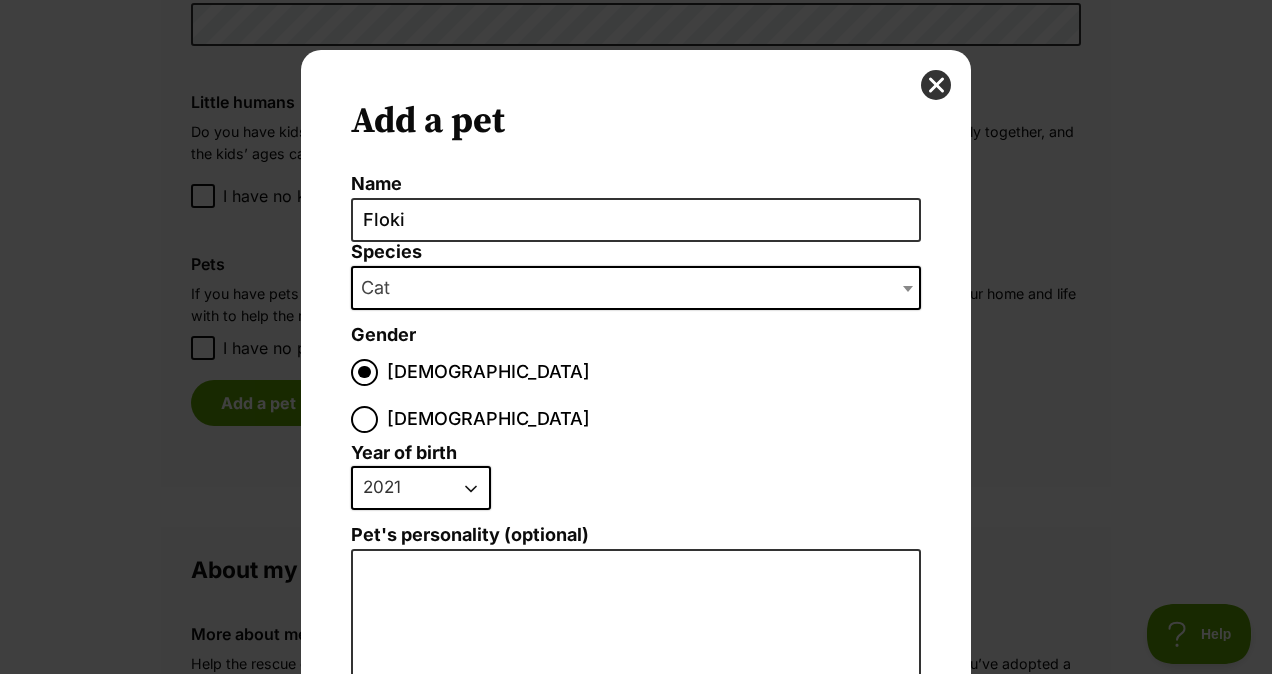 click on "2025
2024
2023
2022
2021
2020
2019
2018
2017
2016
2015
2014
2013
2012
2011
2010
2009
2008
2007
2006
2005
2004
2003
2002
2001
2000
1999
1998
1997
1996
1995" at bounding box center (421, 488) 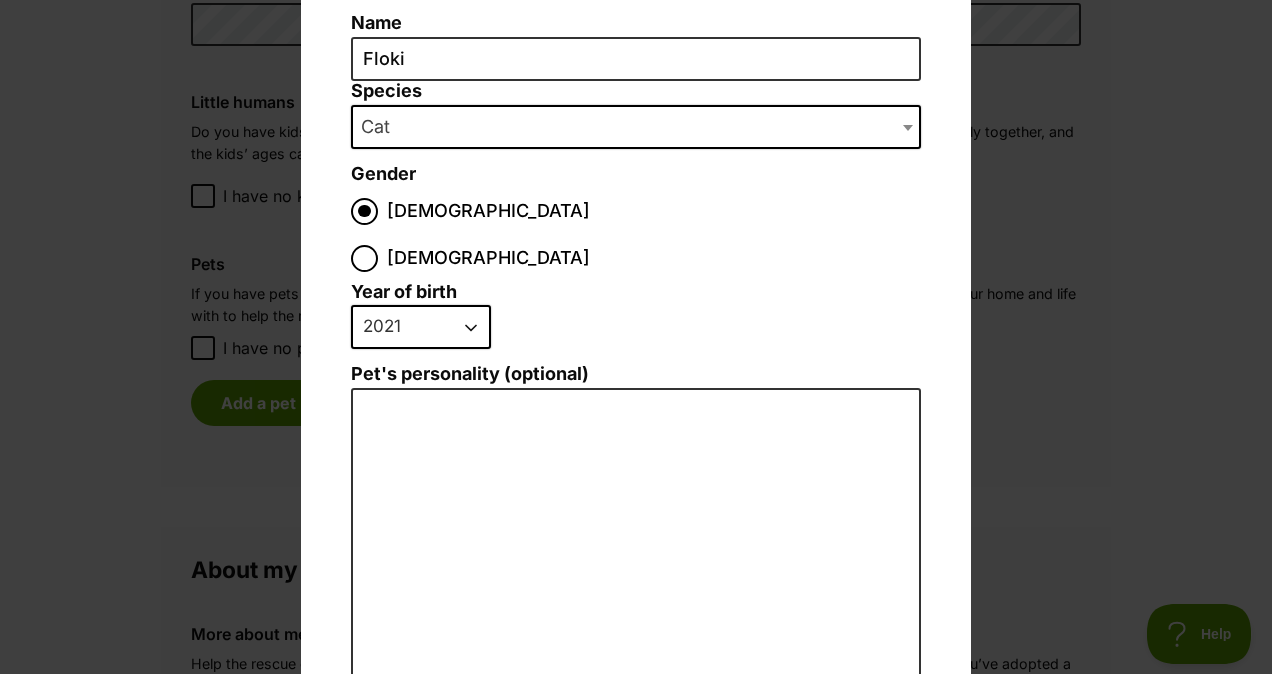 scroll, scrollTop: 163, scrollLeft: 0, axis: vertical 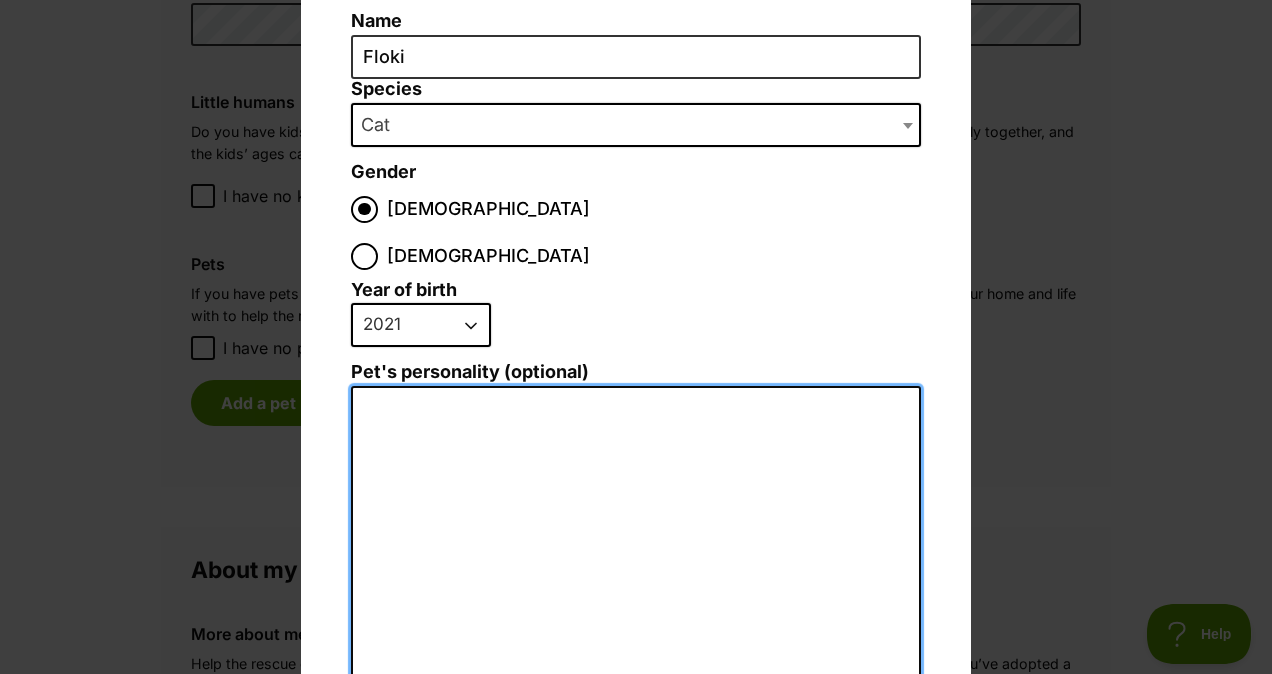 click on "Pet's personality (optional)" at bounding box center (636, 605) 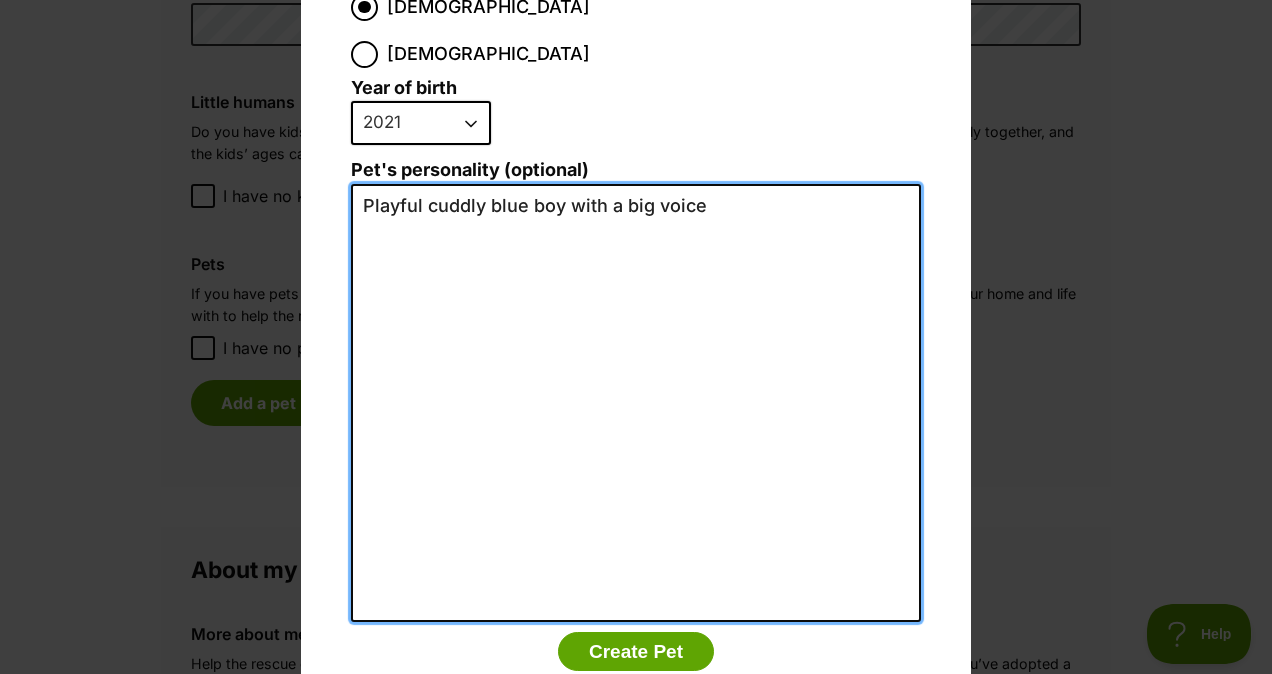 scroll, scrollTop: 367, scrollLeft: 0, axis: vertical 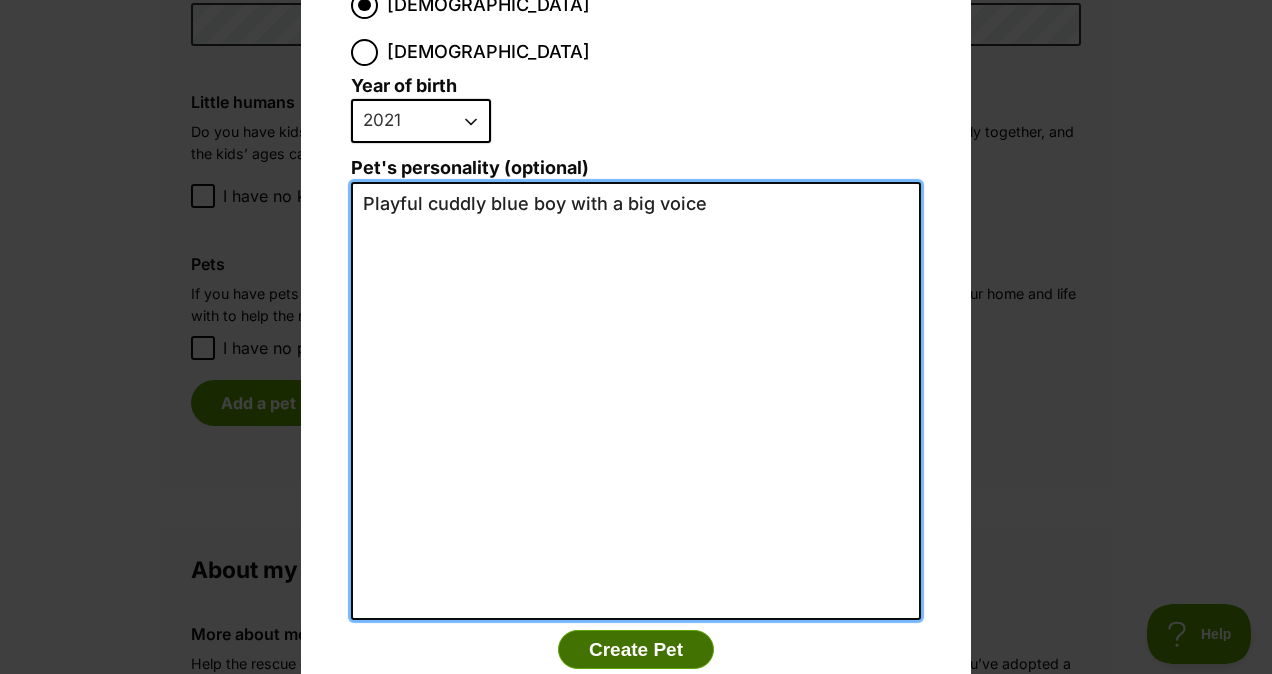 type on "Playful cuddly blue boy with a big voice" 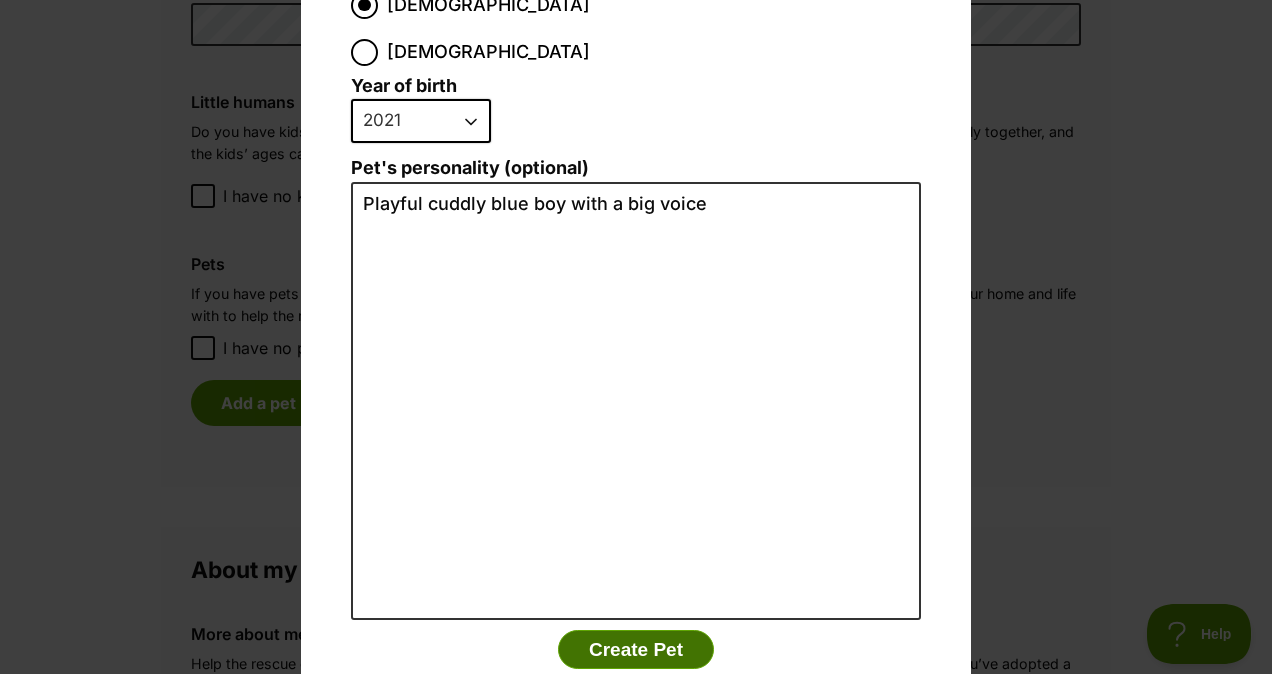 click on "Create Pet" at bounding box center [636, 650] 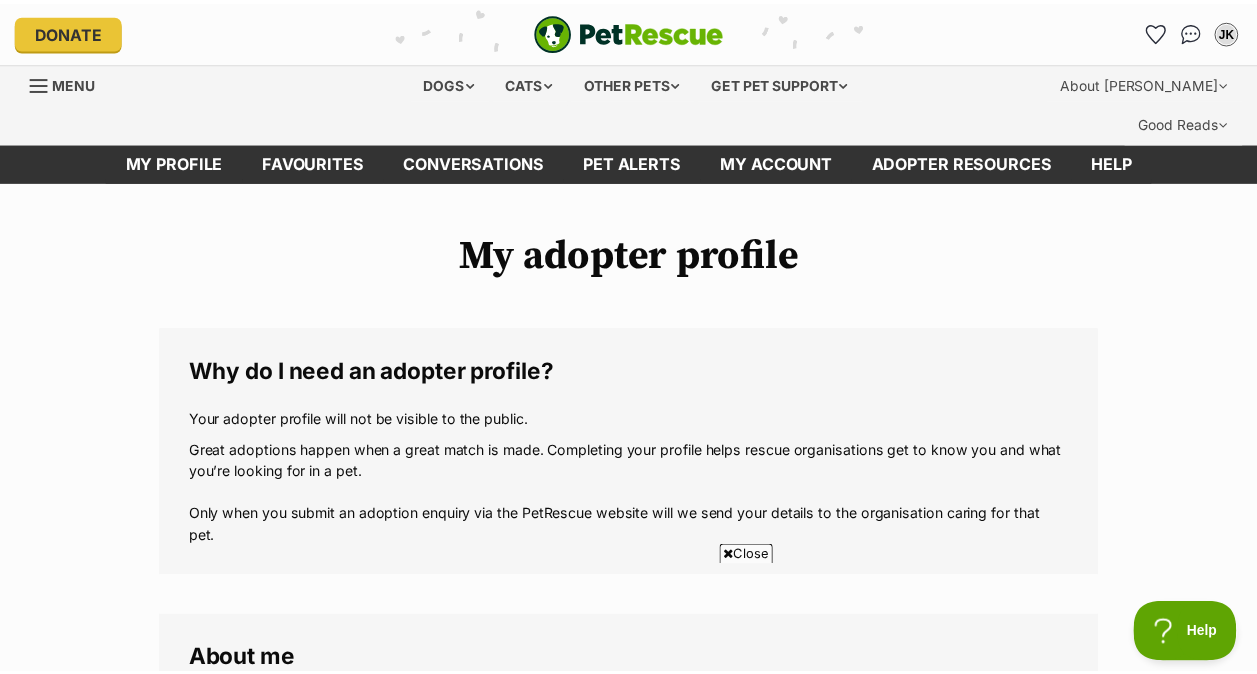 scroll, scrollTop: 1690, scrollLeft: 0, axis: vertical 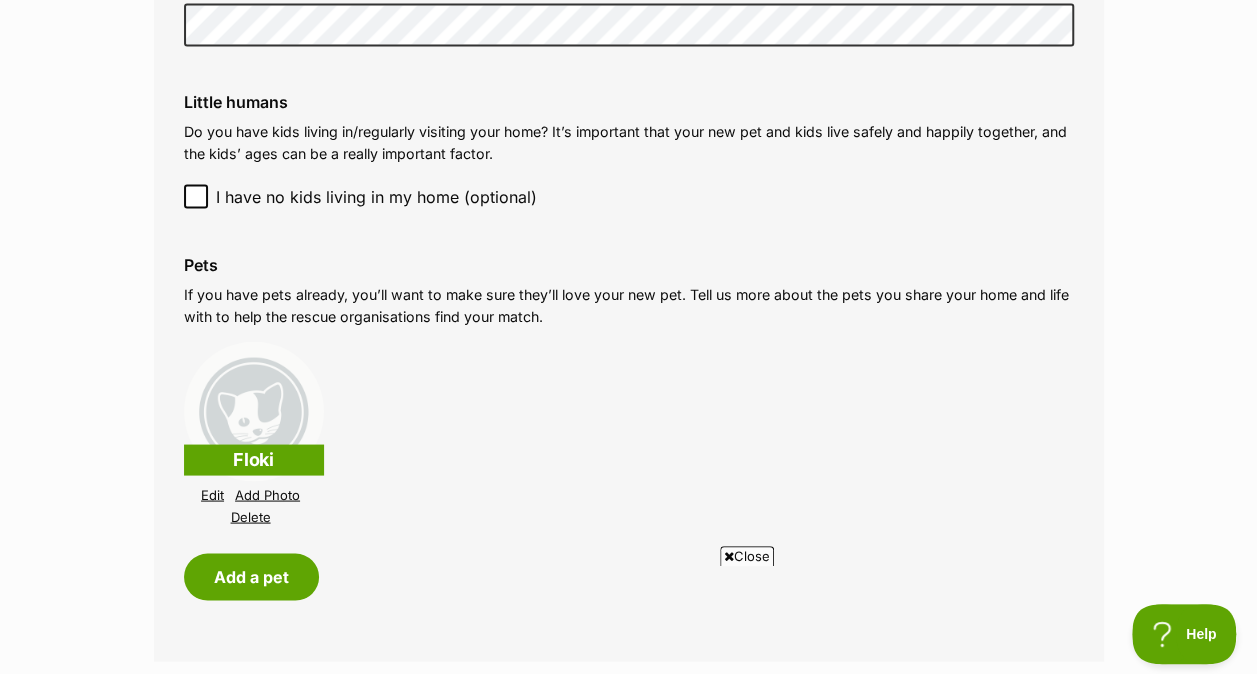 click on "Add Photo" at bounding box center (267, 494) 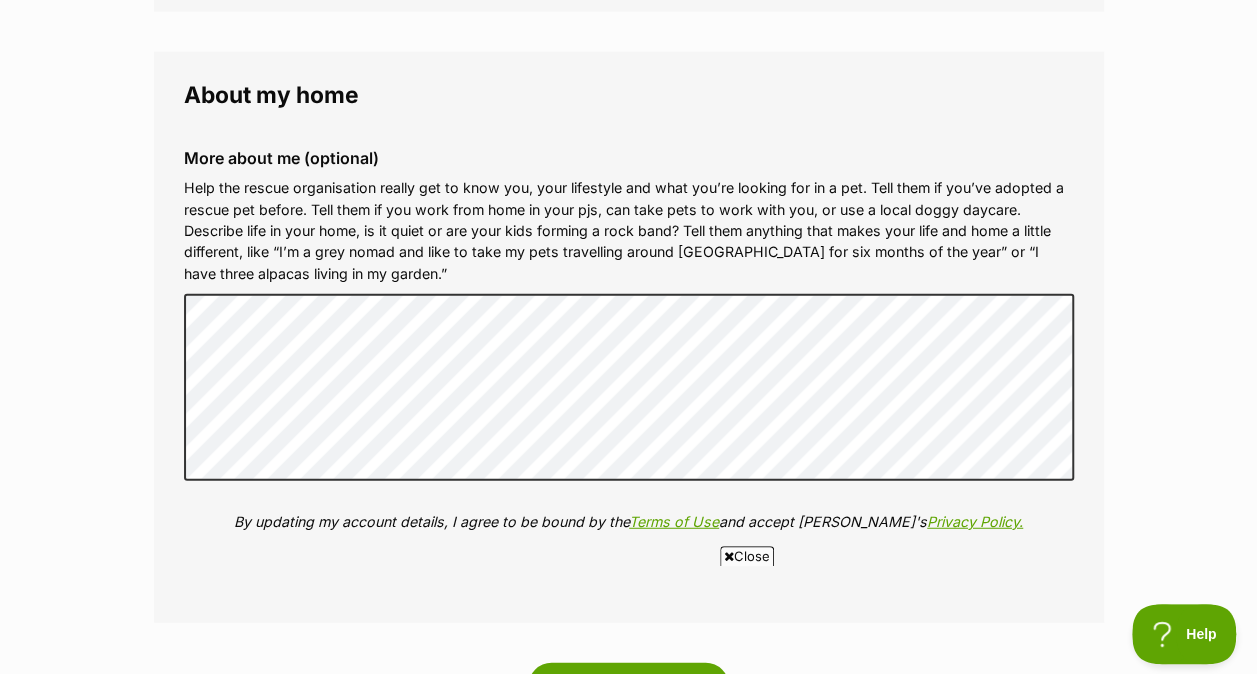 scroll, scrollTop: 2287, scrollLeft: 0, axis: vertical 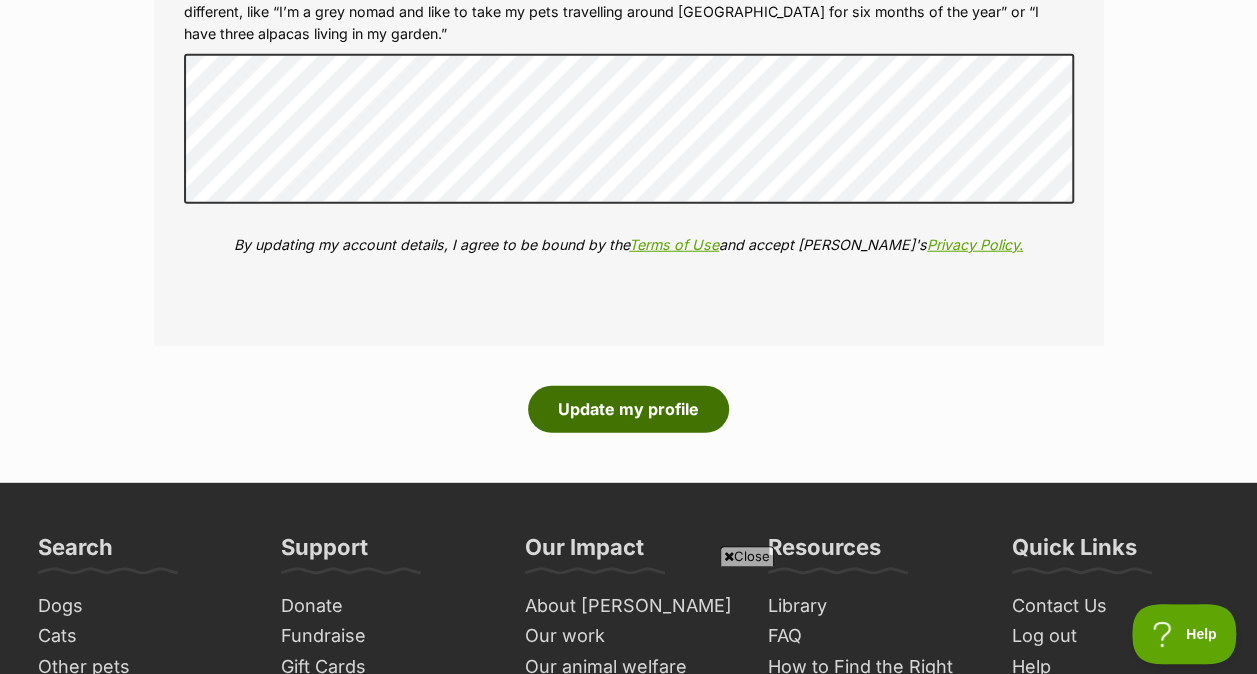 click on "Update my profile" at bounding box center (628, 409) 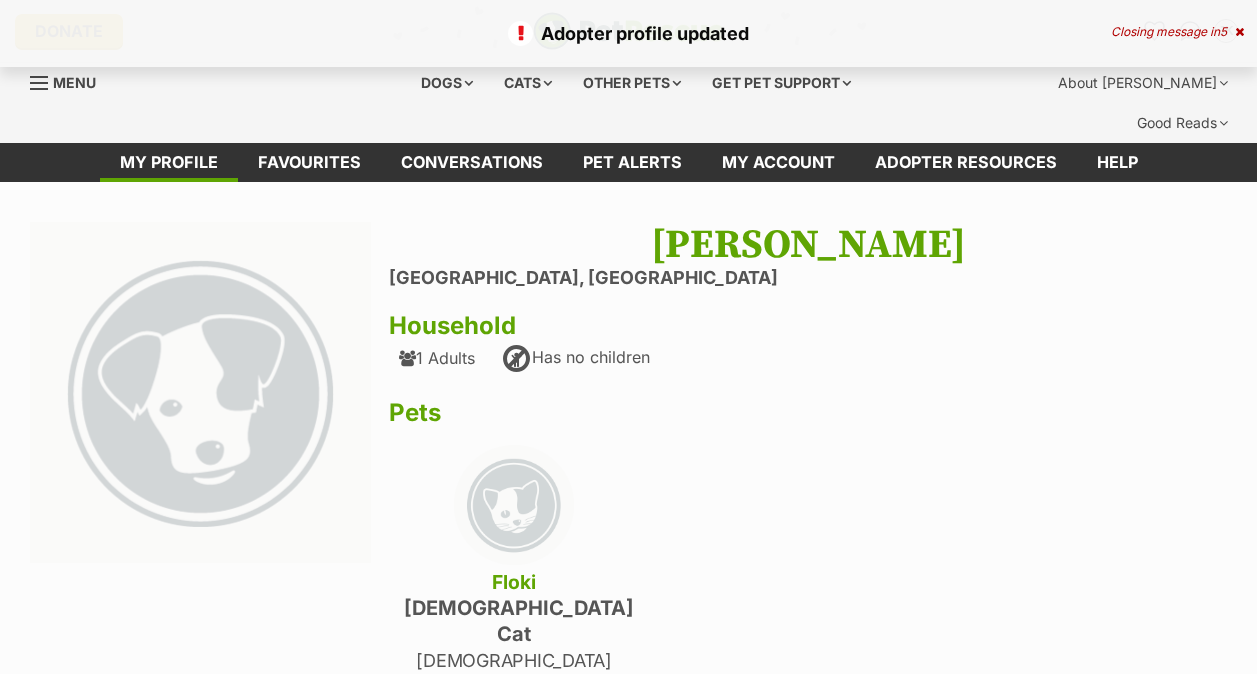 scroll, scrollTop: 0, scrollLeft: 0, axis: both 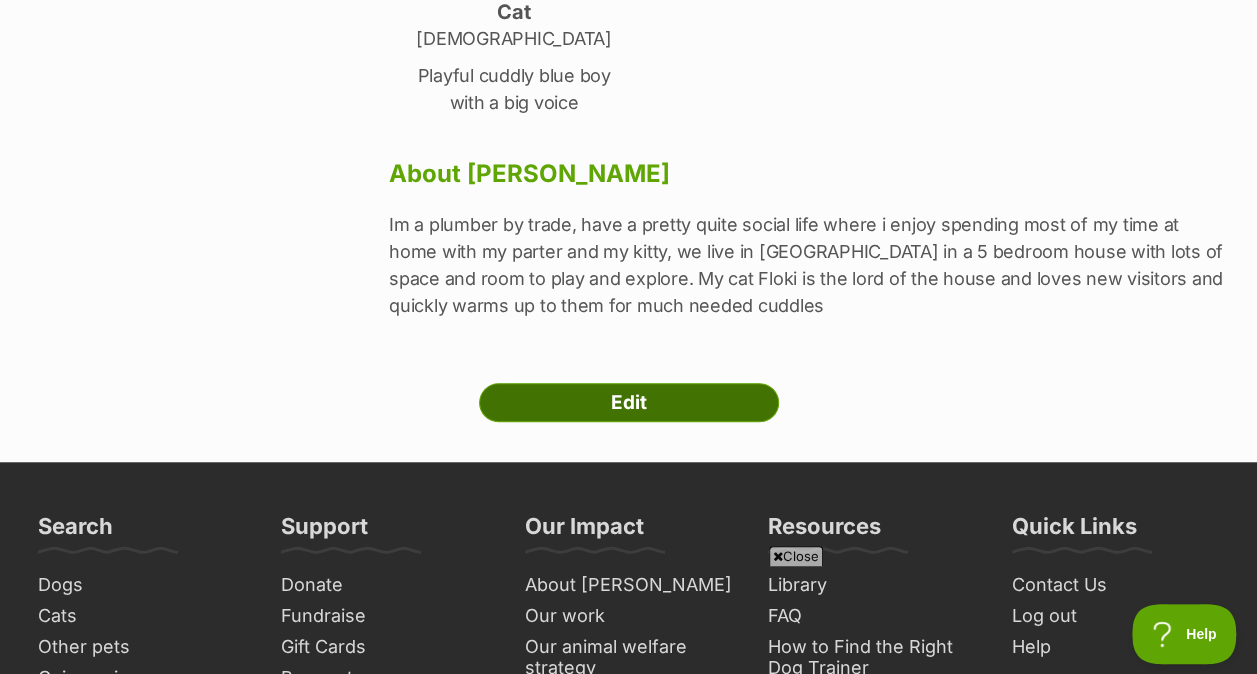 click on "Edit" at bounding box center (629, 403) 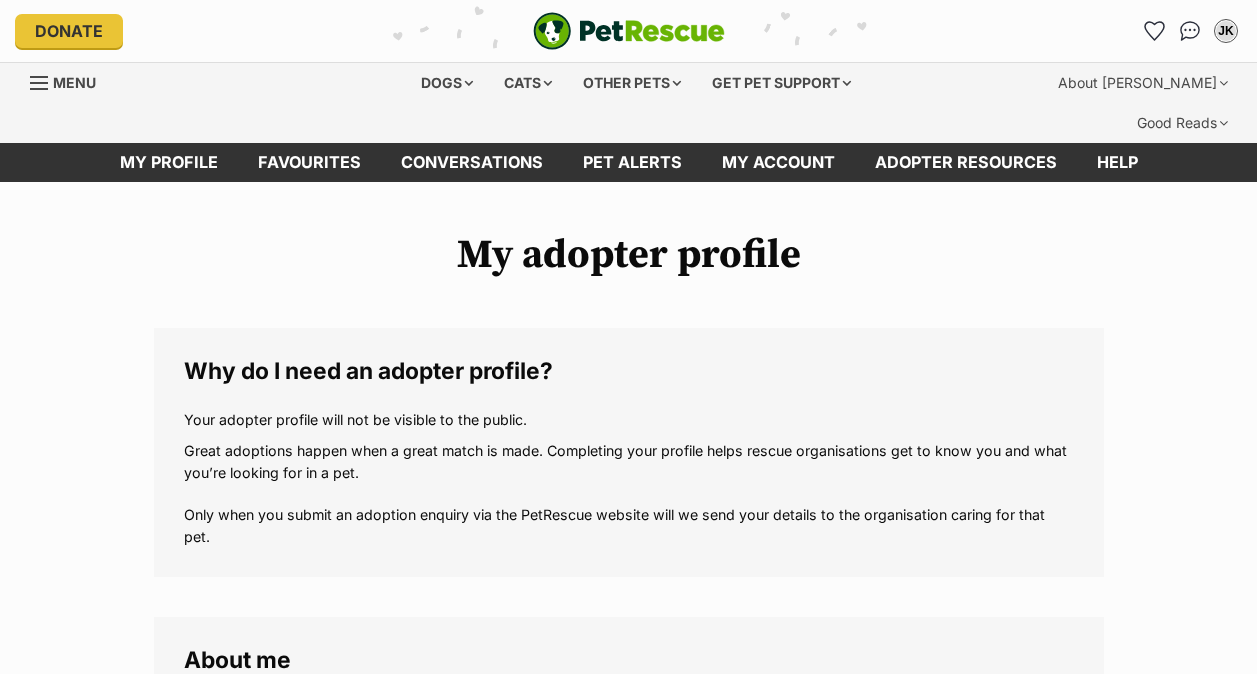 scroll, scrollTop: 292, scrollLeft: 0, axis: vertical 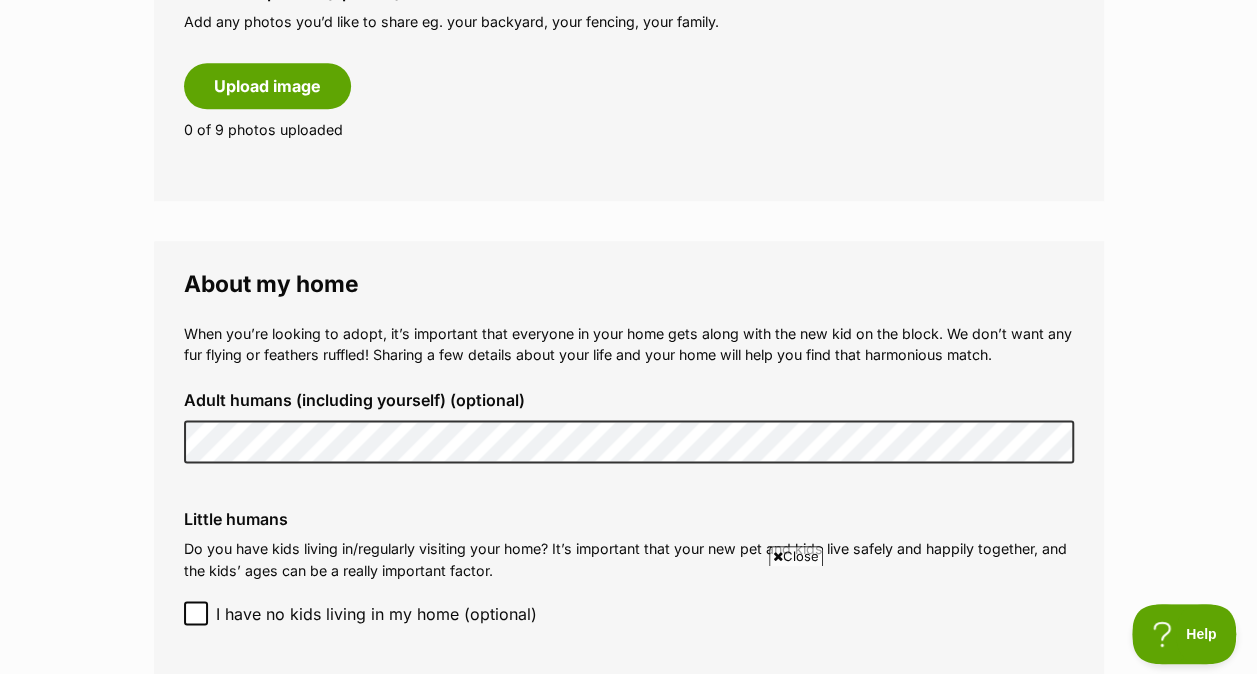 click on "My adopter profile
Why do I need an adopter profile?
Your adopter profile will not be visible to the public.
Great adoptions happen when a great match is made. Completing your profile helps rescue organisations get to know you and what you’re looking for in a pet. Only when you submit an adoption enquiry via the PetRescue website will we send your details to the organisation caring for that pet.
About me
Phone number (optional)
This is only shared with PetRescue and the rescue organisations you contact with a pet adoption enquiry. This is how we can all get in touch.
Where you live
Address line 1 (optional)
Address line 2 (optional)
Suburb (optional)
State New South Wales
Postcode
Enter your postcode, or start typing the suburb and select the relevant location.
Profile photo (optional)
Upload image
Remove profile image (optional)
Additional photos (optional)" at bounding box center (628, 361) 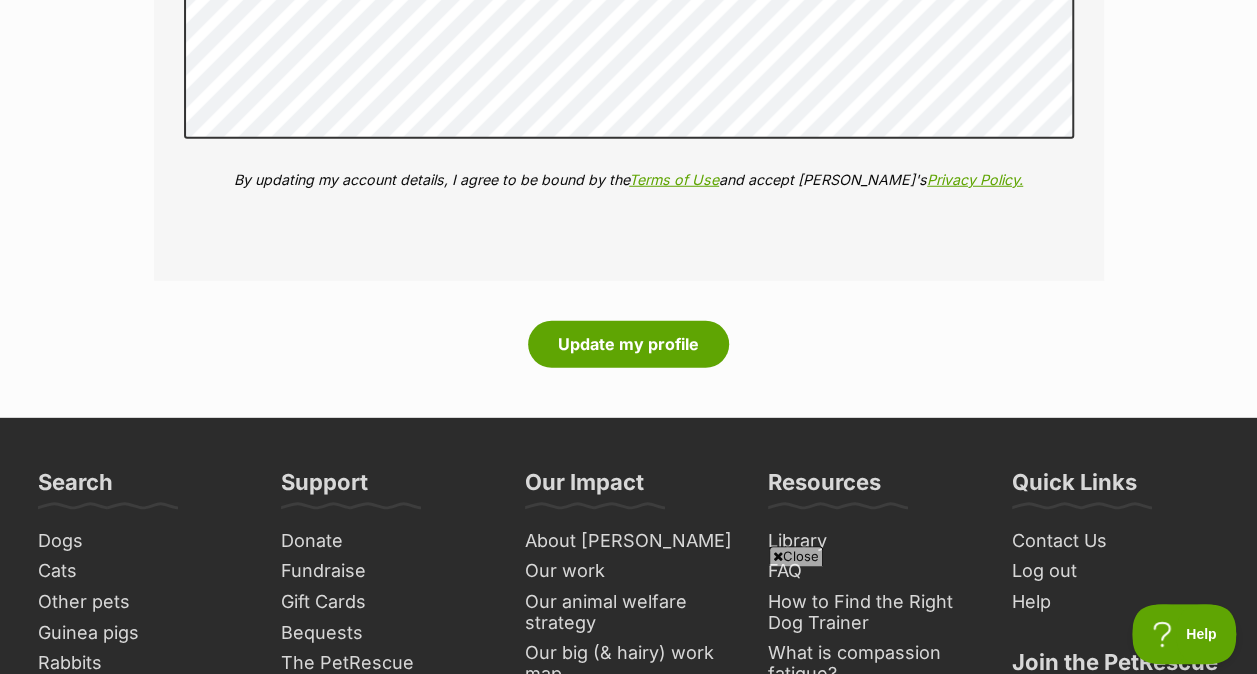 scroll, scrollTop: 2744, scrollLeft: 0, axis: vertical 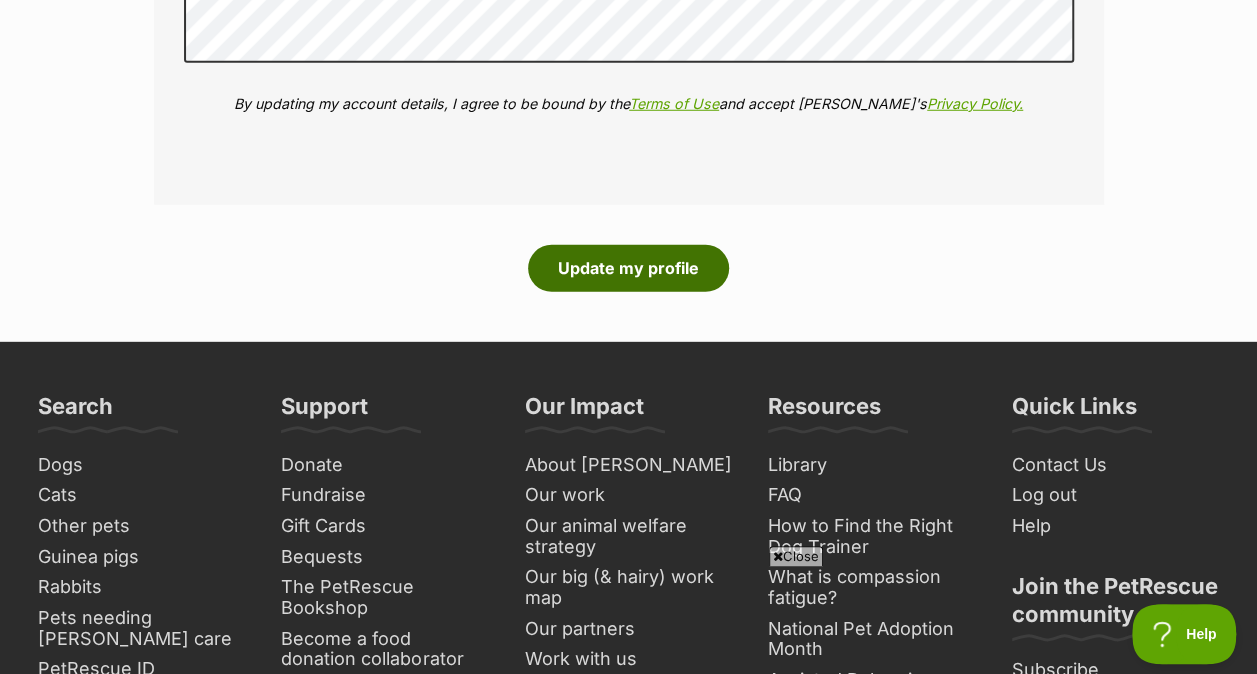 click on "Update my profile" at bounding box center [628, 268] 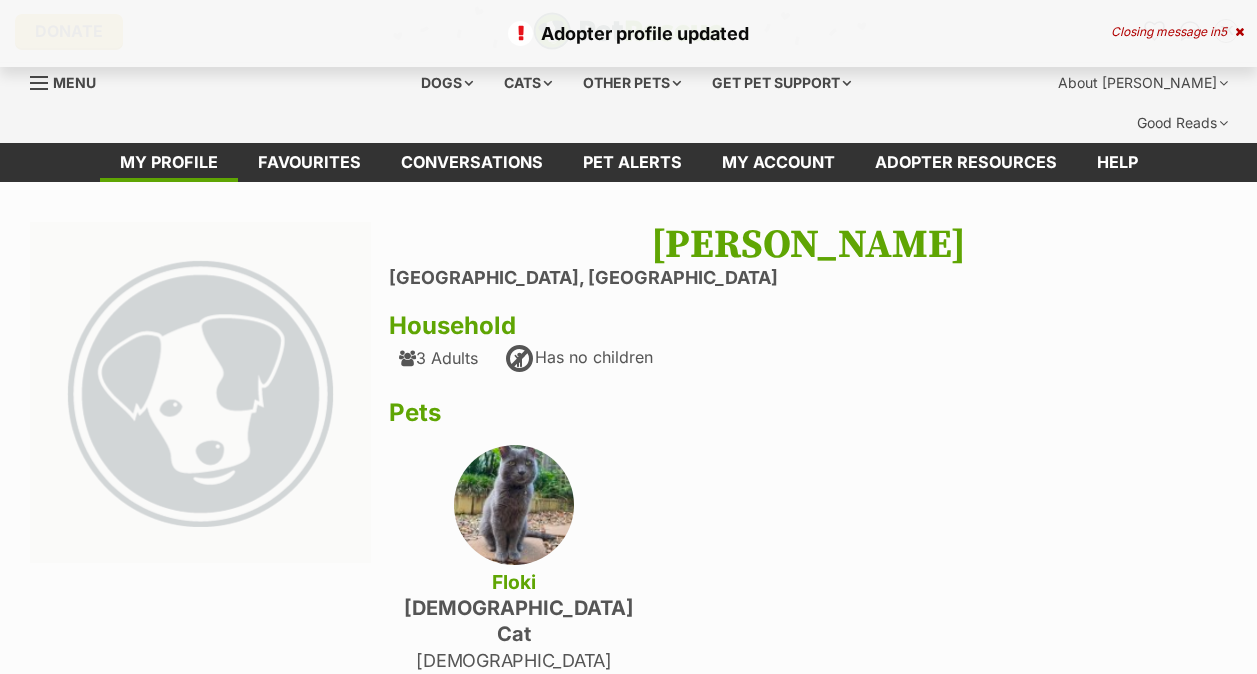 scroll, scrollTop: 0, scrollLeft: 0, axis: both 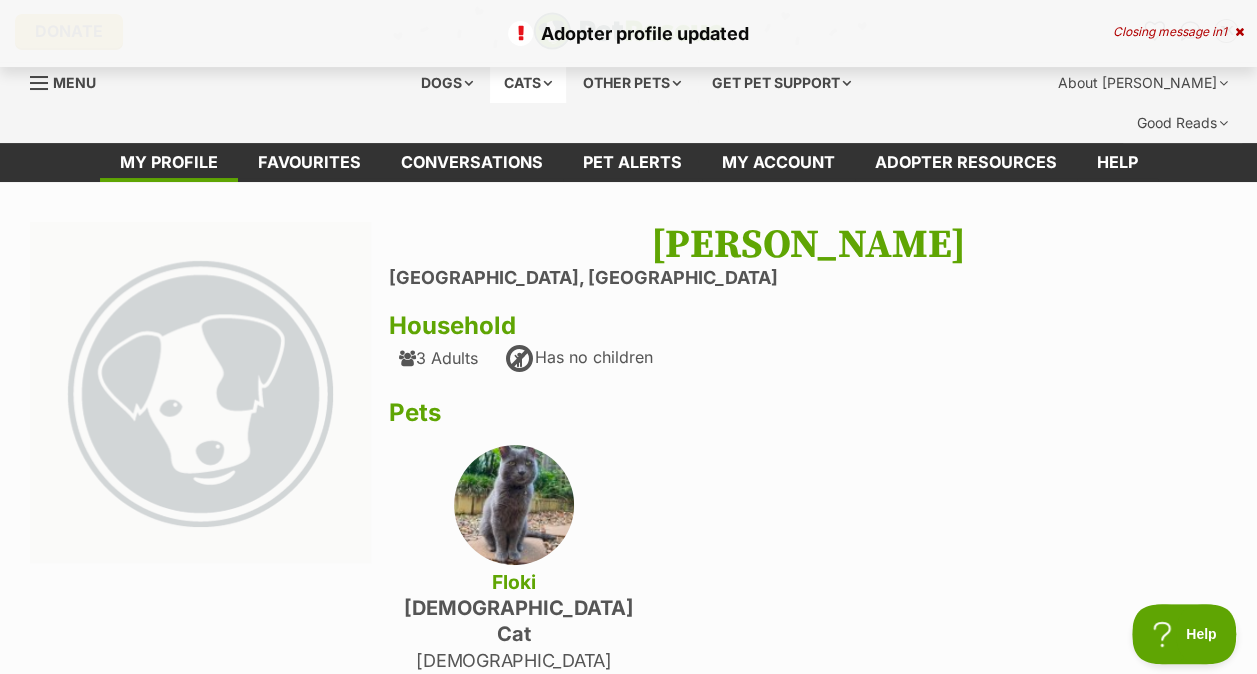 click on "Cats" at bounding box center [528, 83] 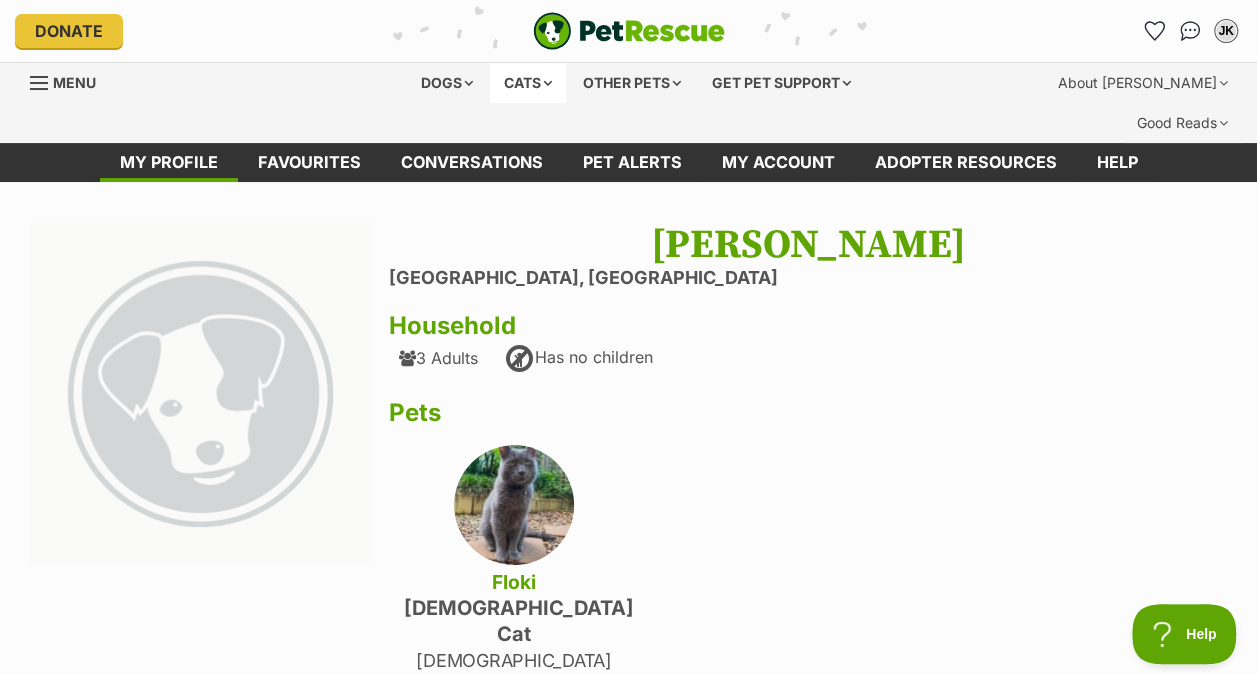 click on "Cats" at bounding box center [528, 83] 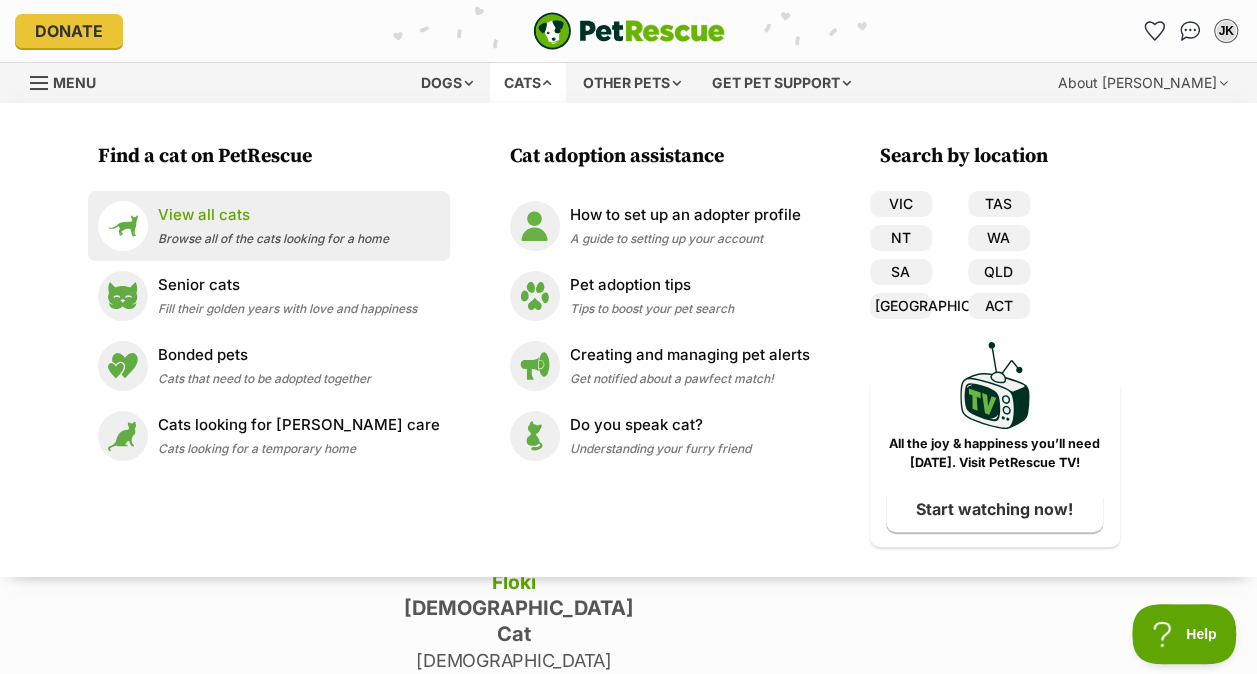 click on "Browse all of the cats looking for a home" at bounding box center (273, 238) 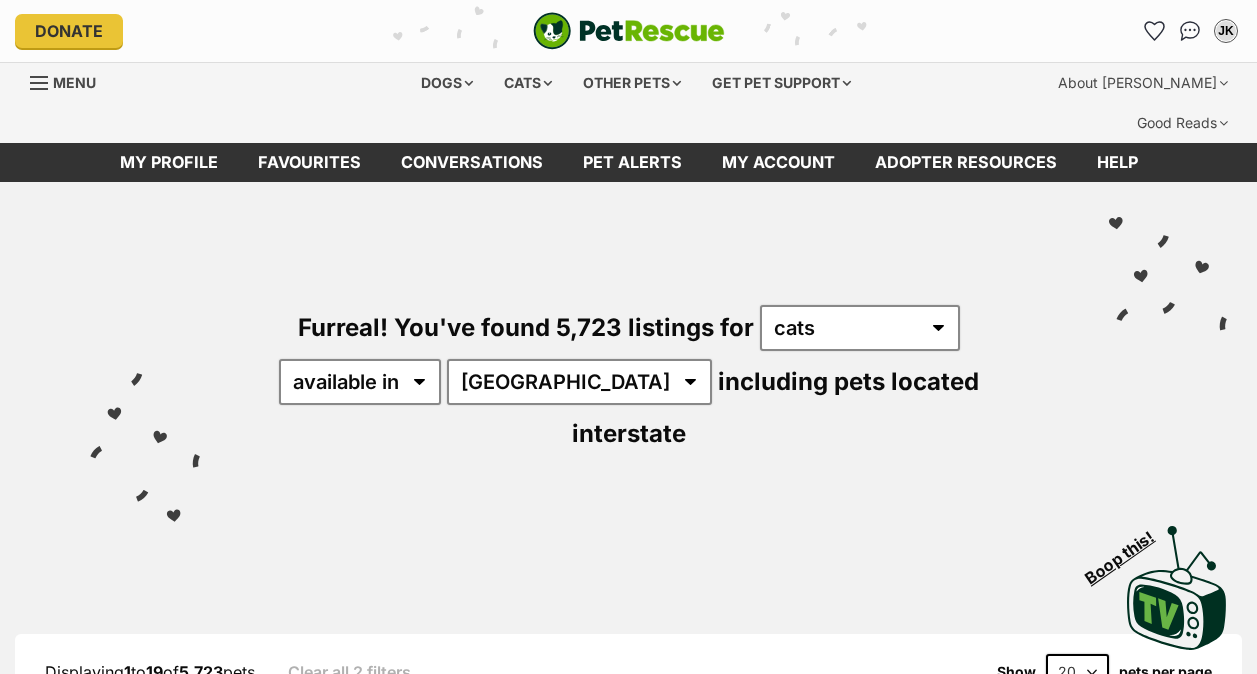 scroll, scrollTop: 0, scrollLeft: 0, axis: both 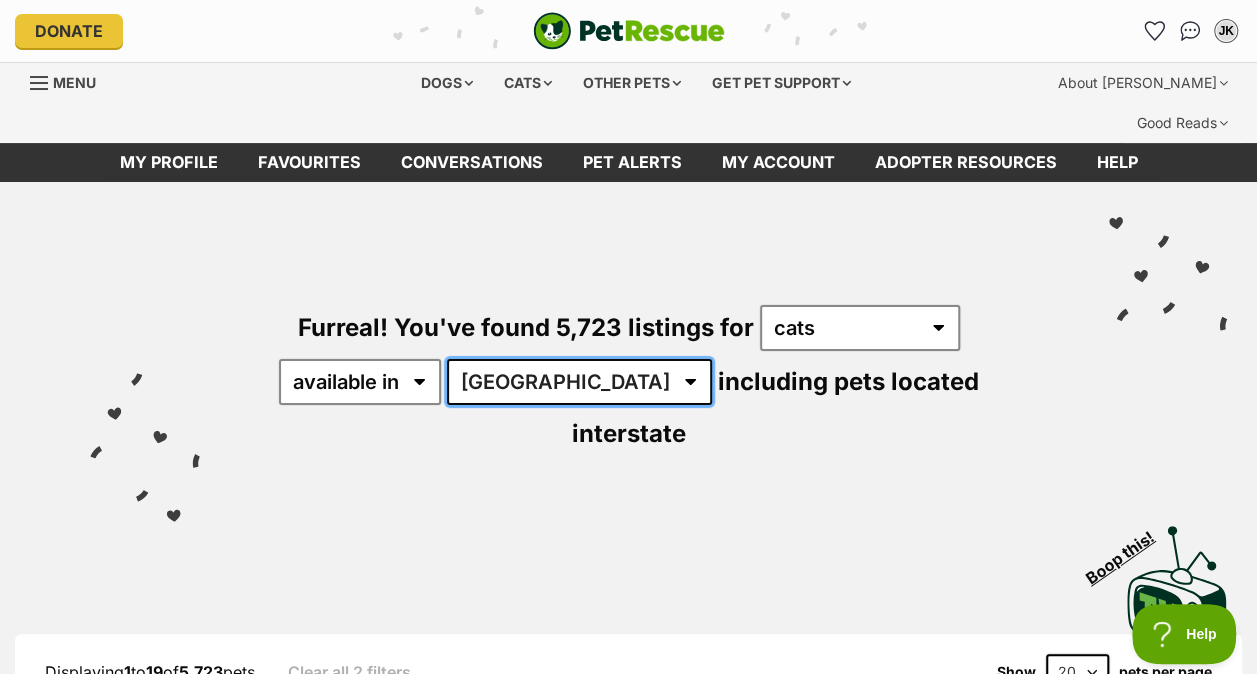 click on "[GEOGRAPHIC_DATA]
[GEOGRAPHIC_DATA]
[GEOGRAPHIC_DATA]
[GEOGRAPHIC_DATA]
[GEOGRAPHIC_DATA]
SA
[GEOGRAPHIC_DATA]
[GEOGRAPHIC_DATA]
[GEOGRAPHIC_DATA]" at bounding box center [579, 382] 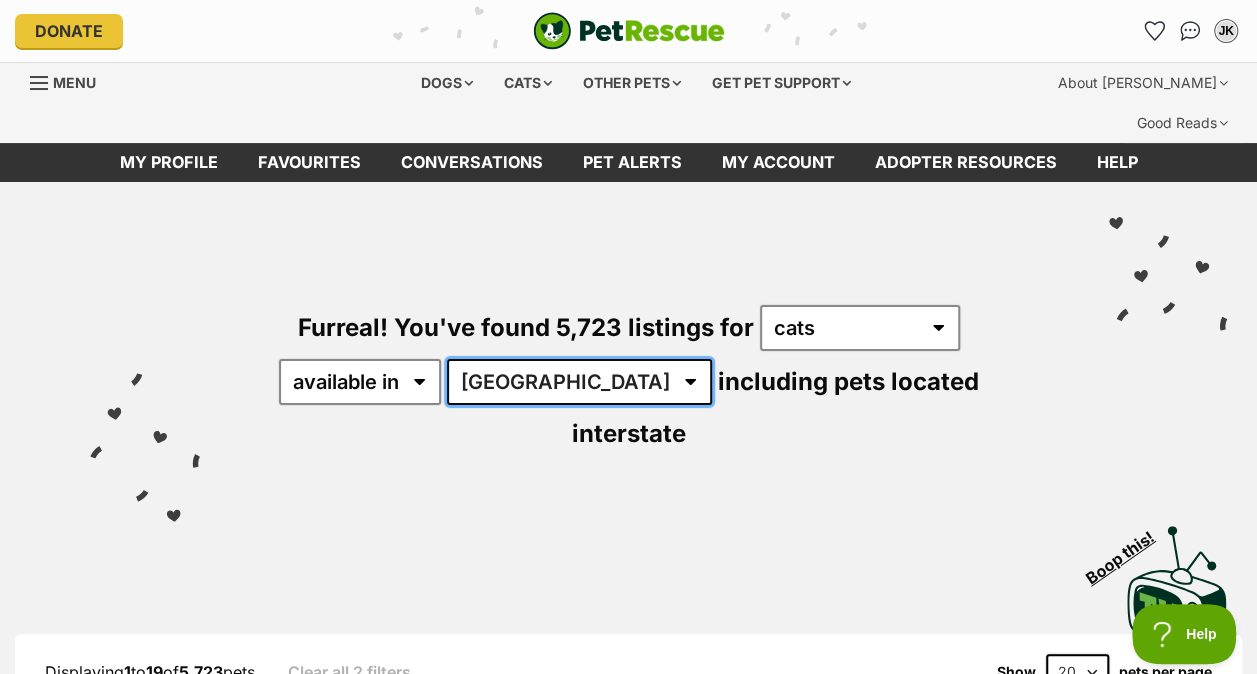 select on "[GEOGRAPHIC_DATA]" 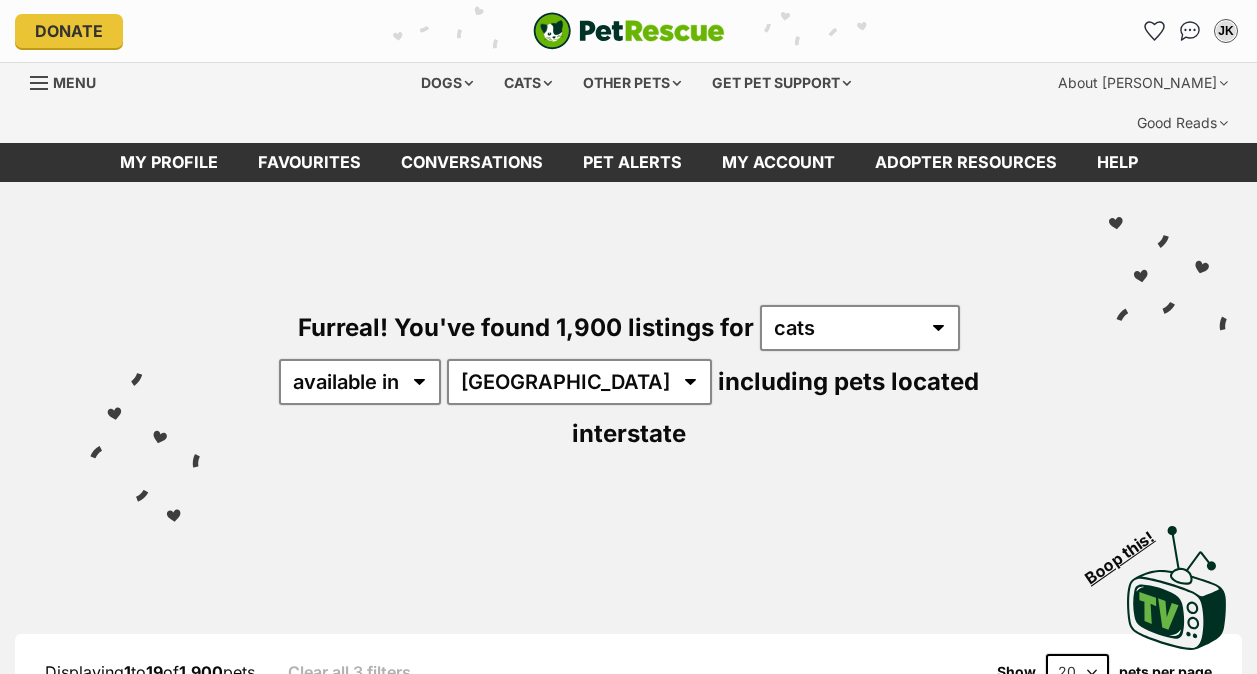 scroll, scrollTop: 57, scrollLeft: 0, axis: vertical 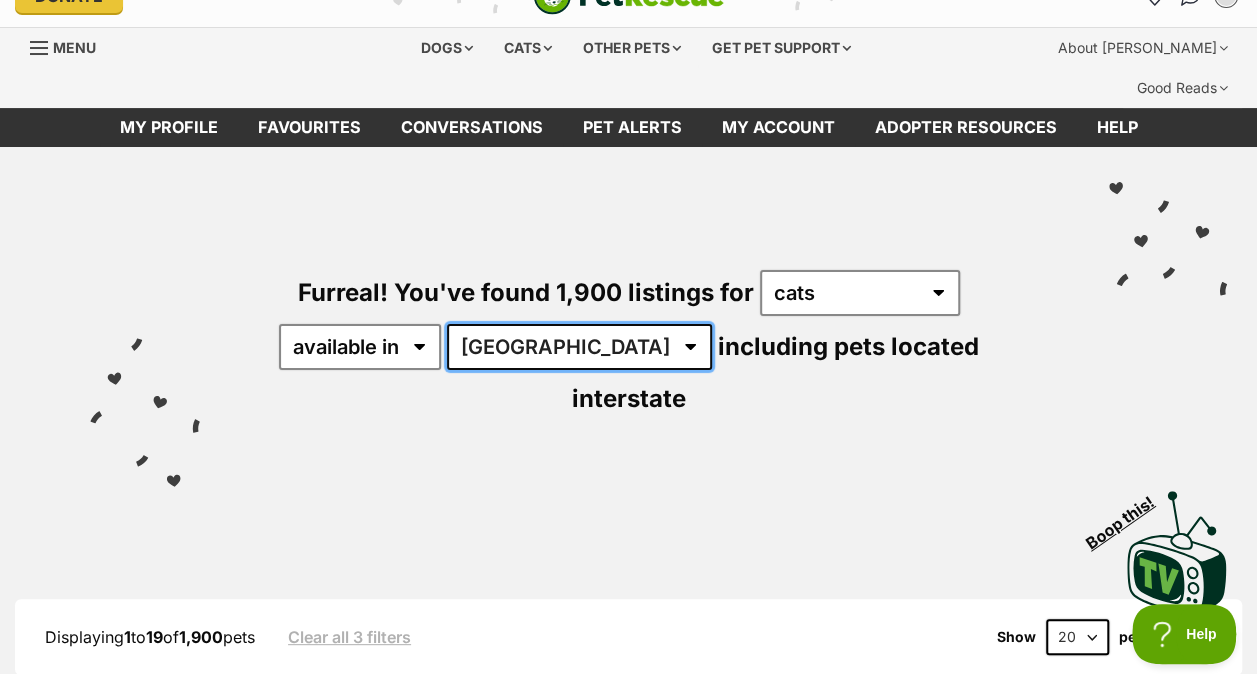 click on "Australia
ACT
NSW
NT
QLD
SA
TAS
VIC
WA" at bounding box center (579, 347) 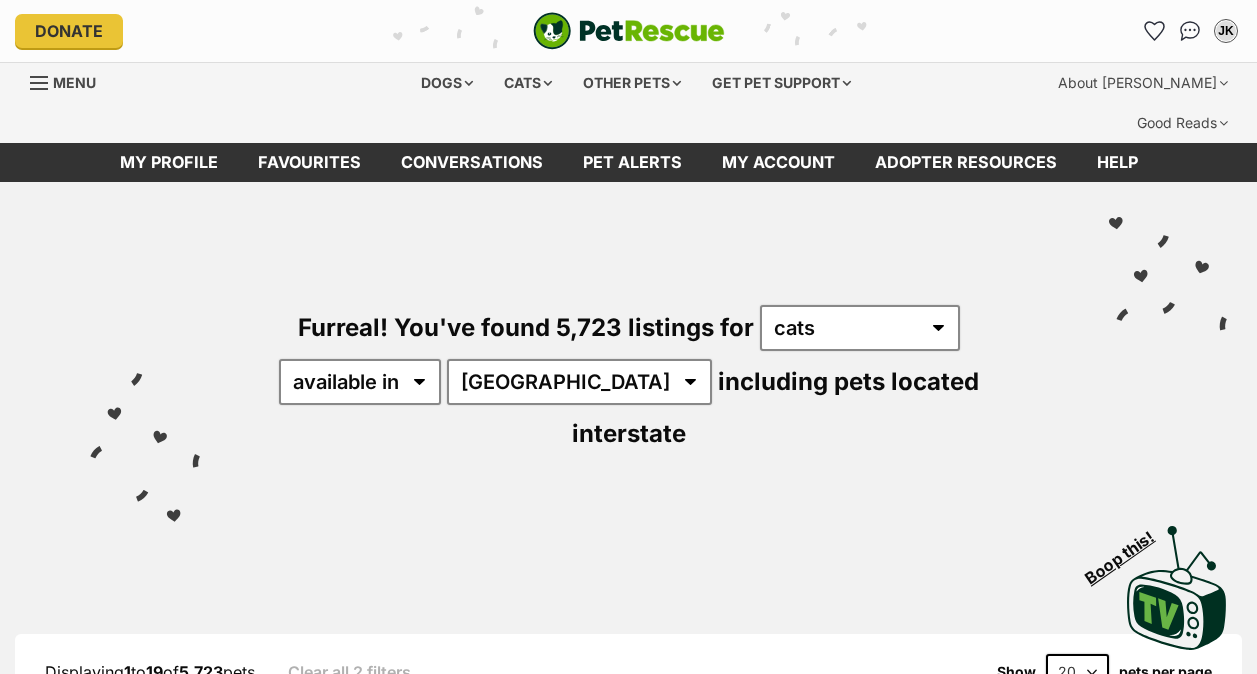 scroll, scrollTop: 0, scrollLeft: 0, axis: both 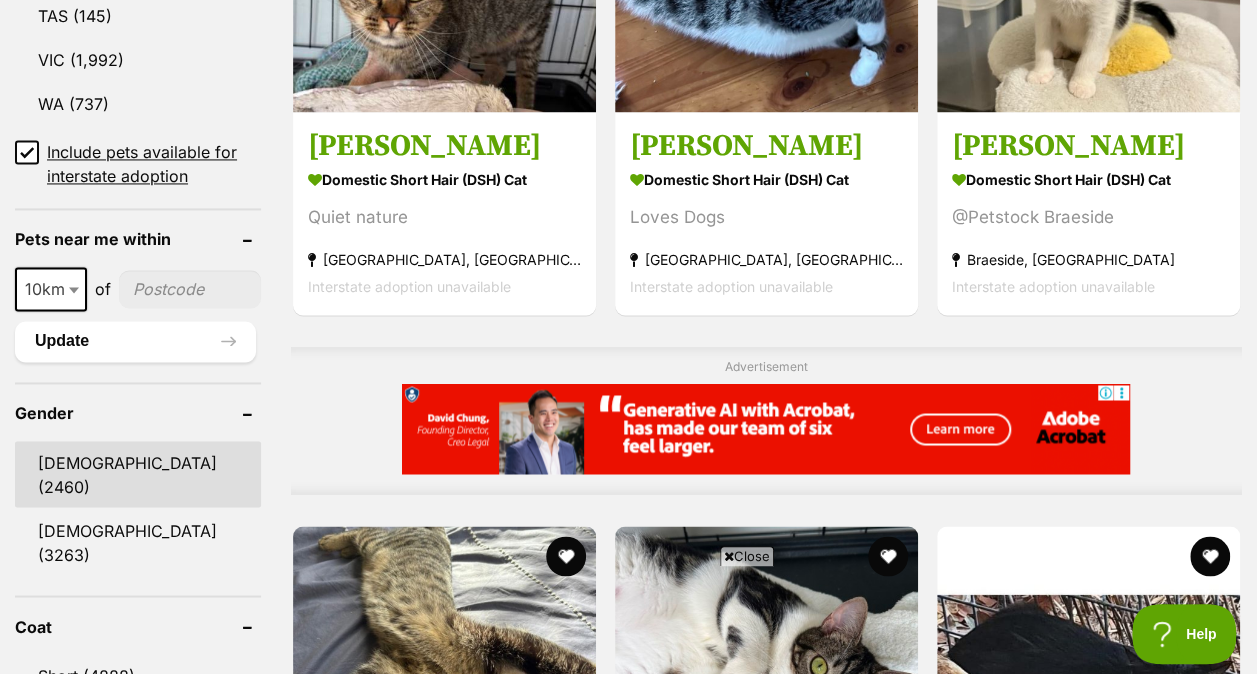 click on "Male (2460)" at bounding box center (138, 474) 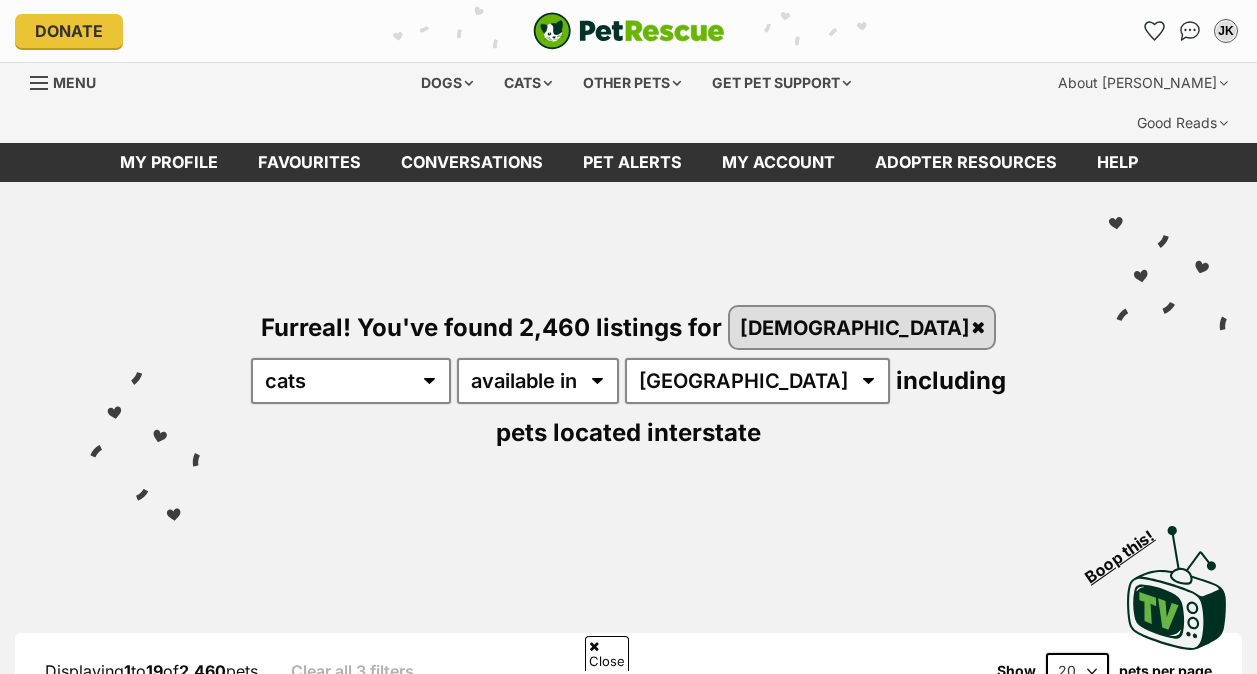 scroll, scrollTop: 107, scrollLeft: 0, axis: vertical 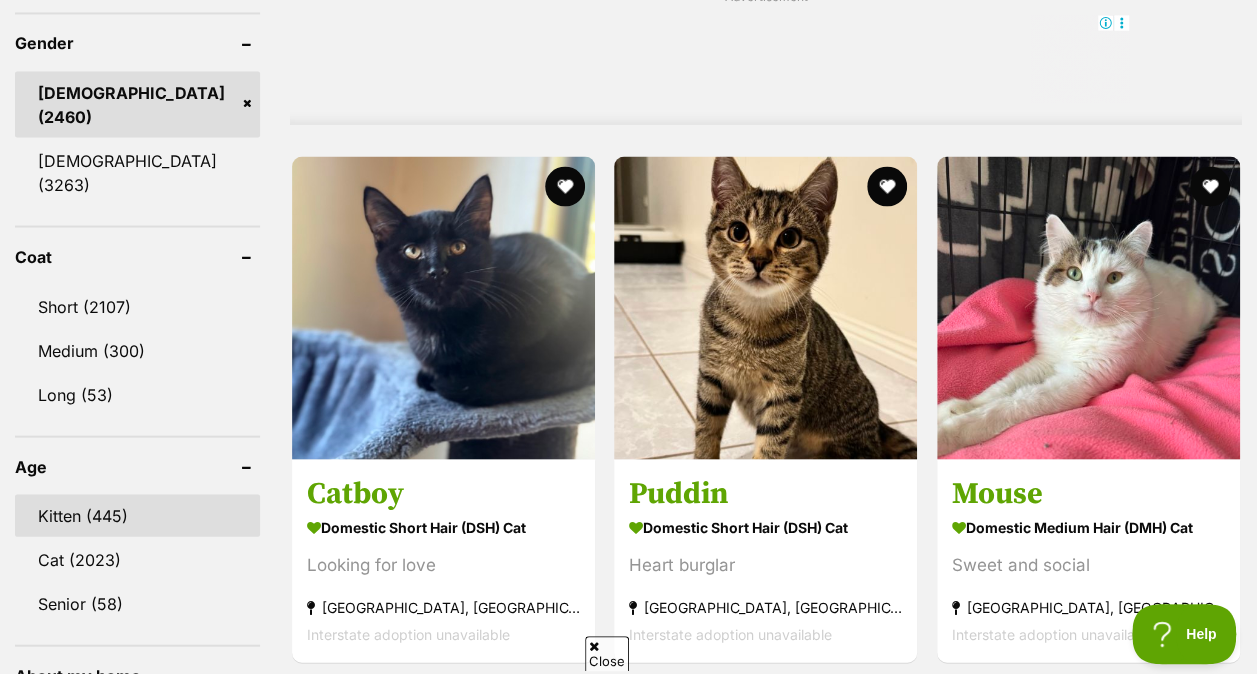 click on "Kitten (445)" at bounding box center (137, 515) 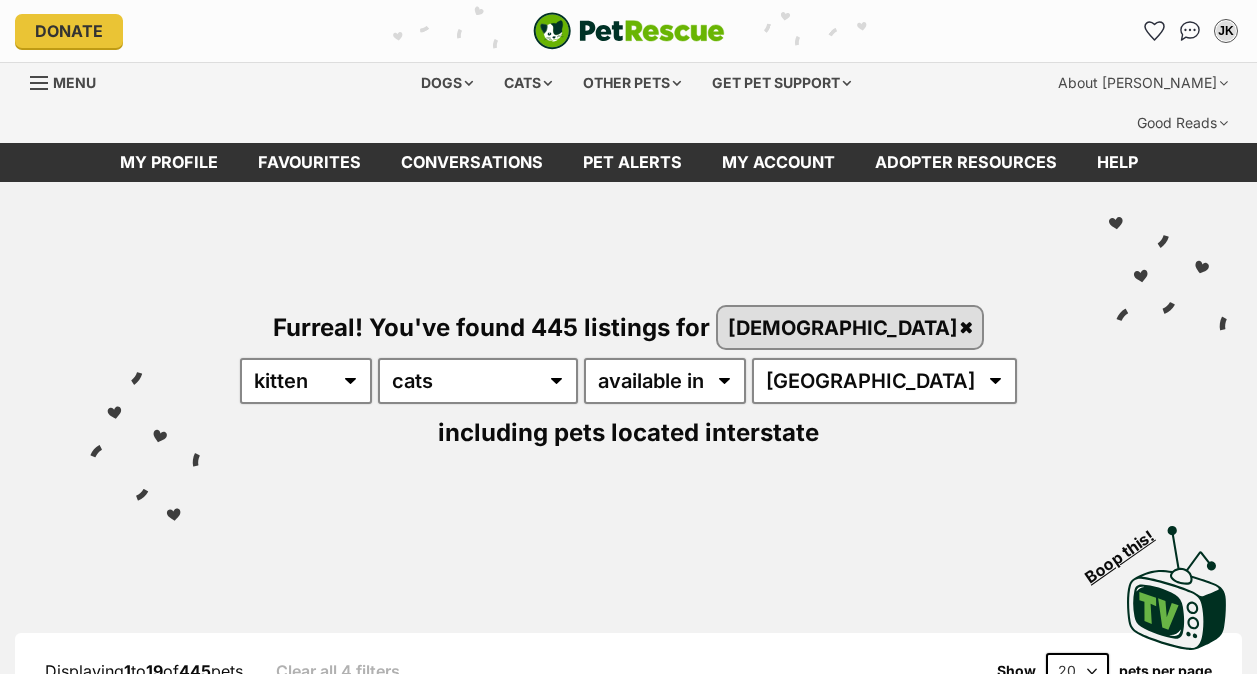 scroll, scrollTop: 0, scrollLeft: 0, axis: both 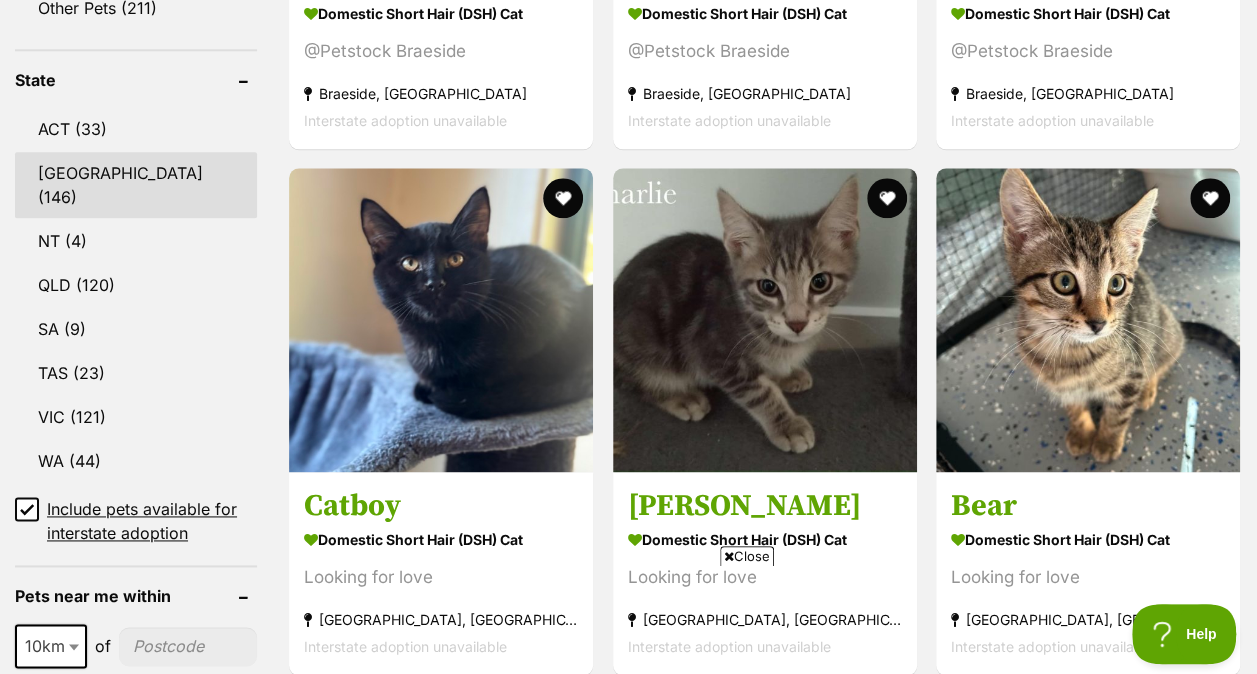 click on "[GEOGRAPHIC_DATA] (146)" at bounding box center (136, 185) 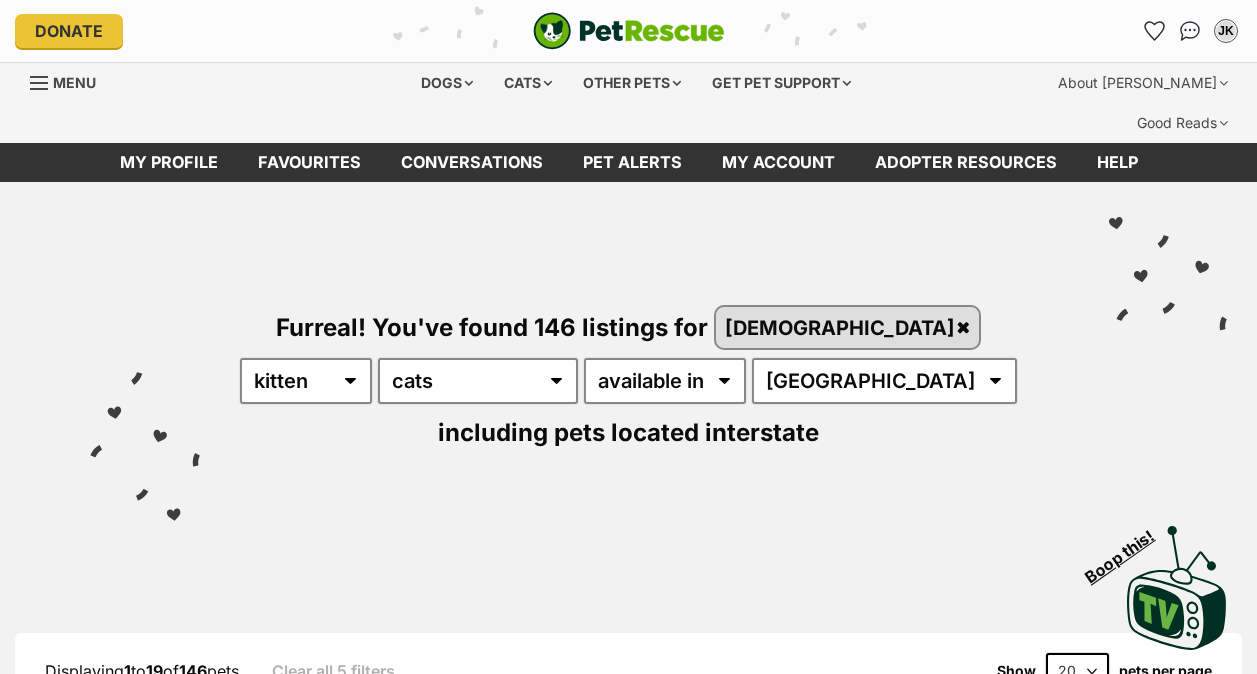 scroll, scrollTop: 0, scrollLeft: 0, axis: both 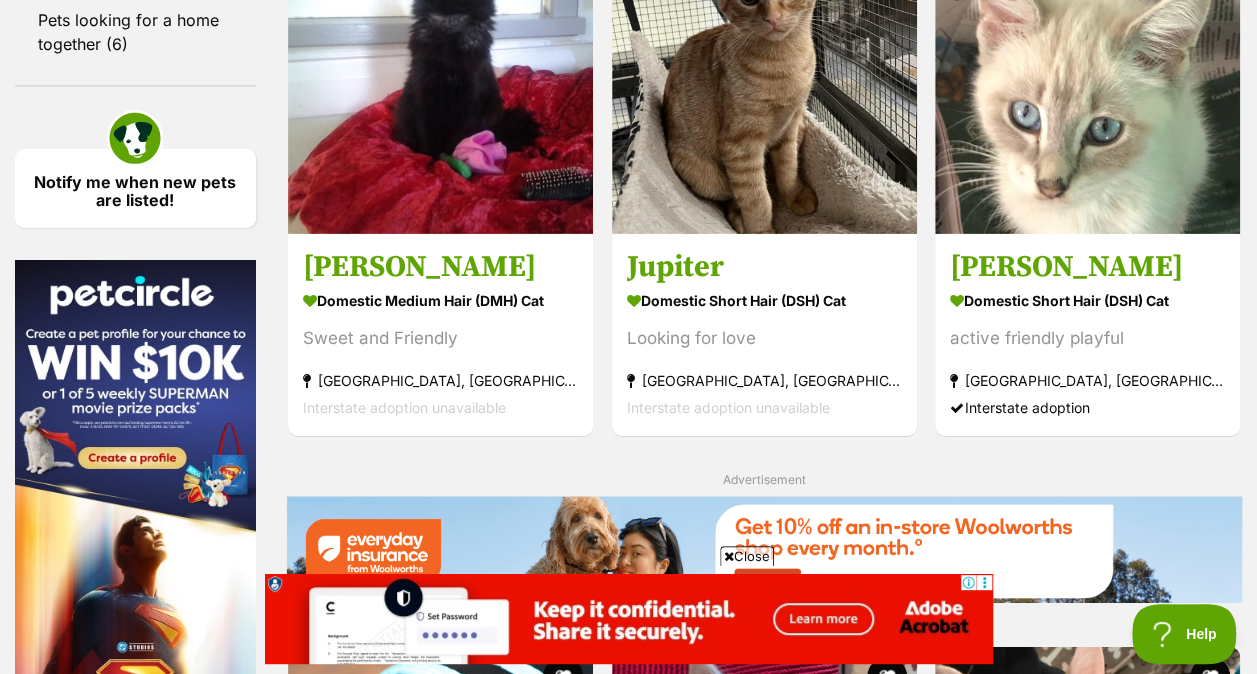 click on "Close" at bounding box center (747, 556) 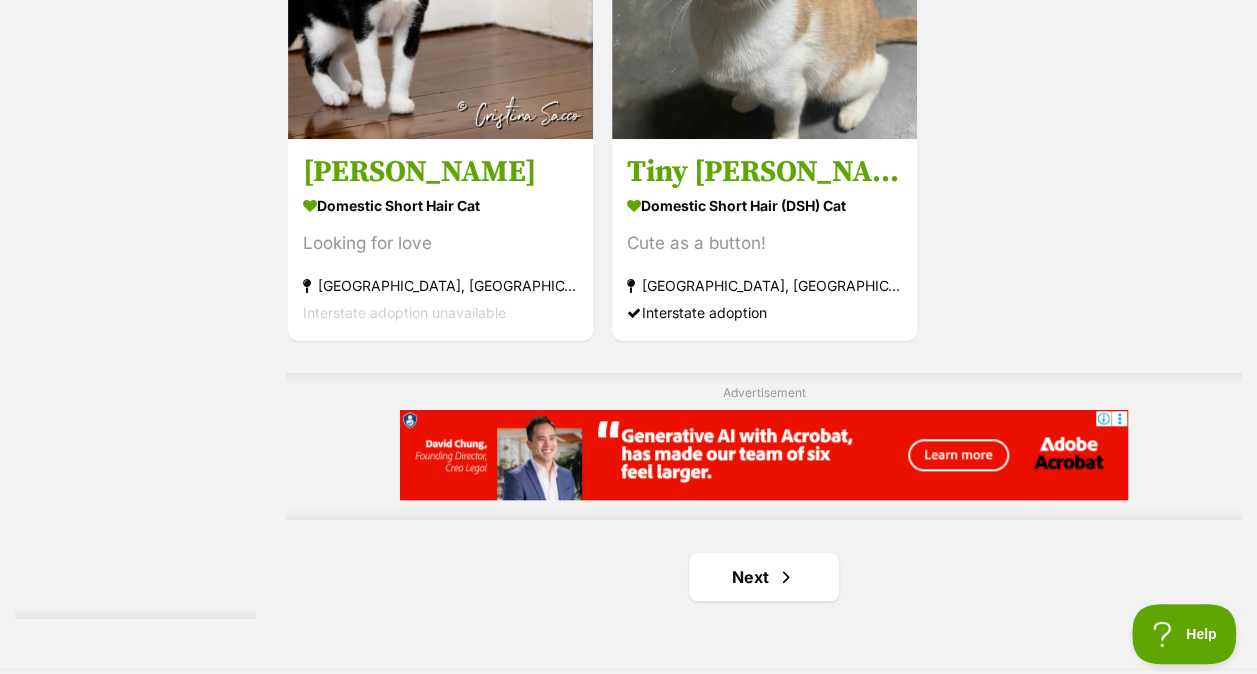 scroll, scrollTop: 4449, scrollLeft: 0, axis: vertical 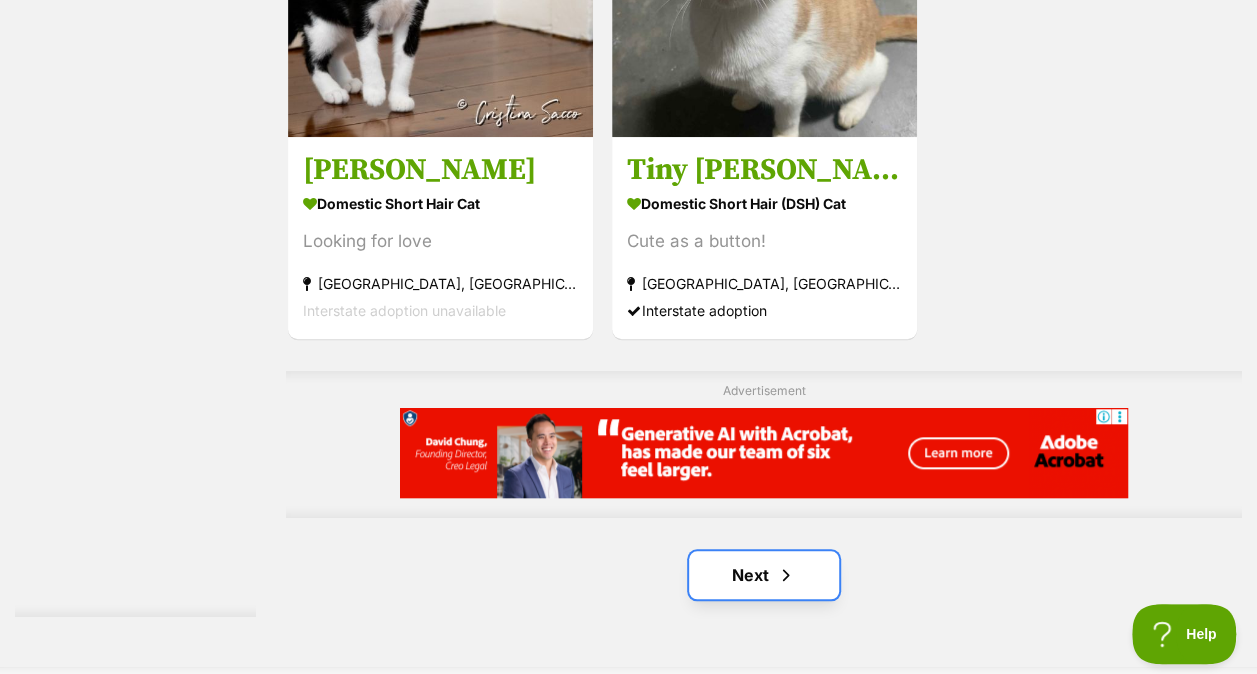 click at bounding box center [786, 575] 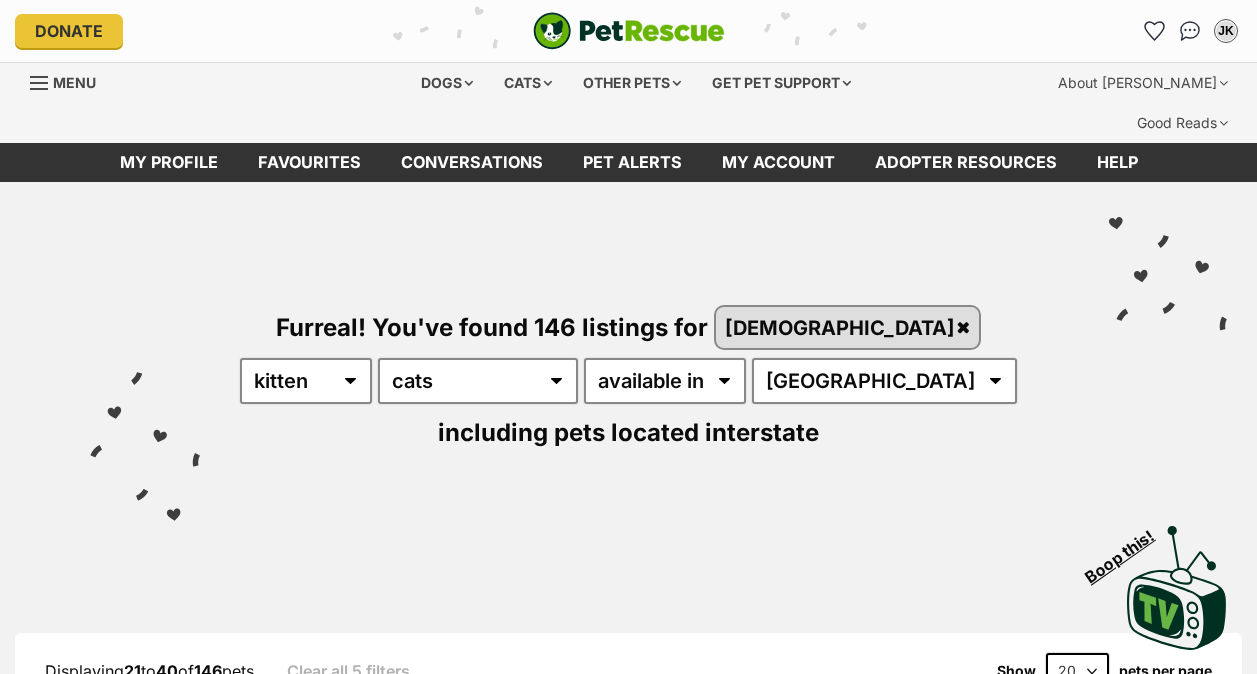scroll, scrollTop: 0, scrollLeft: 0, axis: both 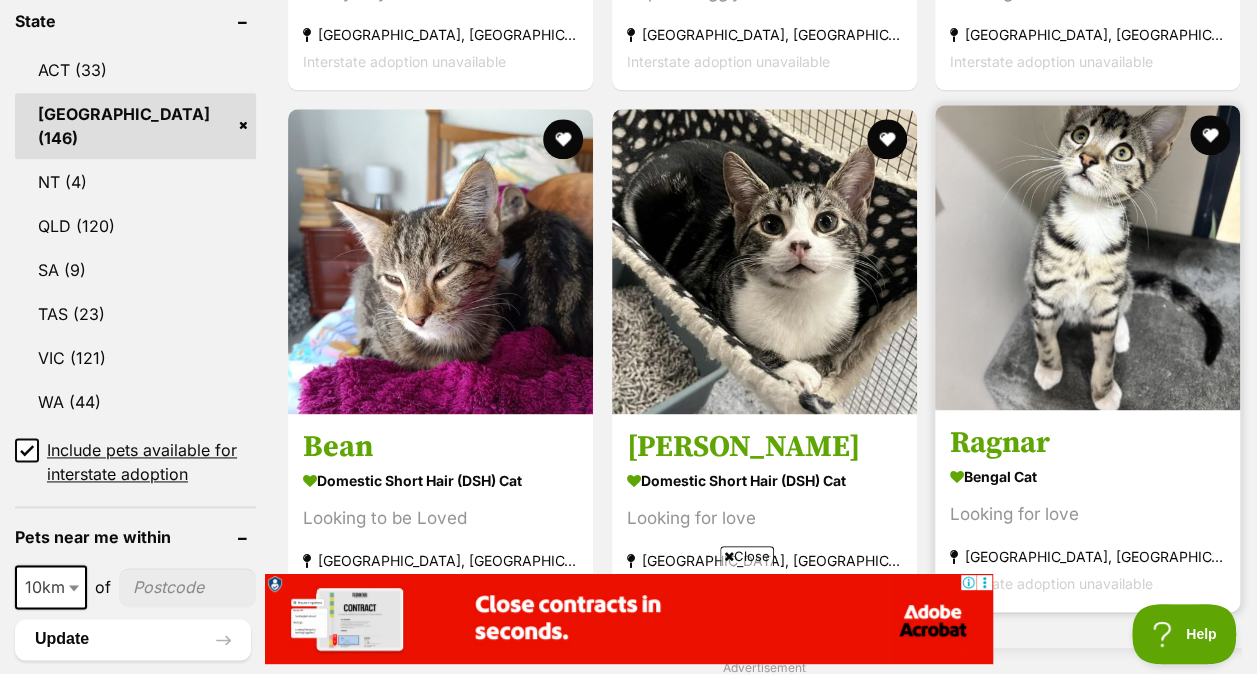 click on "Ragnar" at bounding box center (1087, 443) 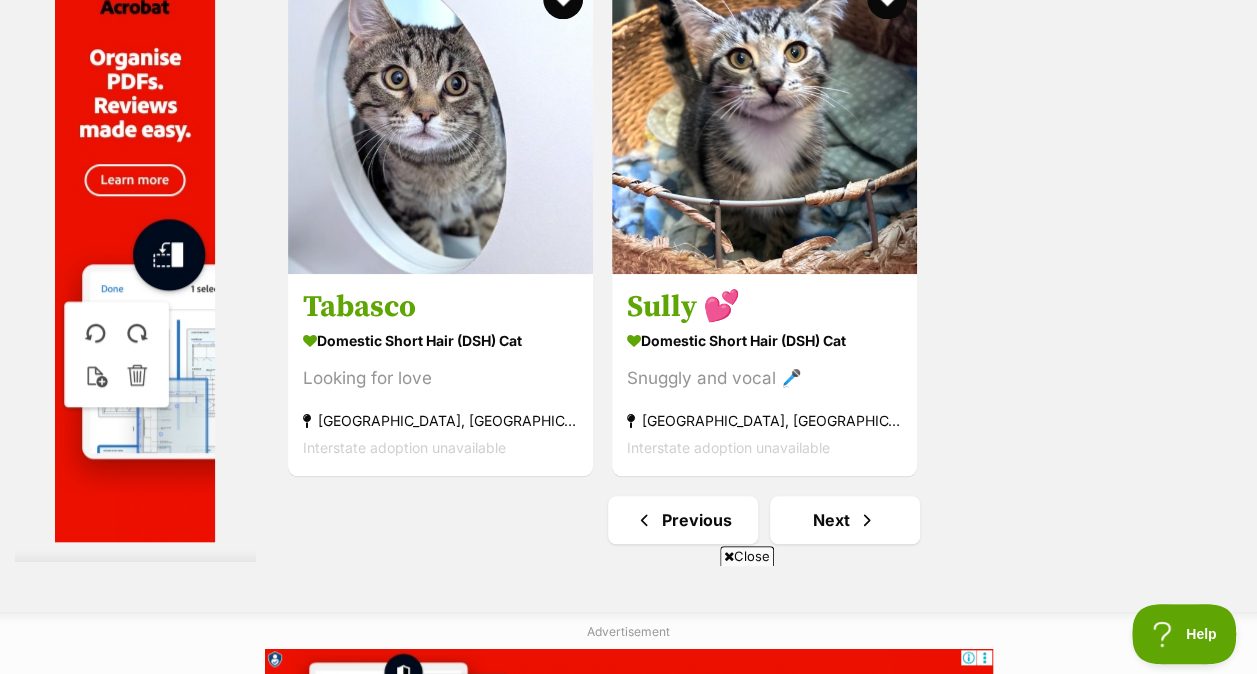 scroll, scrollTop: 4506, scrollLeft: 0, axis: vertical 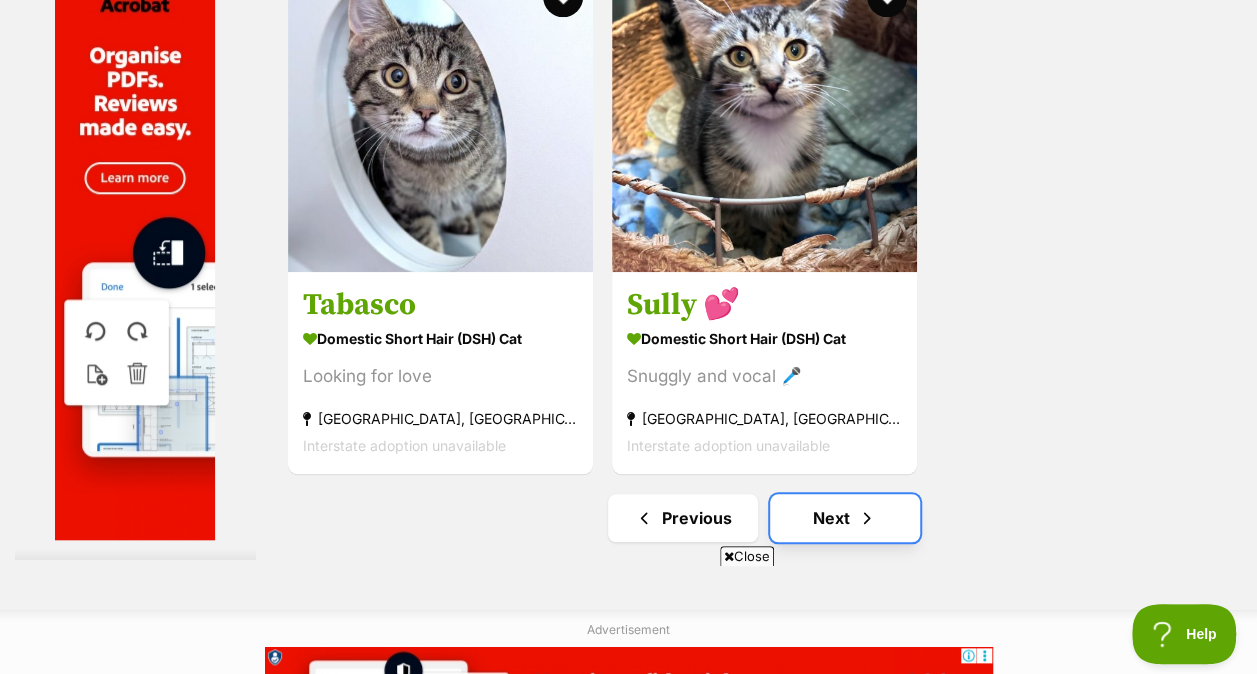 click on "Next" at bounding box center [845, 518] 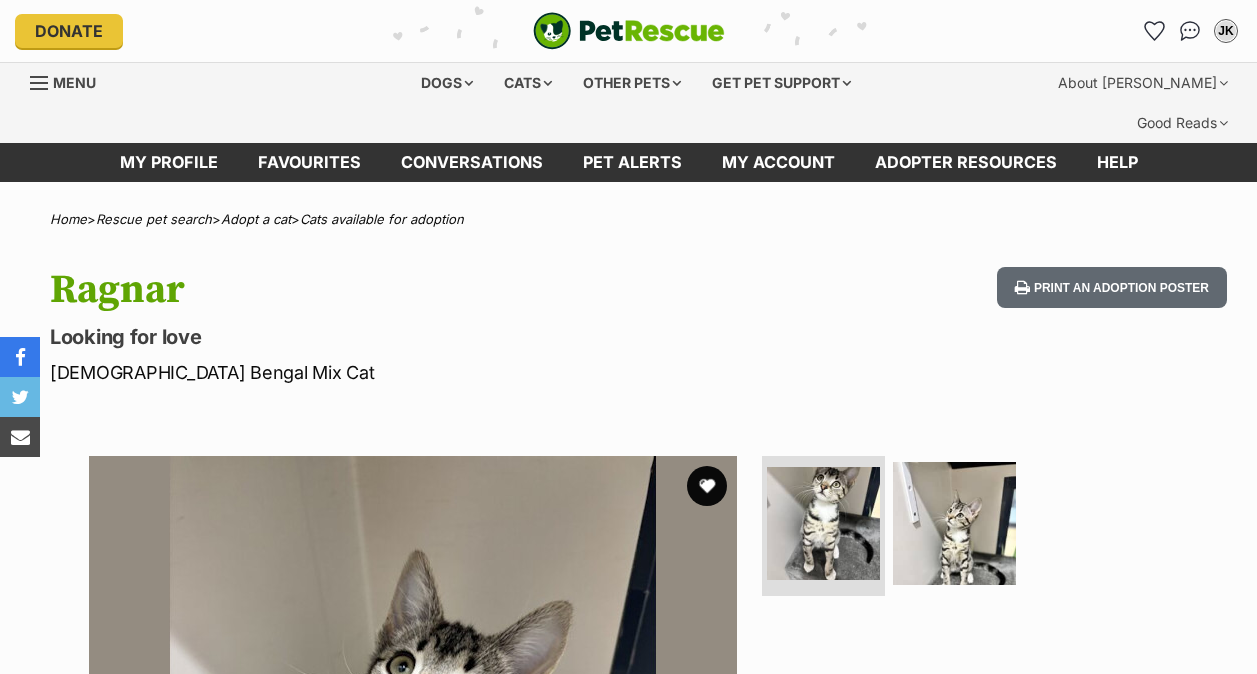 scroll, scrollTop: 0, scrollLeft: 0, axis: both 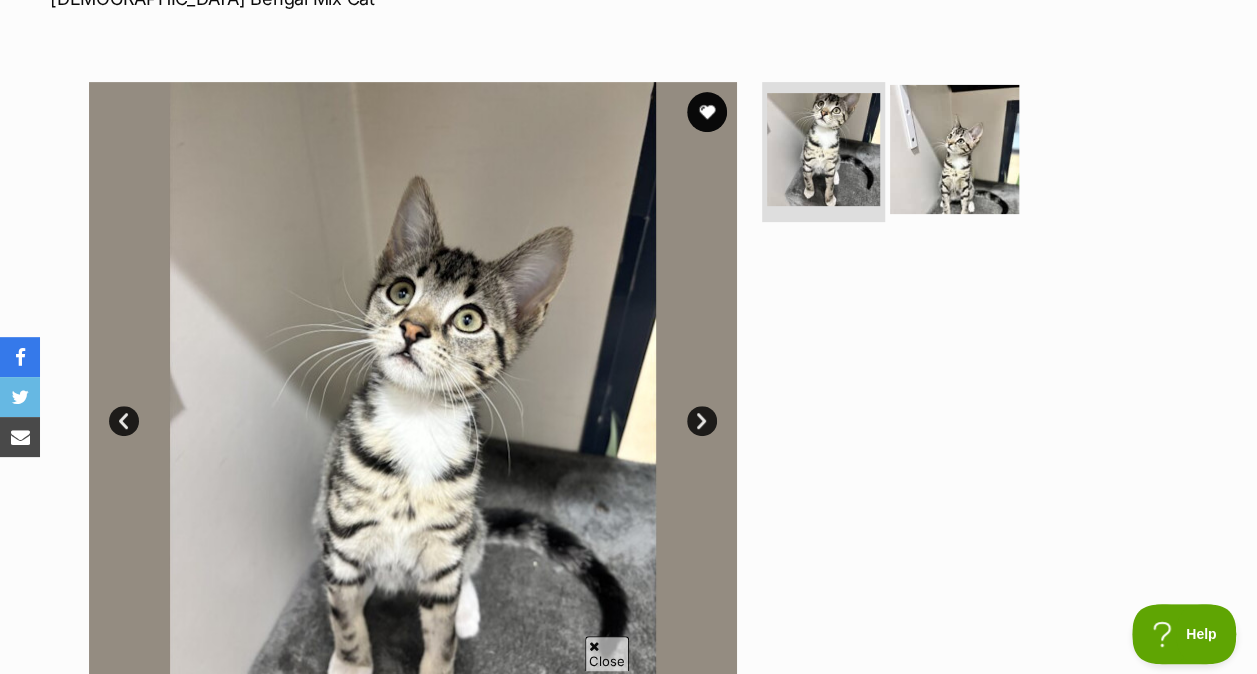 click at bounding box center (954, 149) 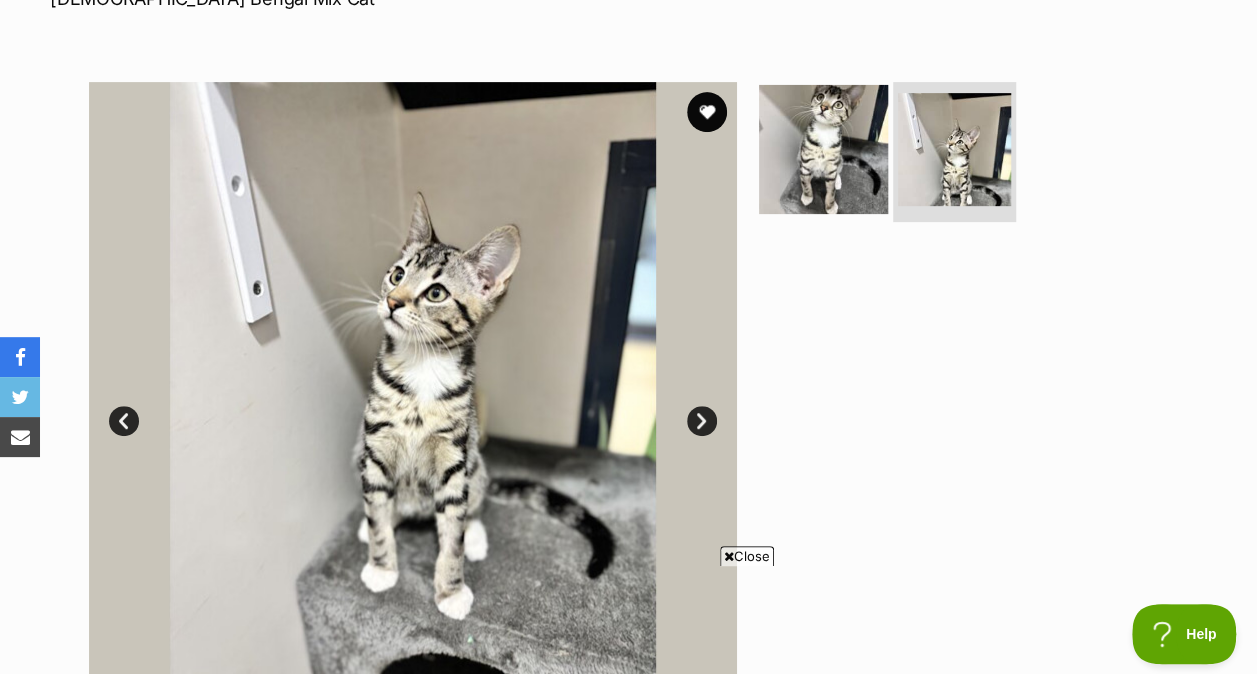 scroll, scrollTop: 0, scrollLeft: 0, axis: both 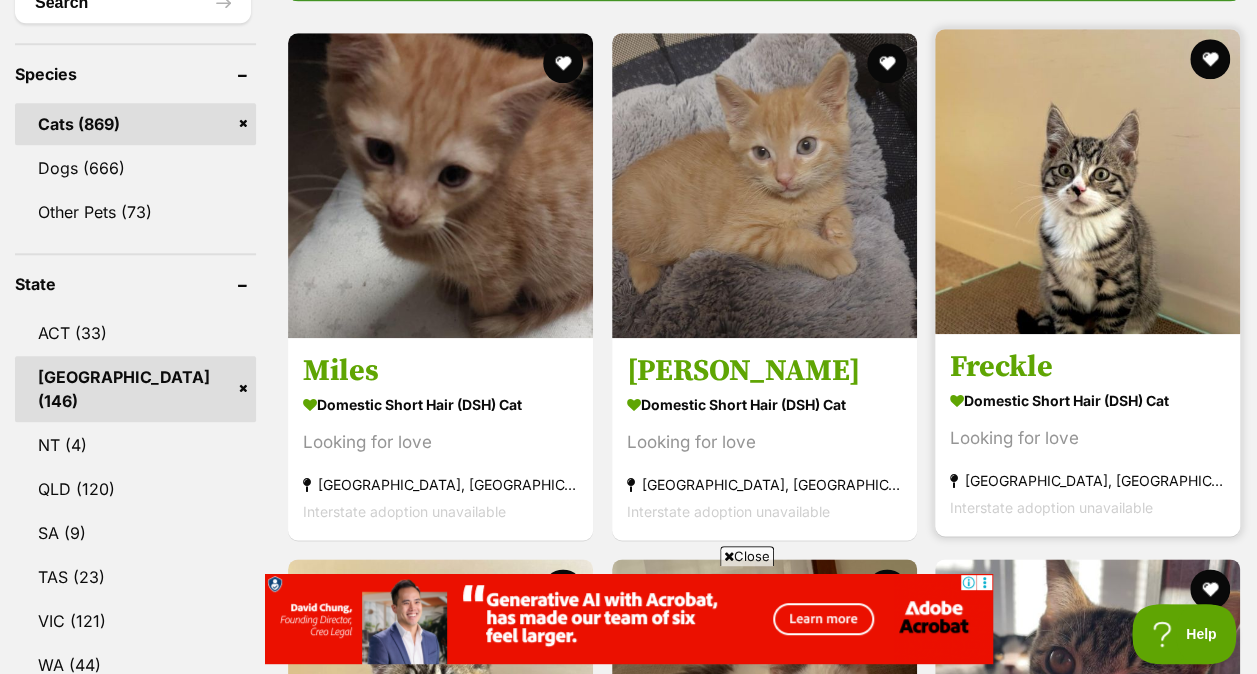 click on "Freckle" at bounding box center [1087, 367] 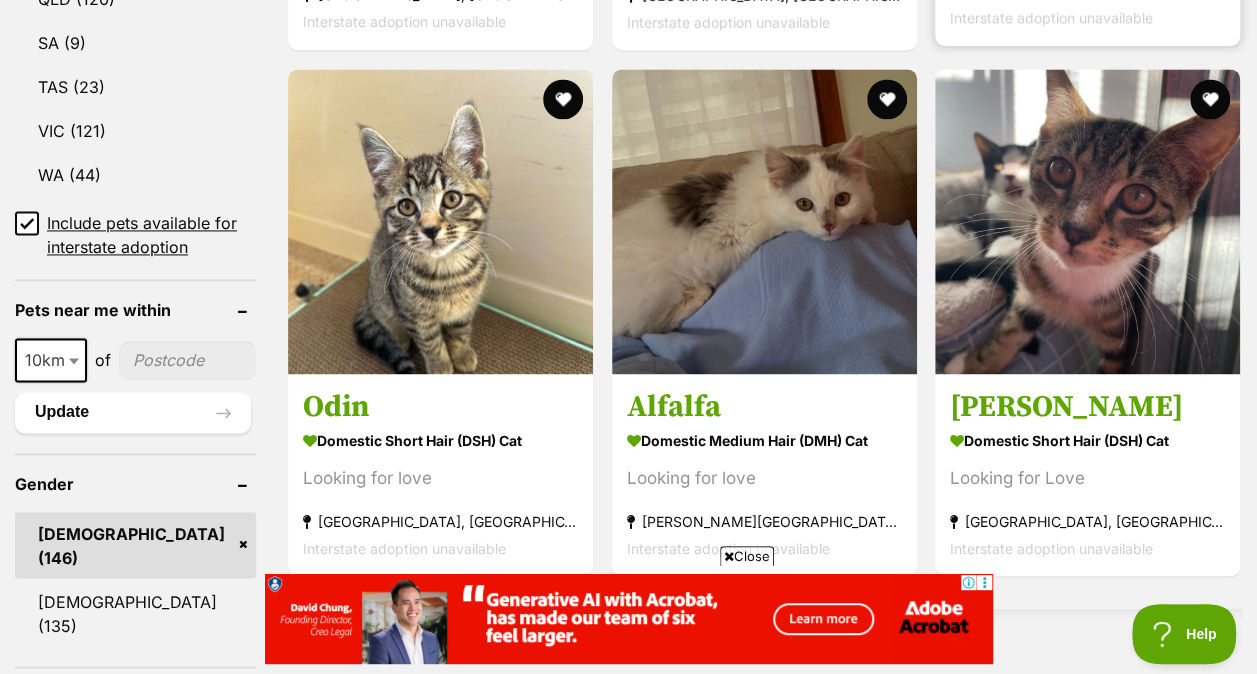 scroll, scrollTop: 1397, scrollLeft: 0, axis: vertical 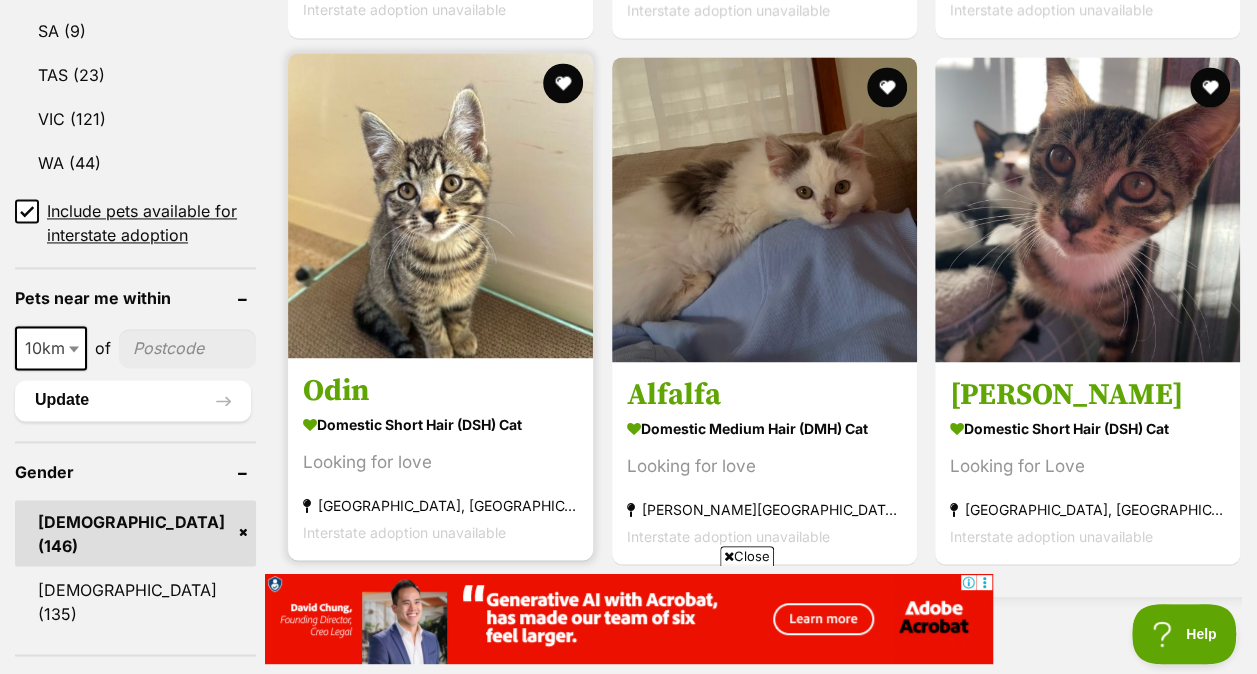 click on "Odin
Domestic Short Hair (DSH) Cat
Looking for love
Kariong, NSW
Interstate adoption unavailable" at bounding box center (440, 458) 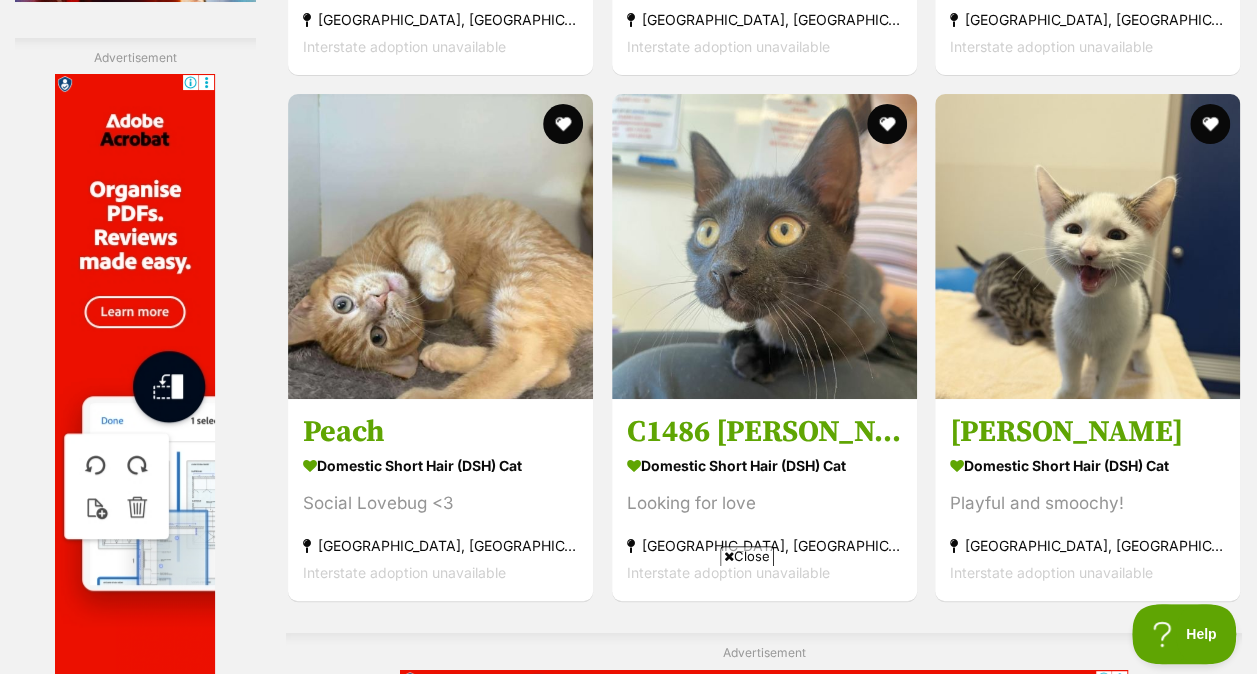 scroll, scrollTop: 3894, scrollLeft: 0, axis: vertical 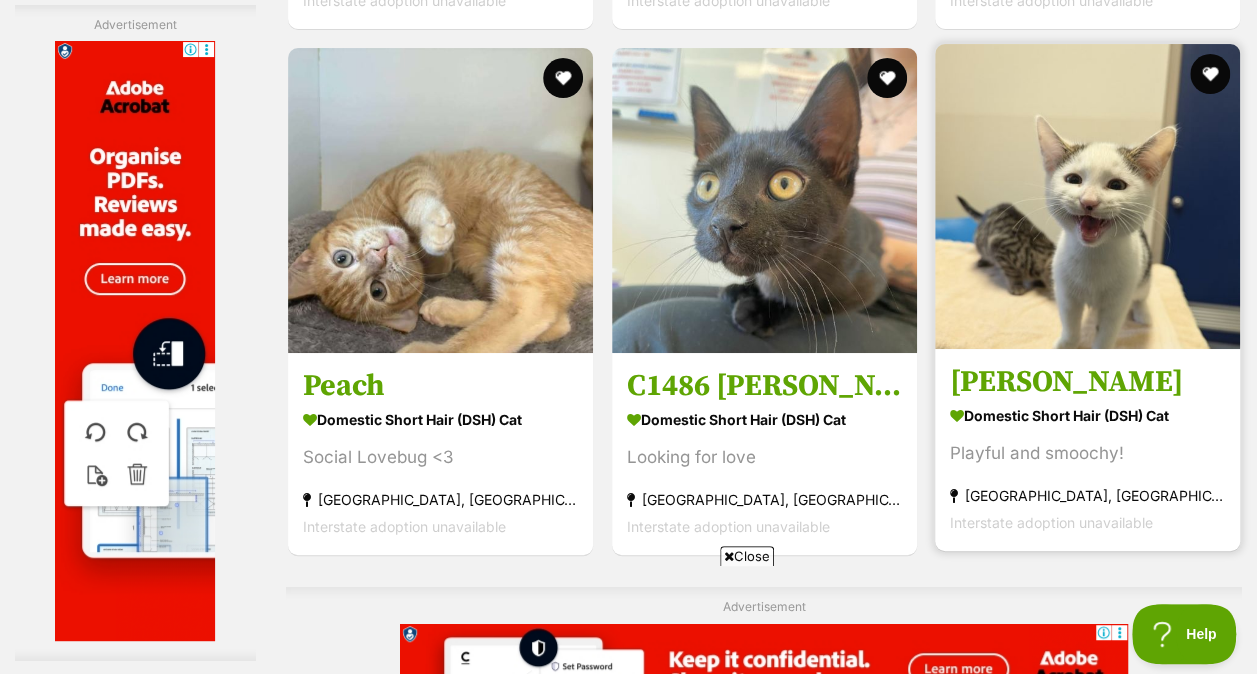 click on "Charles" at bounding box center [1087, 382] 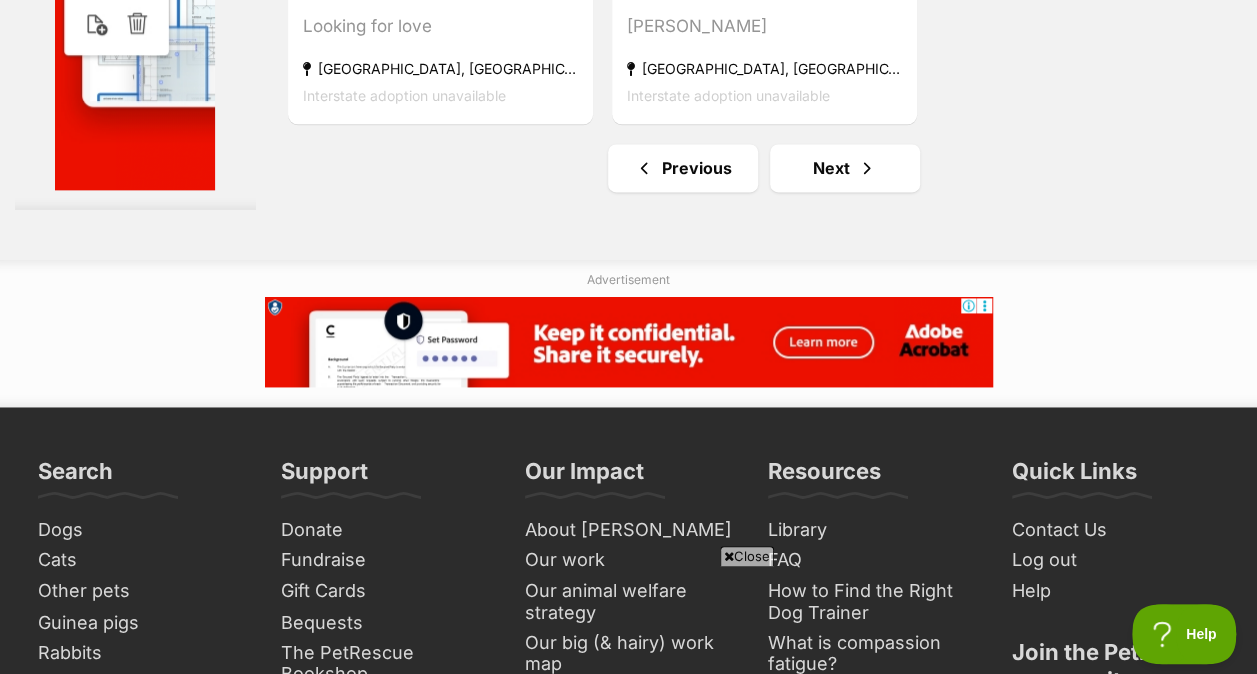 scroll, scrollTop: 5044, scrollLeft: 0, axis: vertical 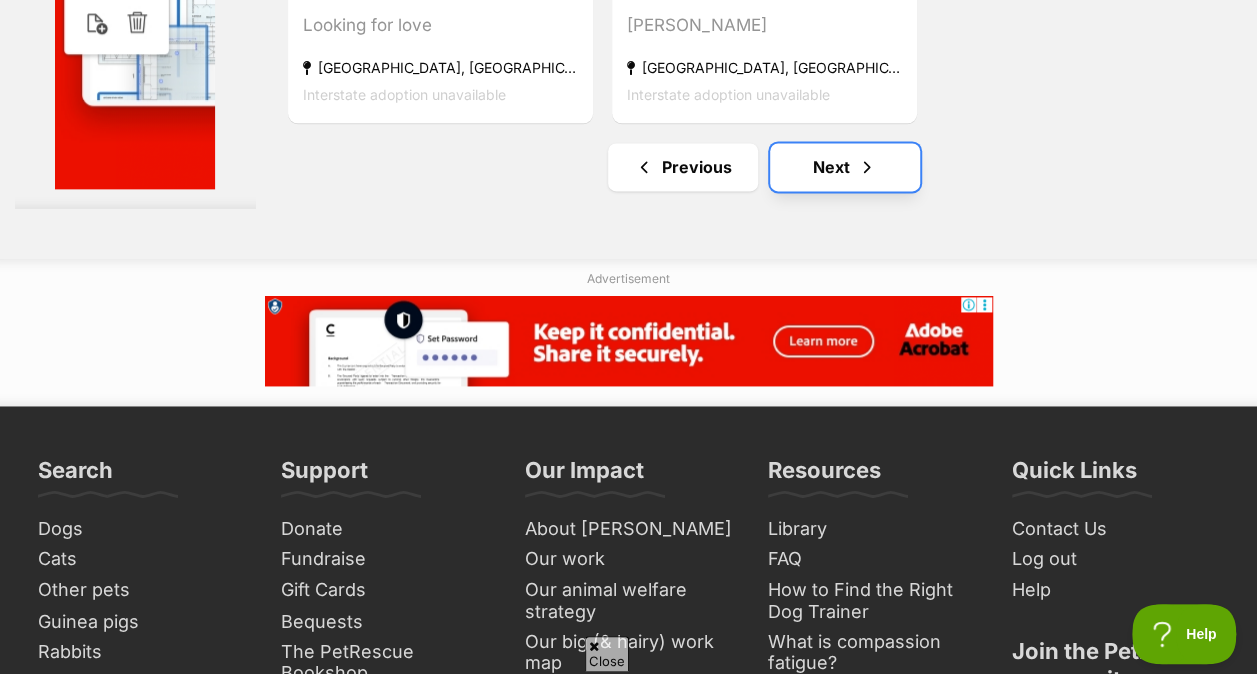 click on "Next" at bounding box center (845, 167) 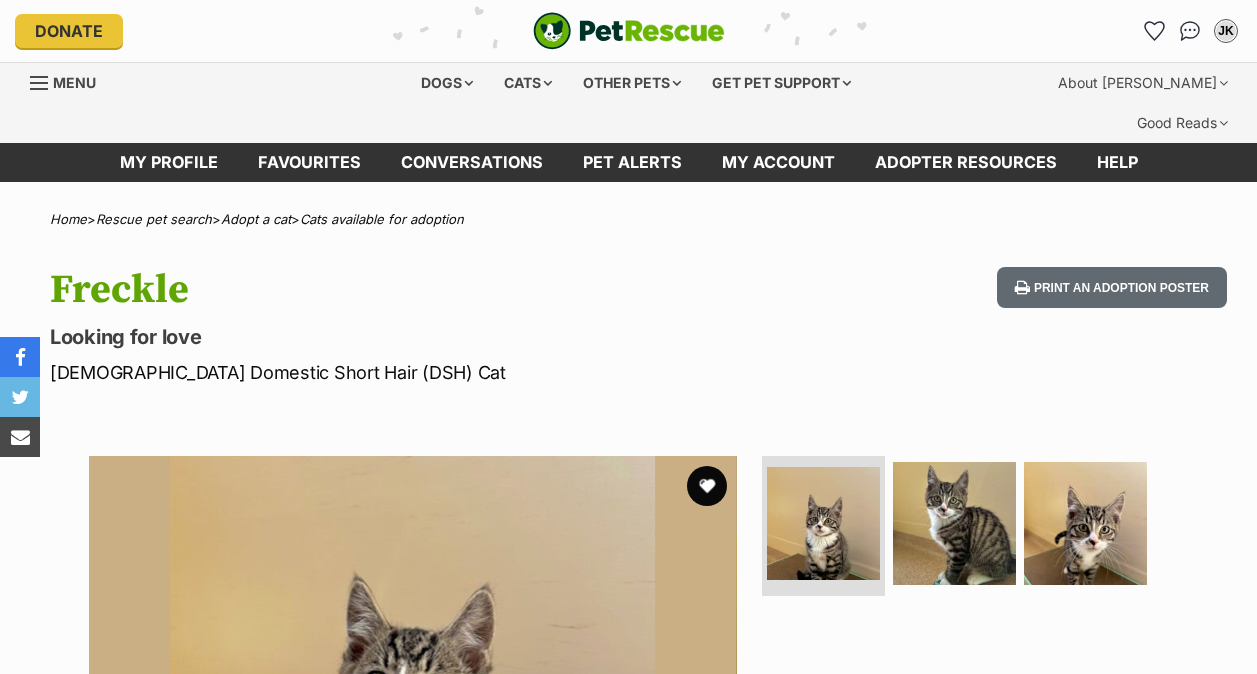 scroll, scrollTop: 0, scrollLeft: 0, axis: both 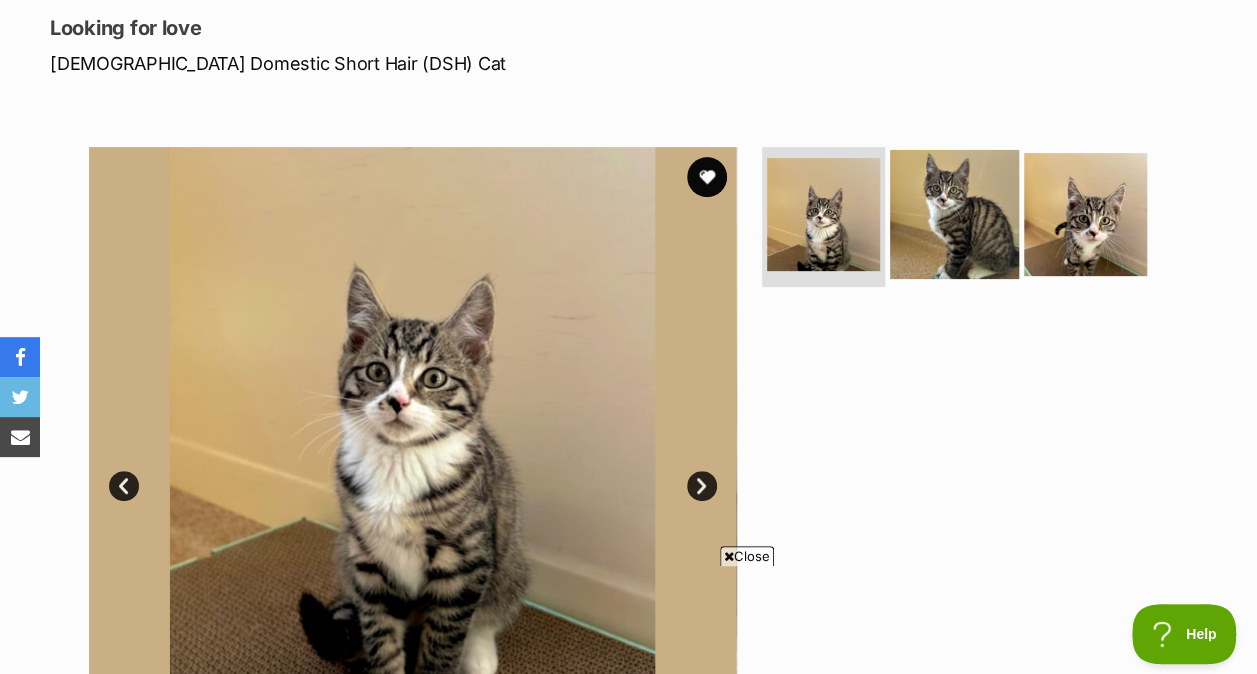 click at bounding box center (954, 214) 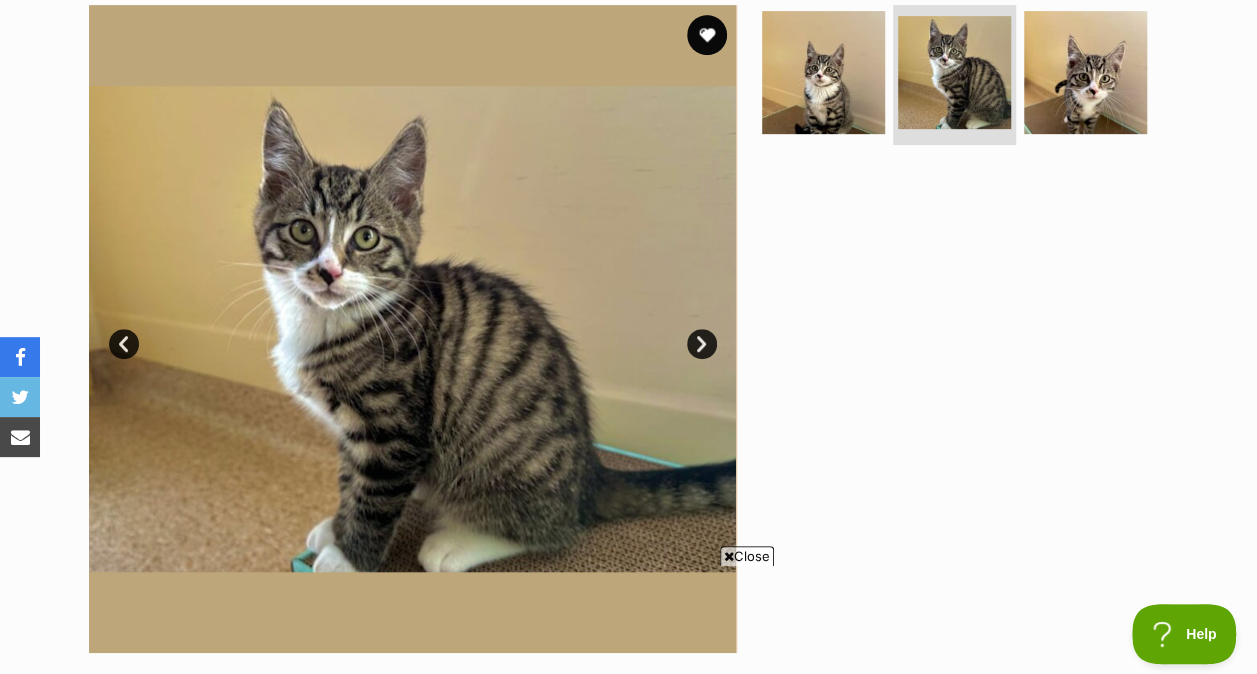 scroll, scrollTop: 415, scrollLeft: 0, axis: vertical 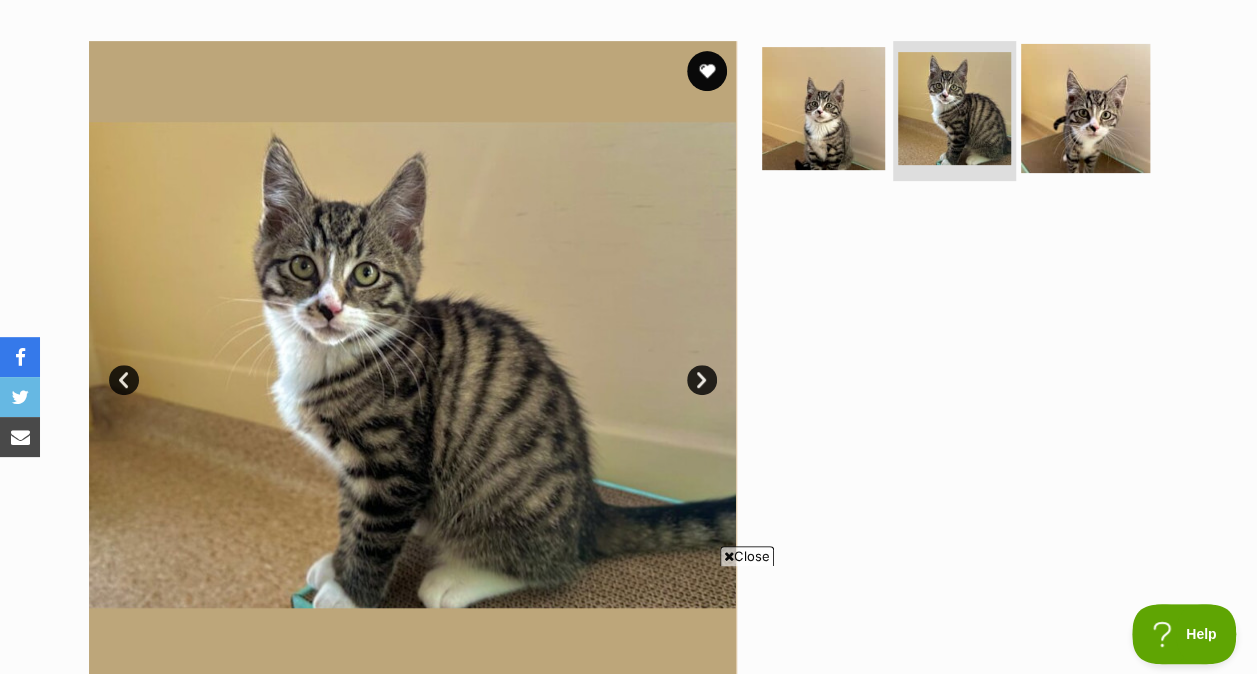 click at bounding box center (1085, 108) 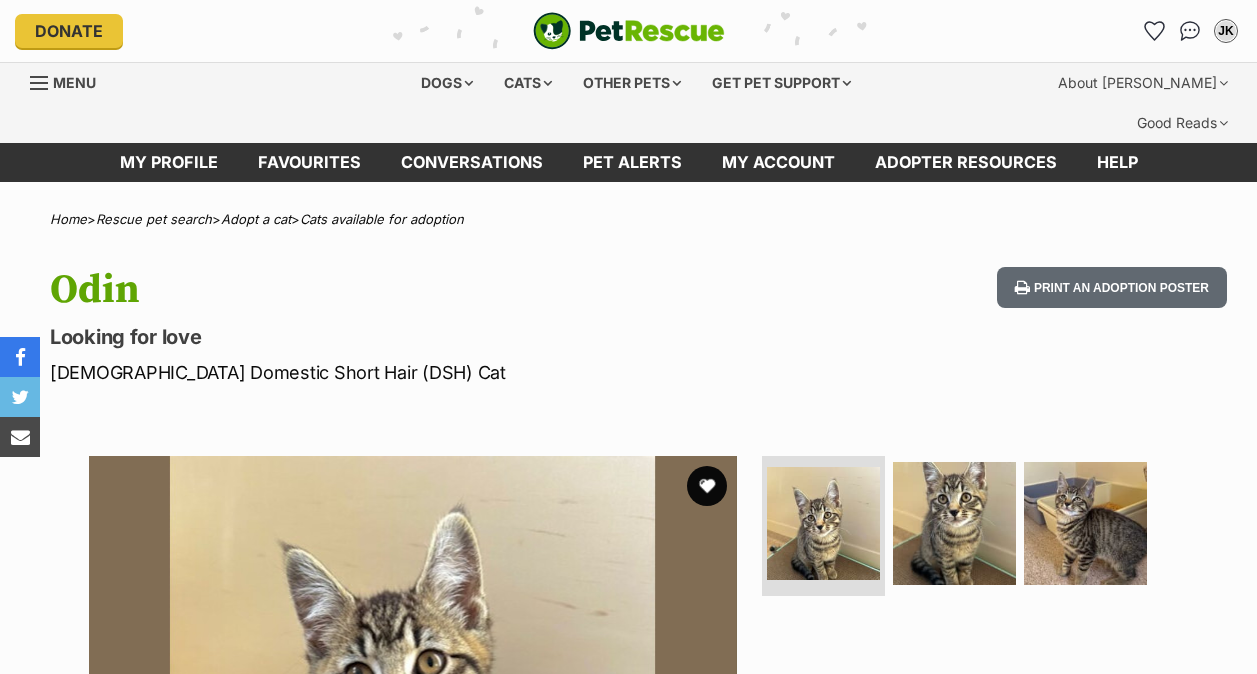 scroll, scrollTop: 0, scrollLeft: 0, axis: both 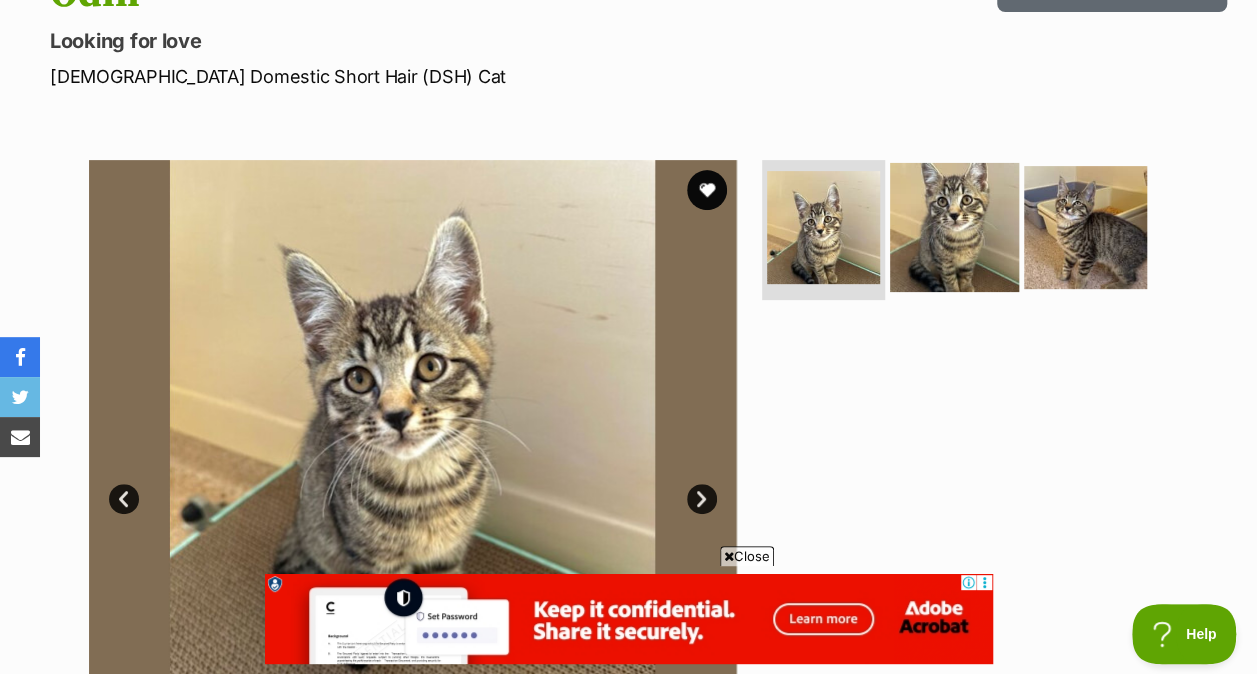 click at bounding box center [954, 227] 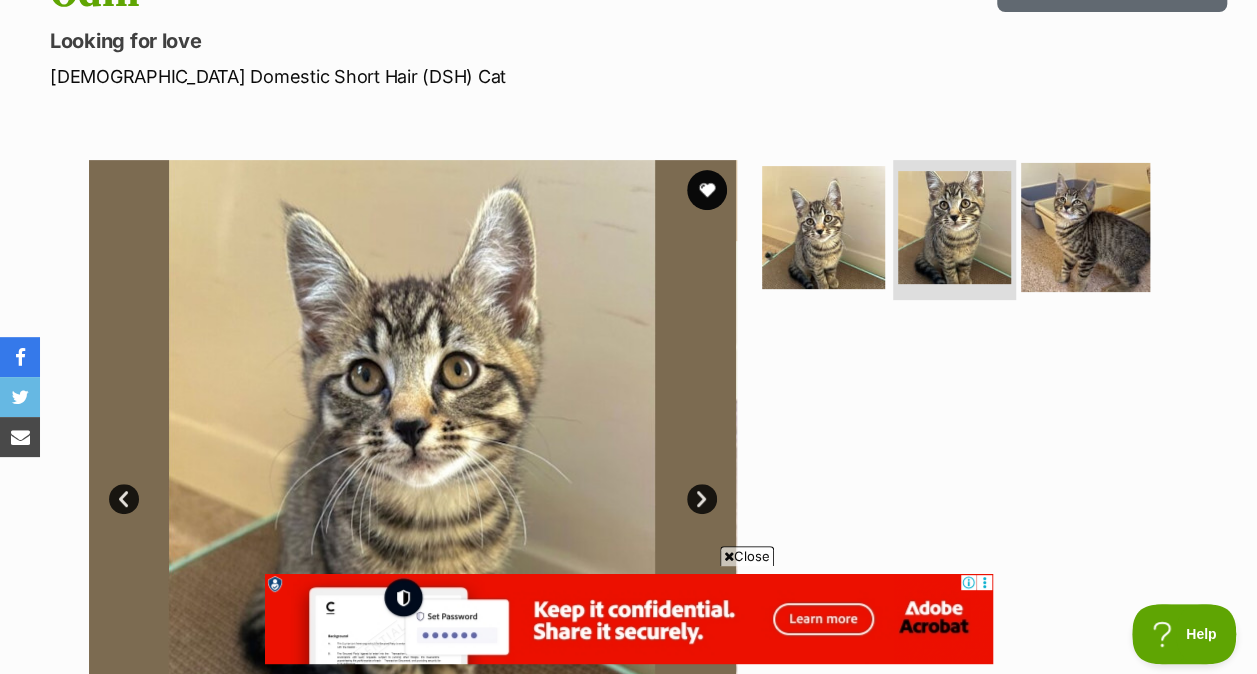 click at bounding box center (1085, 227) 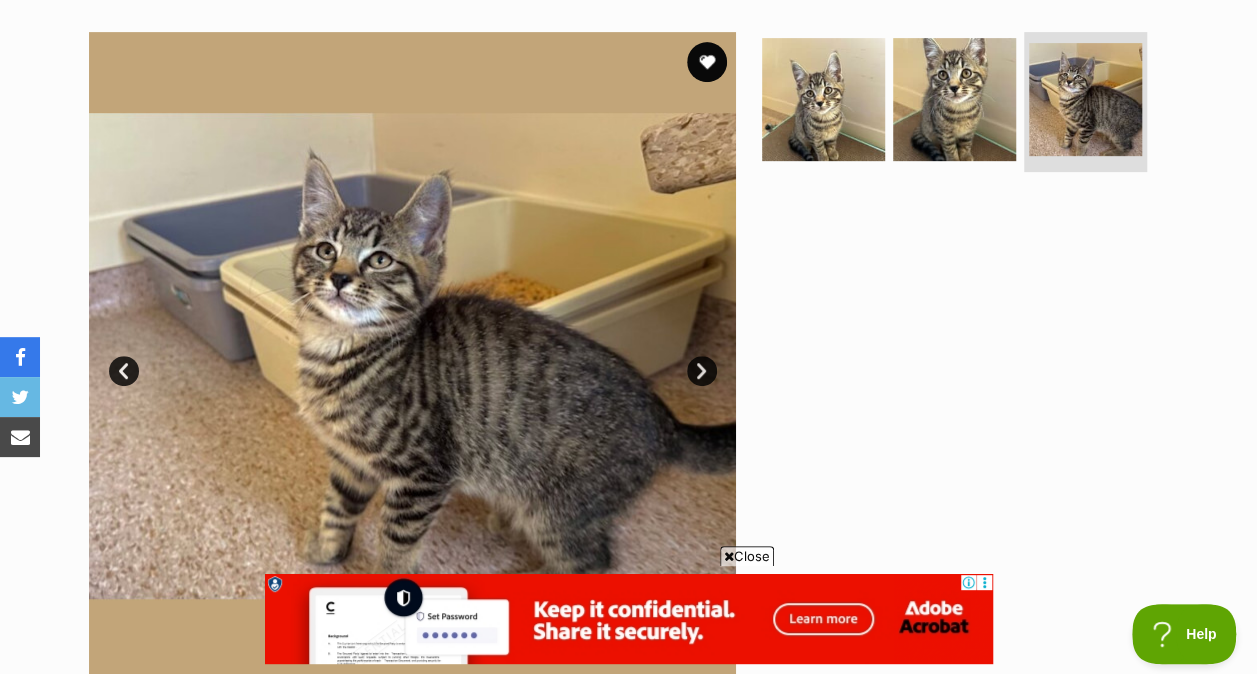 scroll, scrollTop: 417, scrollLeft: 0, axis: vertical 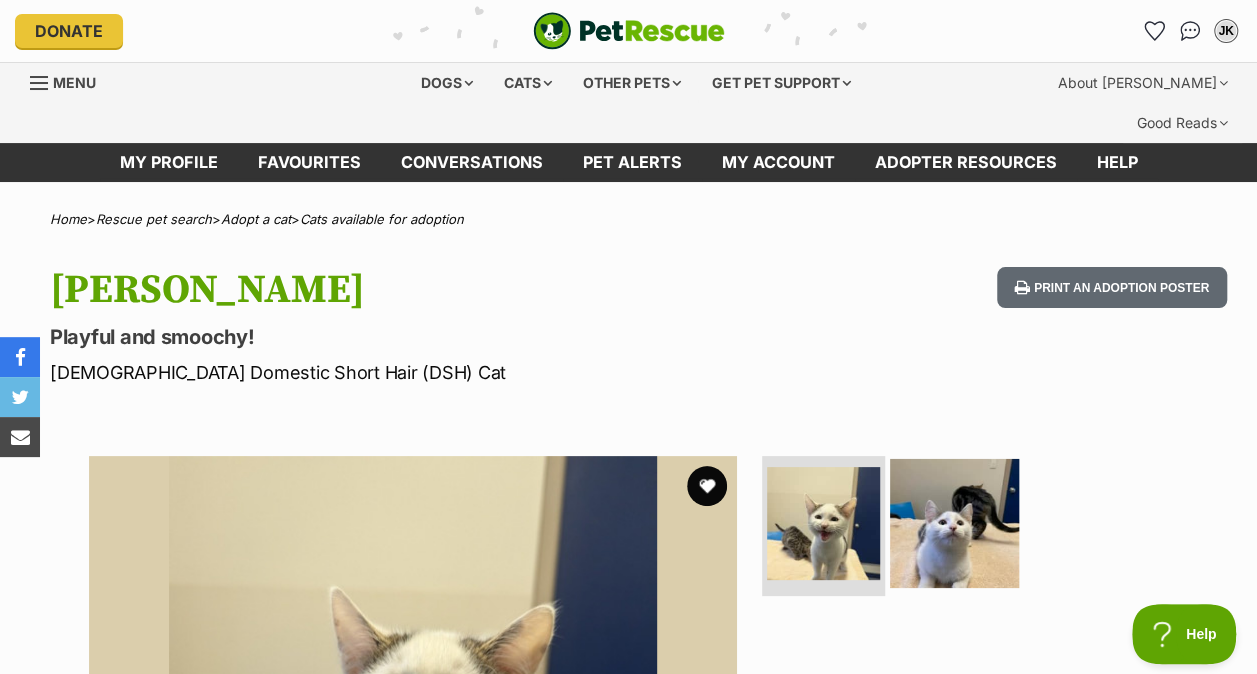 click at bounding box center [954, 523] 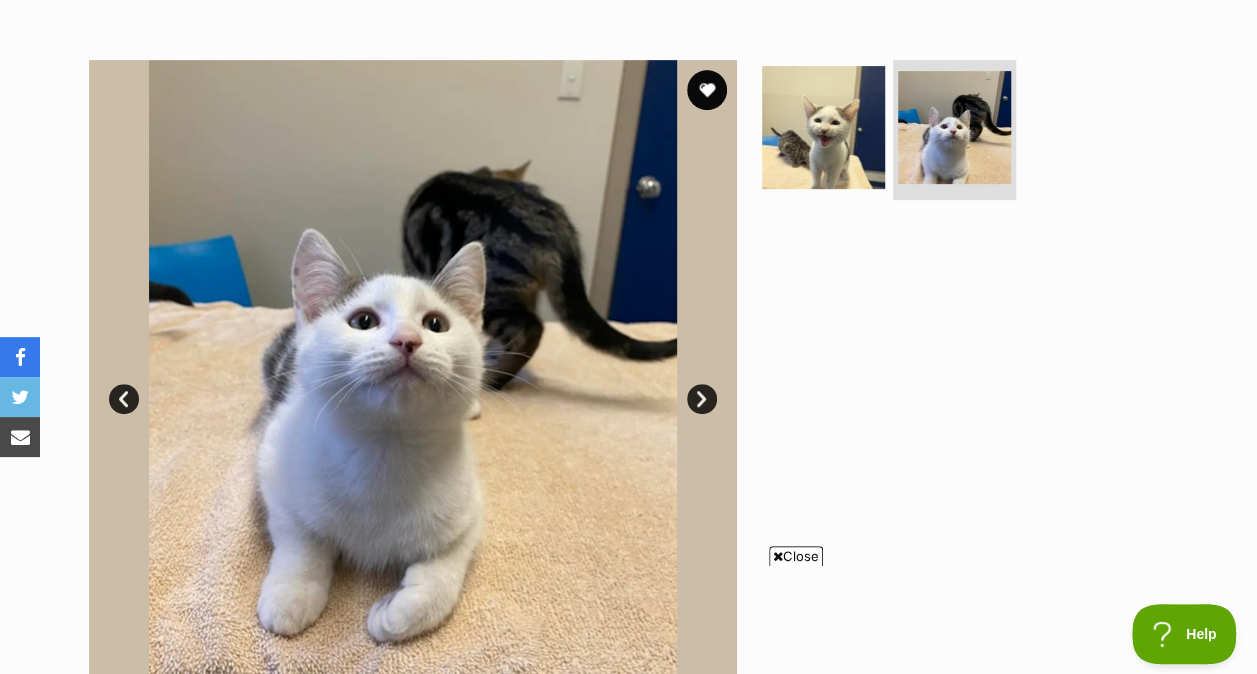 scroll, scrollTop: 391, scrollLeft: 0, axis: vertical 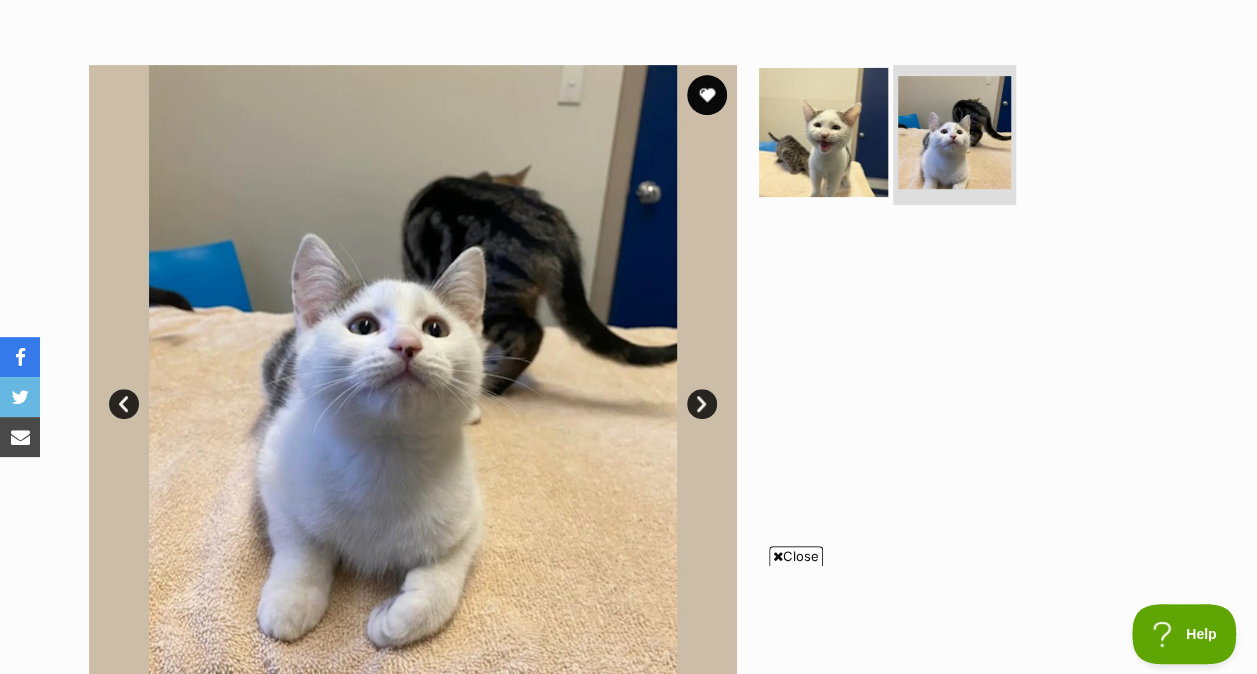 click at bounding box center [823, 132] 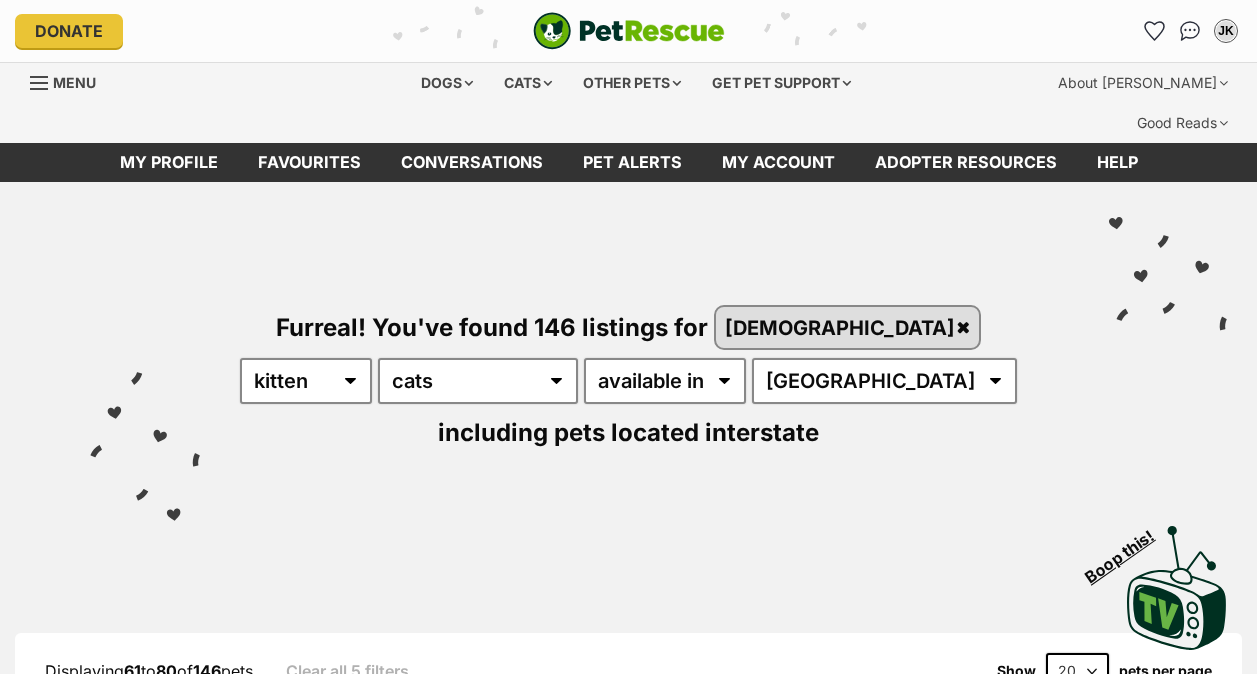 scroll, scrollTop: 0, scrollLeft: 0, axis: both 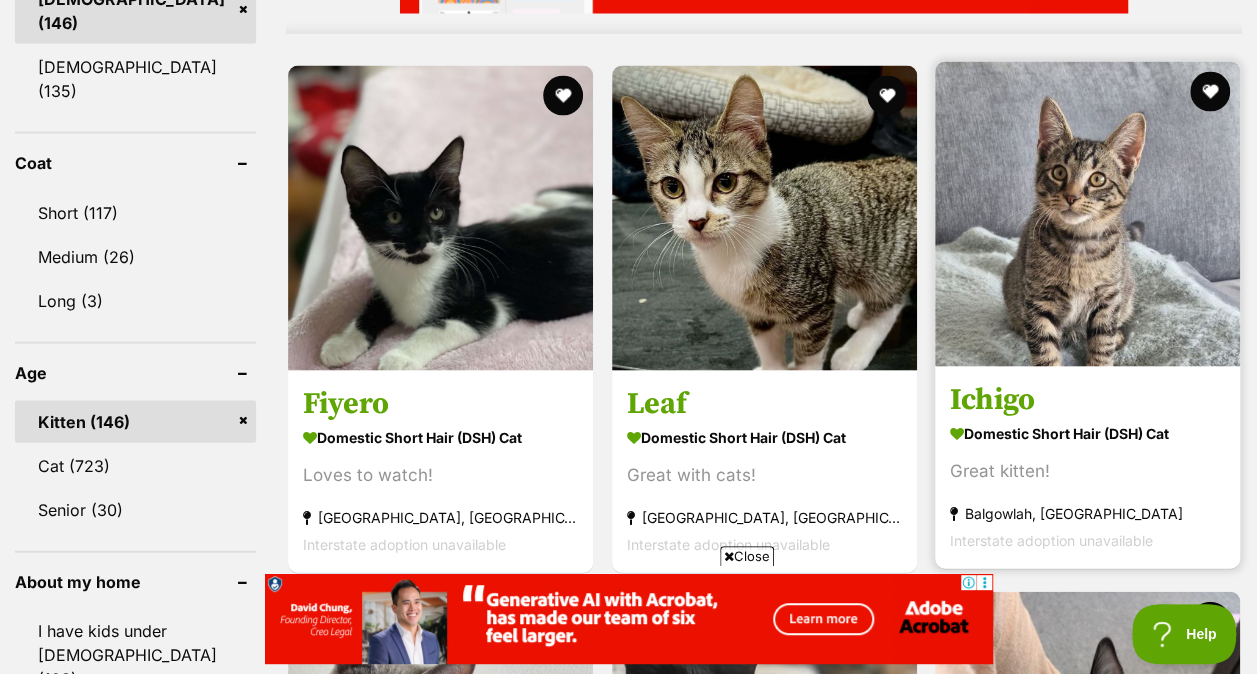 click on "Ichigo
Domestic Short Hair (DSH) Cat
Great kitten!
[GEOGRAPHIC_DATA], [GEOGRAPHIC_DATA]
Interstate adoption unavailable" at bounding box center [1087, 467] 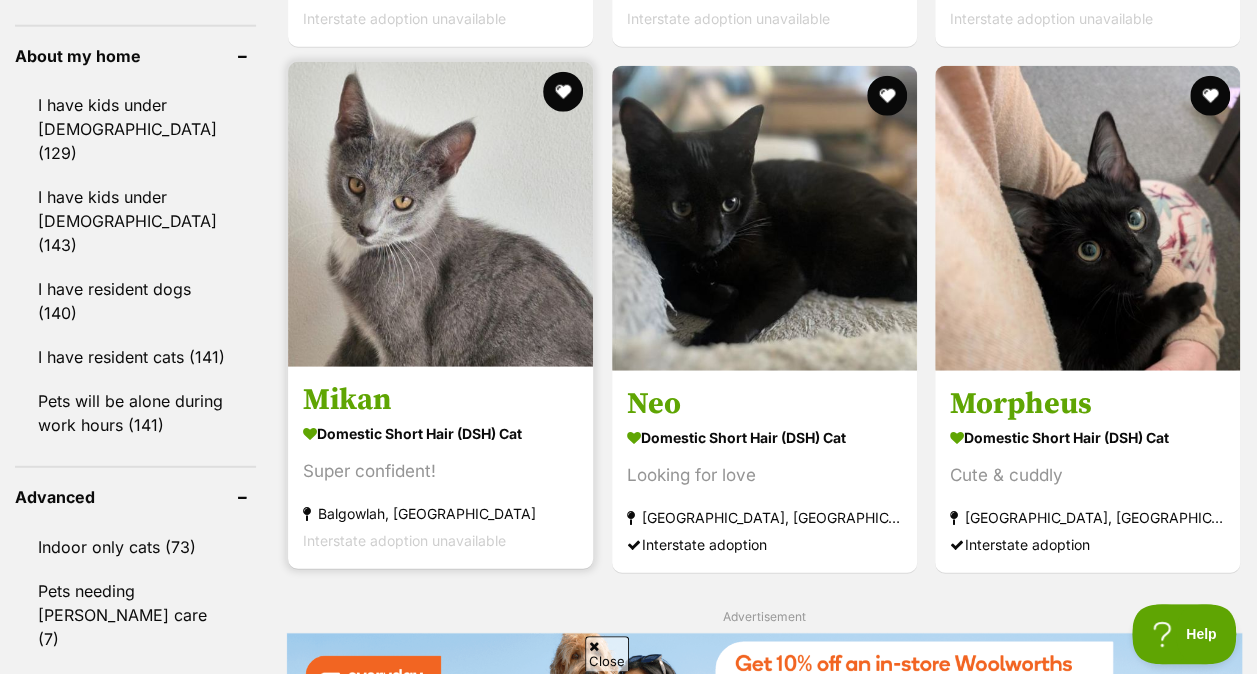 scroll, scrollTop: 0, scrollLeft: 0, axis: both 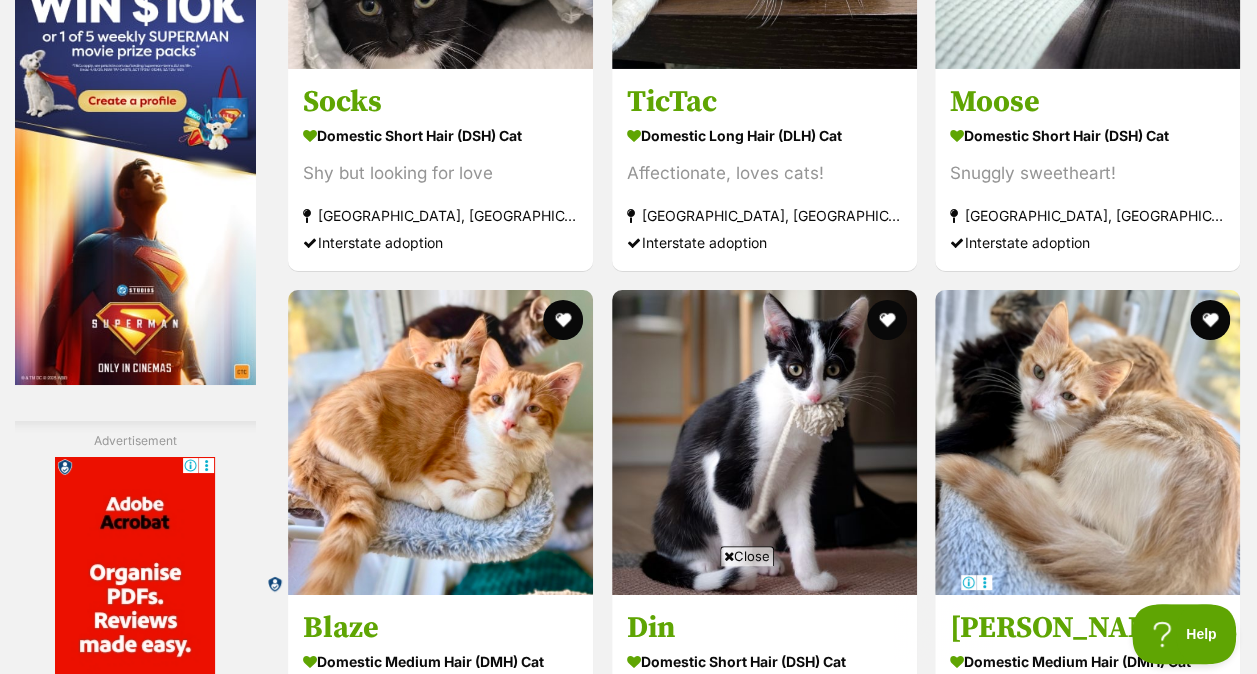 click on "Close" at bounding box center (747, 556) 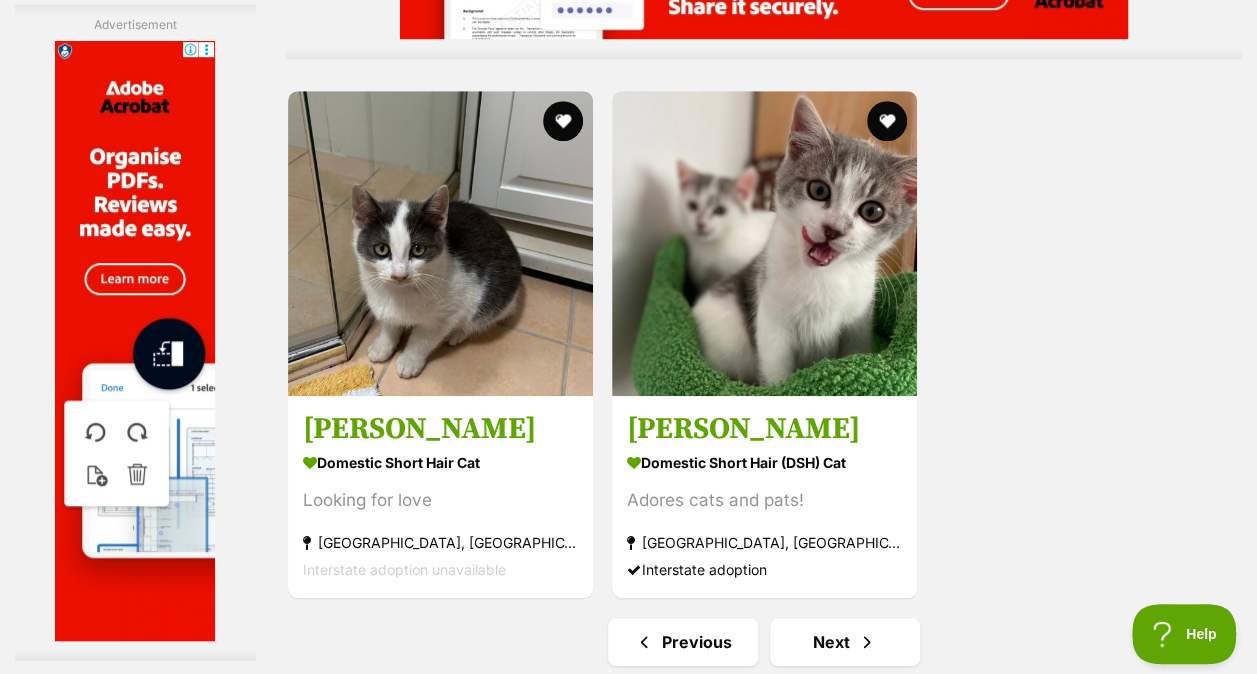 scroll, scrollTop: 4406, scrollLeft: 0, axis: vertical 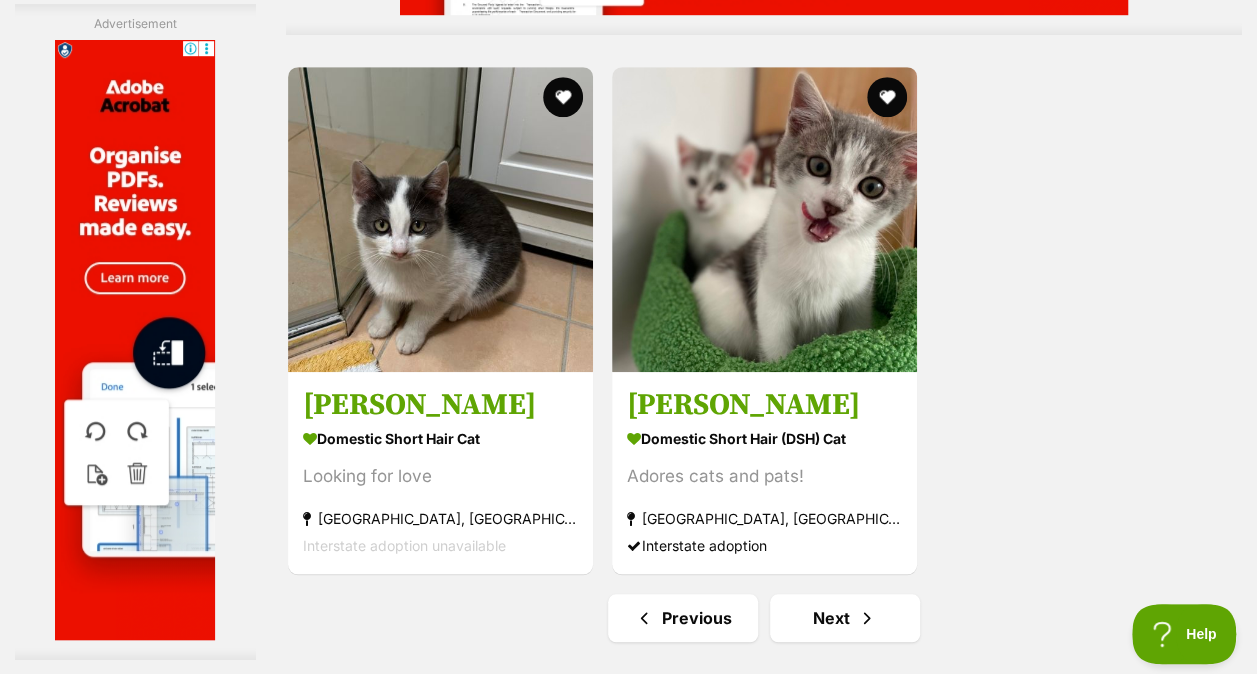 click on "Tuna
Domestic Short Hair (DSH) Cat
Shy Beauty
Taren Point, NSW
Interstate adoption unavailable
Mario
Domestic Short Hair (DSH) Cat
Gorgeous and Playful!
Taren Point, NSW
Interstate adoption unavailable
Benni
Domestic Short Hair (DSH) Cat
Looking to be Loved
Mayfield, NSW
Interstate adoption unavailable
Brooklyn
Domestic Short Hair (DSH) Cat
Shy Beauty
Taren Point, NSW
Interstate adoption unavailable
Rocky
Domestic Medium Hair (DMH) Cat
Gorgeous Boy!
Taren Point, NSW
Interstate adoption unavailable
Hendrix
Domestic Short Hair (DSH) Cat
Looking for love
Maryborough West, QLD
Interstate adoption
Advertisement
Fiyero" at bounding box center (764, -1546) 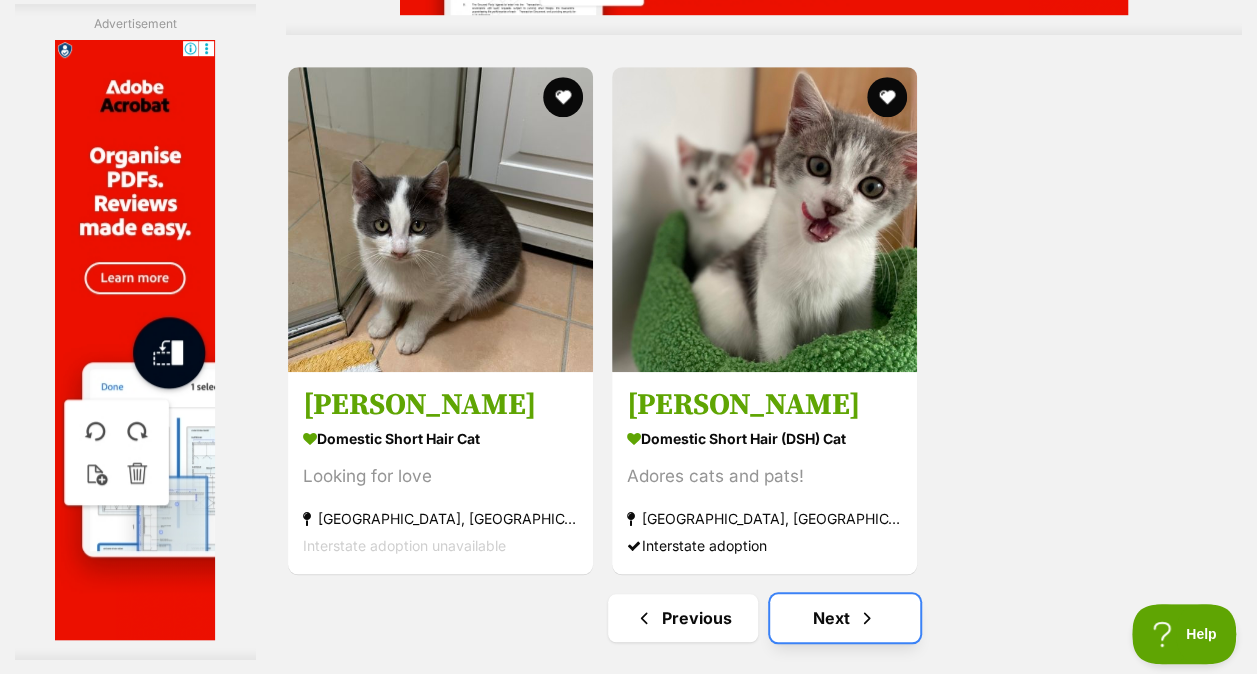 click on "Next" at bounding box center [845, 618] 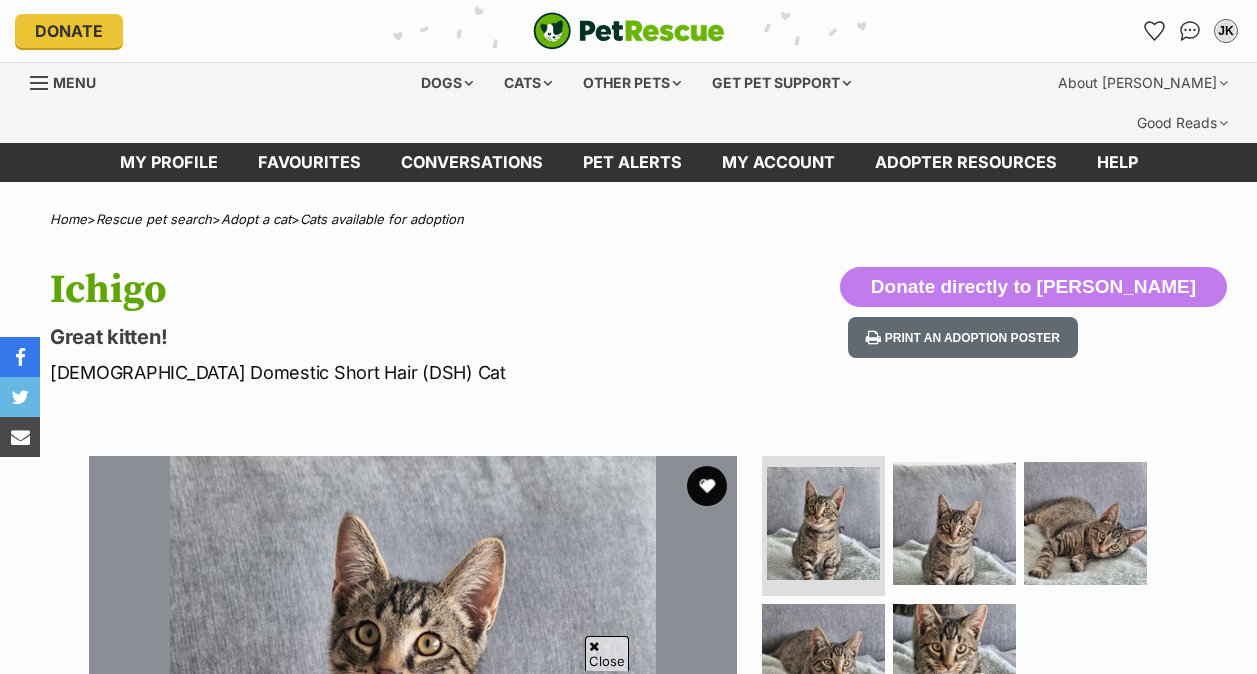 scroll, scrollTop: 186, scrollLeft: 0, axis: vertical 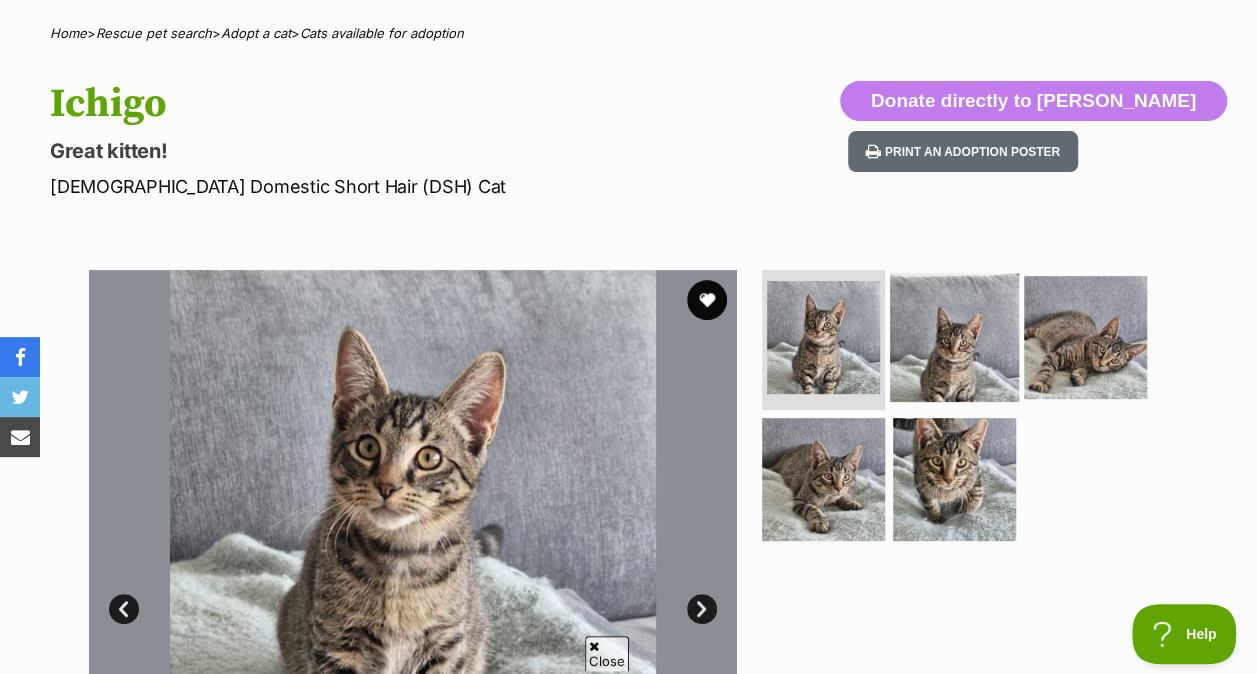 click at bounding box center (954, 337) 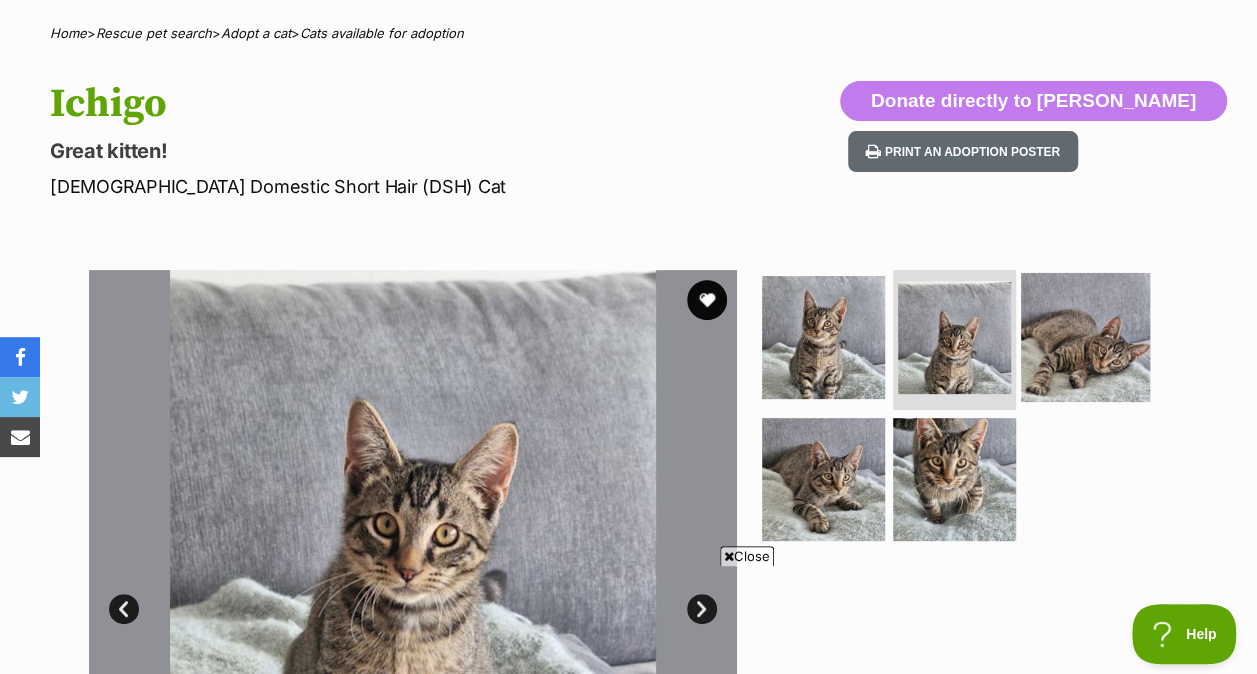 scroll, scrollTop: 0, scrollLeft: 0, axis: both 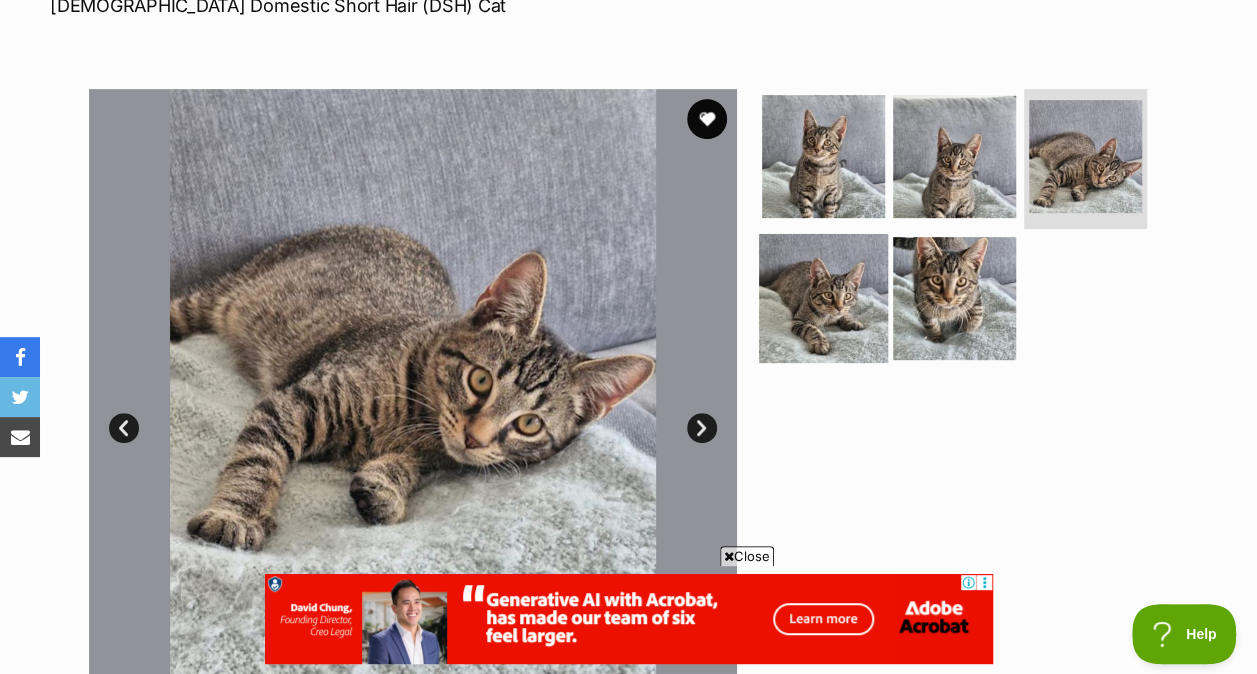 click at bounding box center [823, 297] 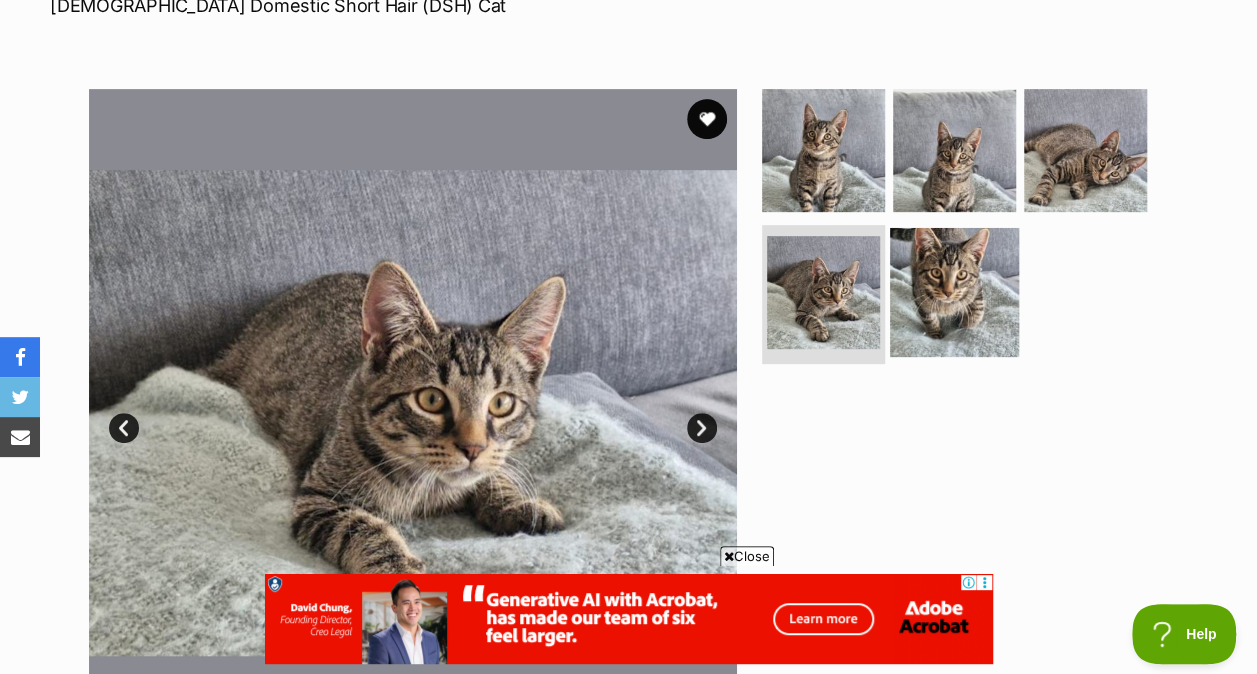 click at bounding box center [954, 291] 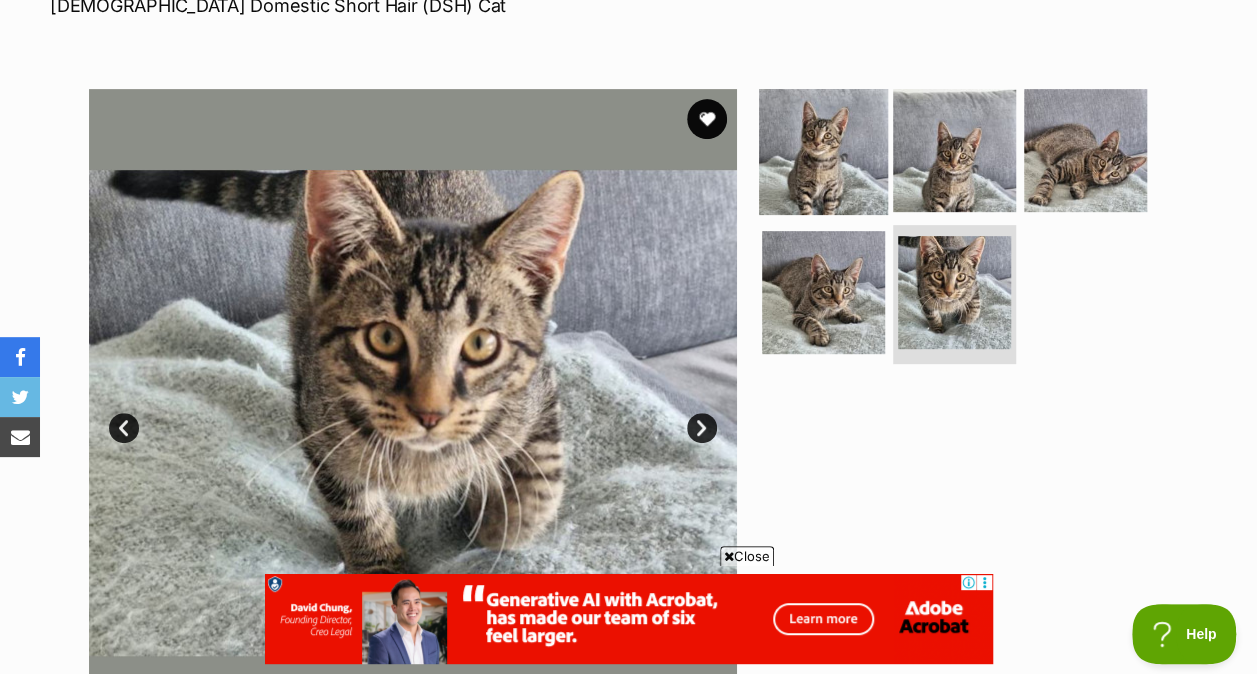 click at bounding box center (823, 150) 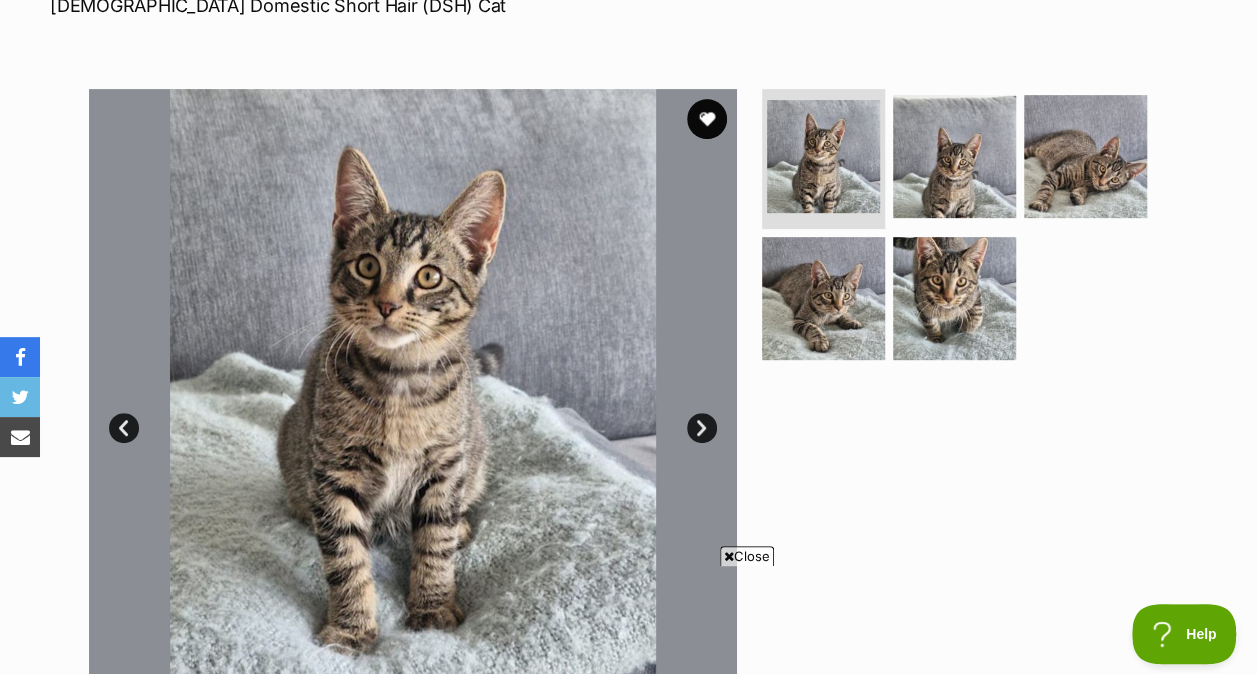 scroll, scrollTop: 0, scrollLeft: 0, axis: both 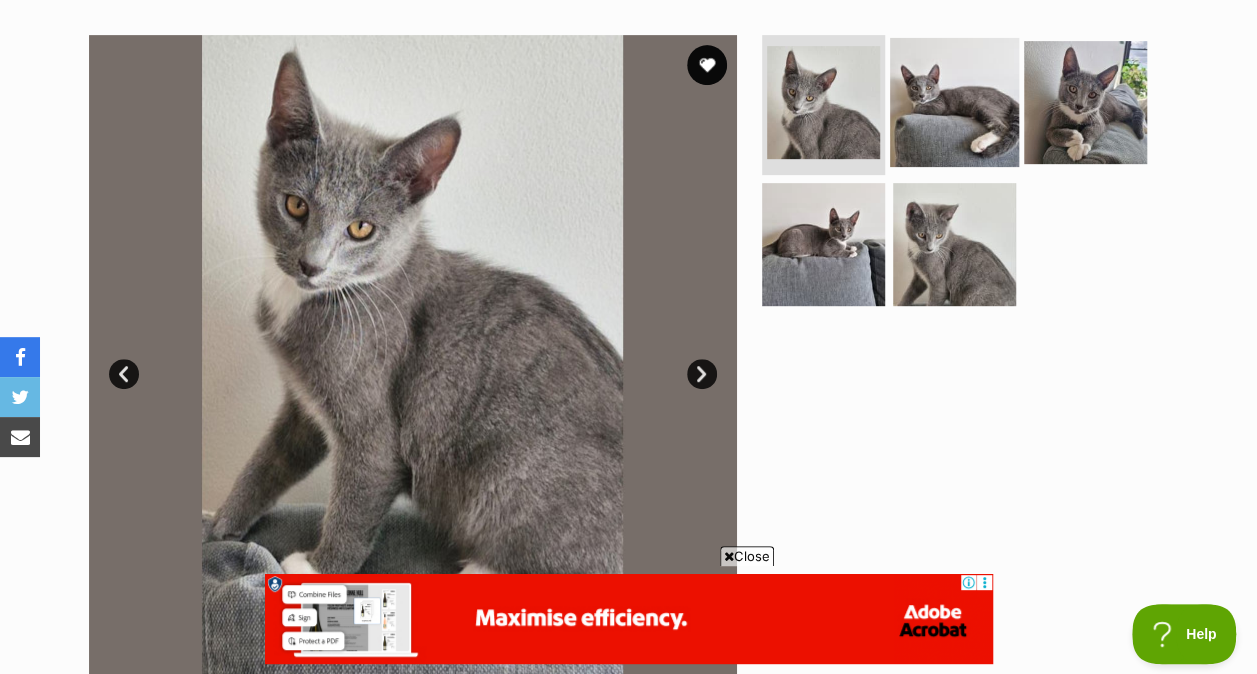 click at bounding box center (954, 102) 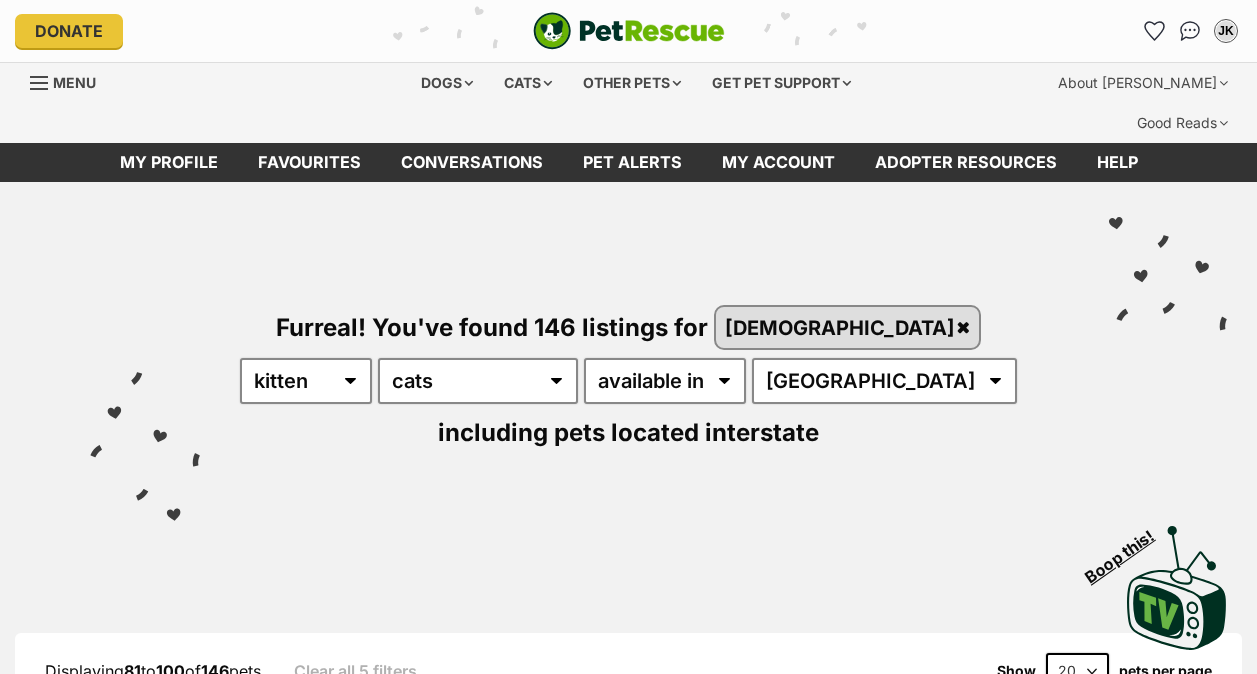 scroll, scrollTop: 0, scrollLeft: 0, axis: both 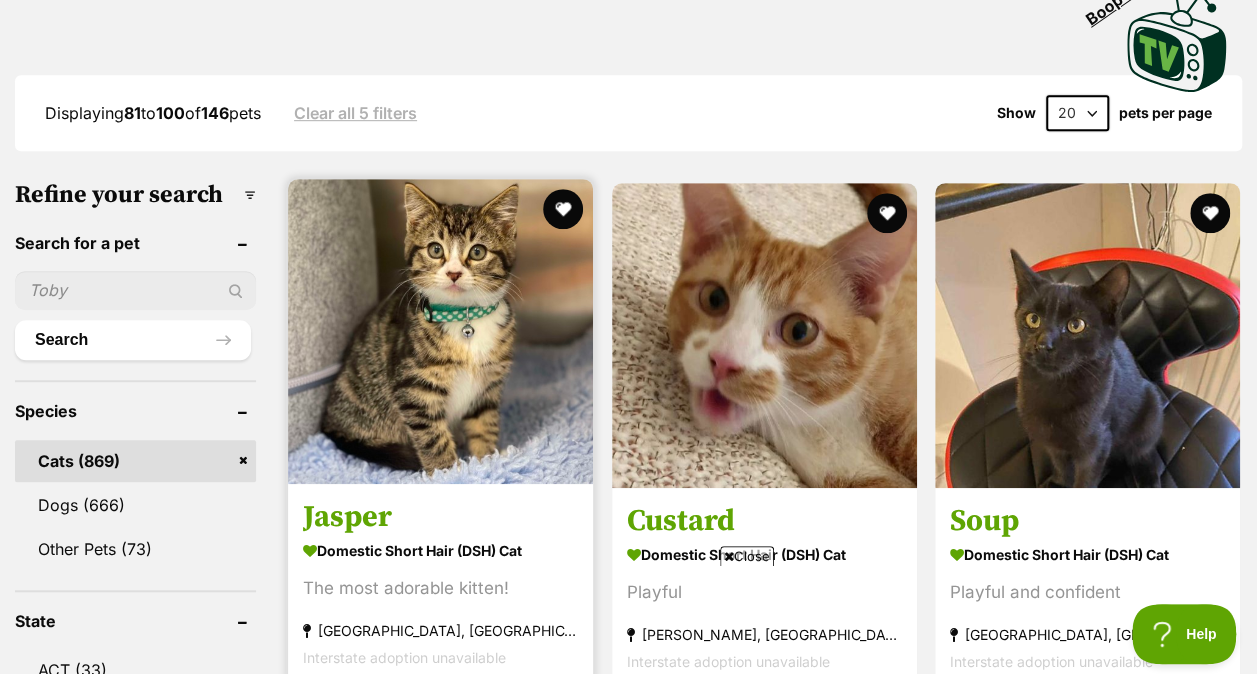 click on "Jasper" at bounding box center (440, 517) 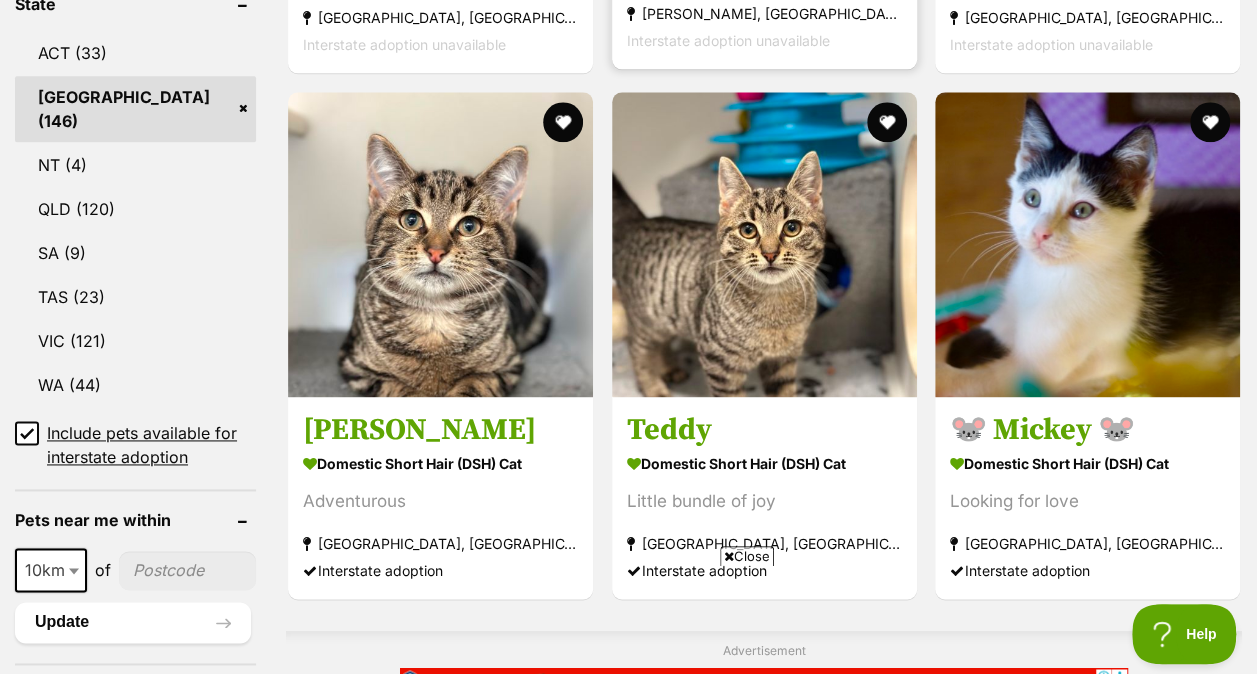 scroll, scrollTop: 1176, scrollLeft: 0, axis: vertical 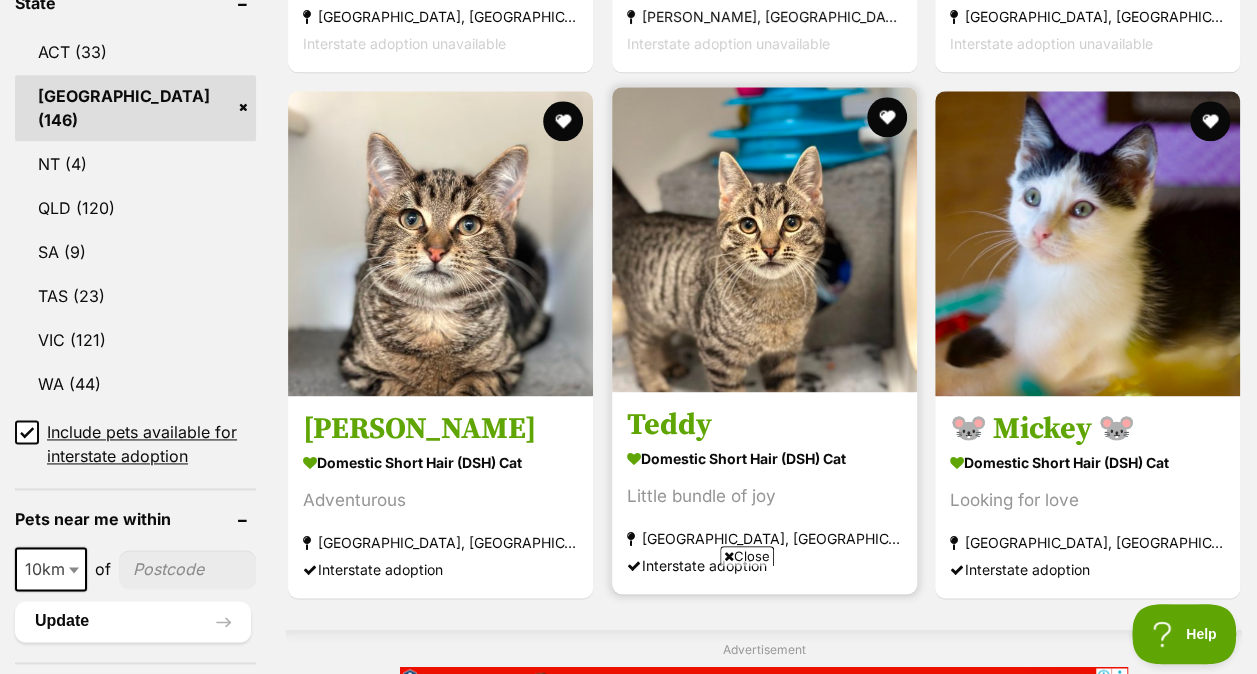 click on "Teddy" at bounding box center [764, 425] 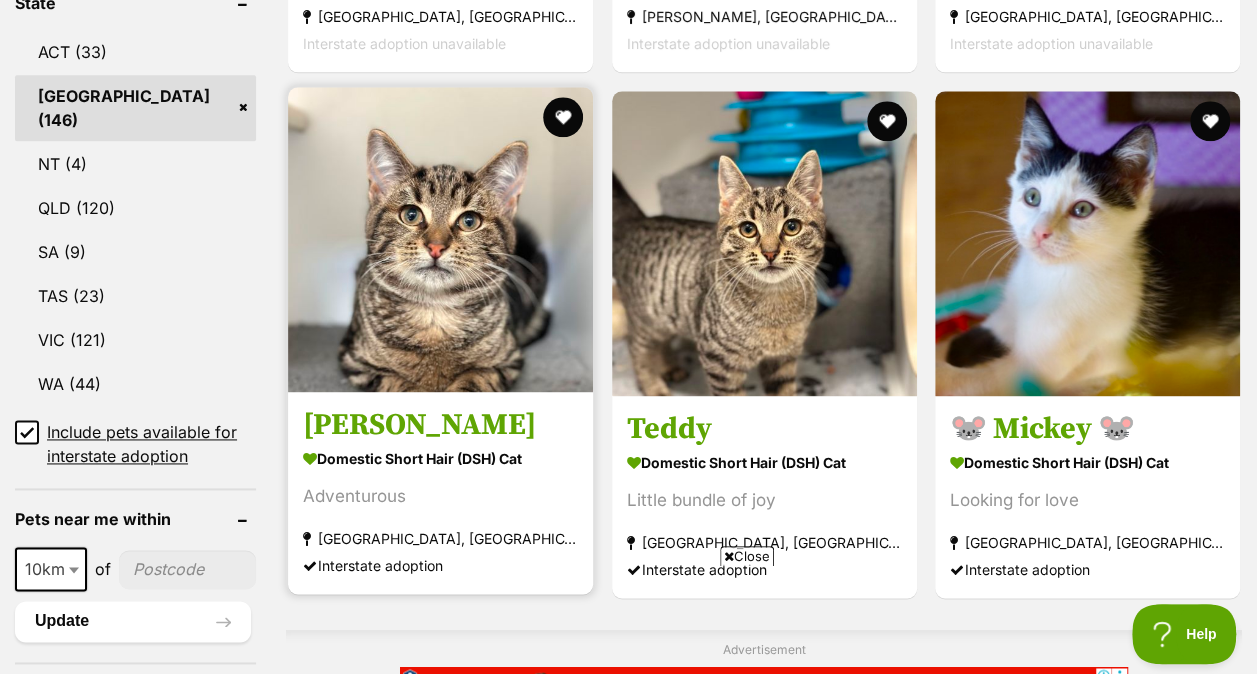 click on "Joey" at bounding box center [440, 425] 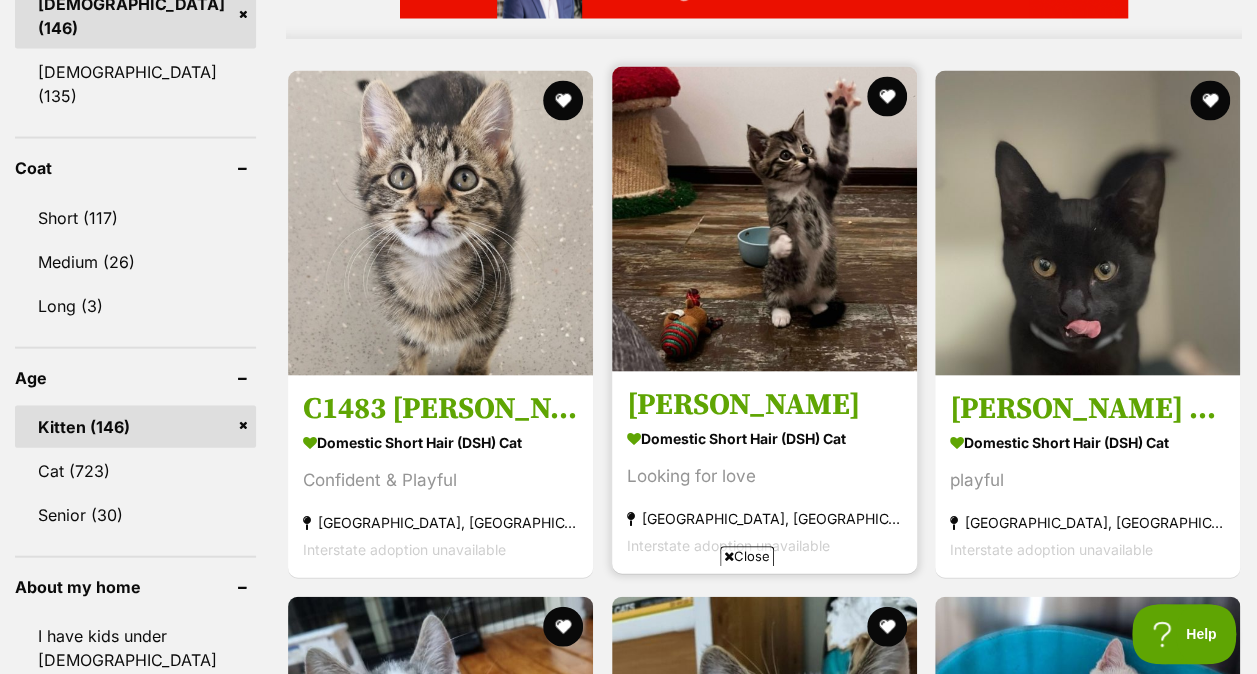 scroll, scrollTop: 0, scrollLeft: 0, axis: both 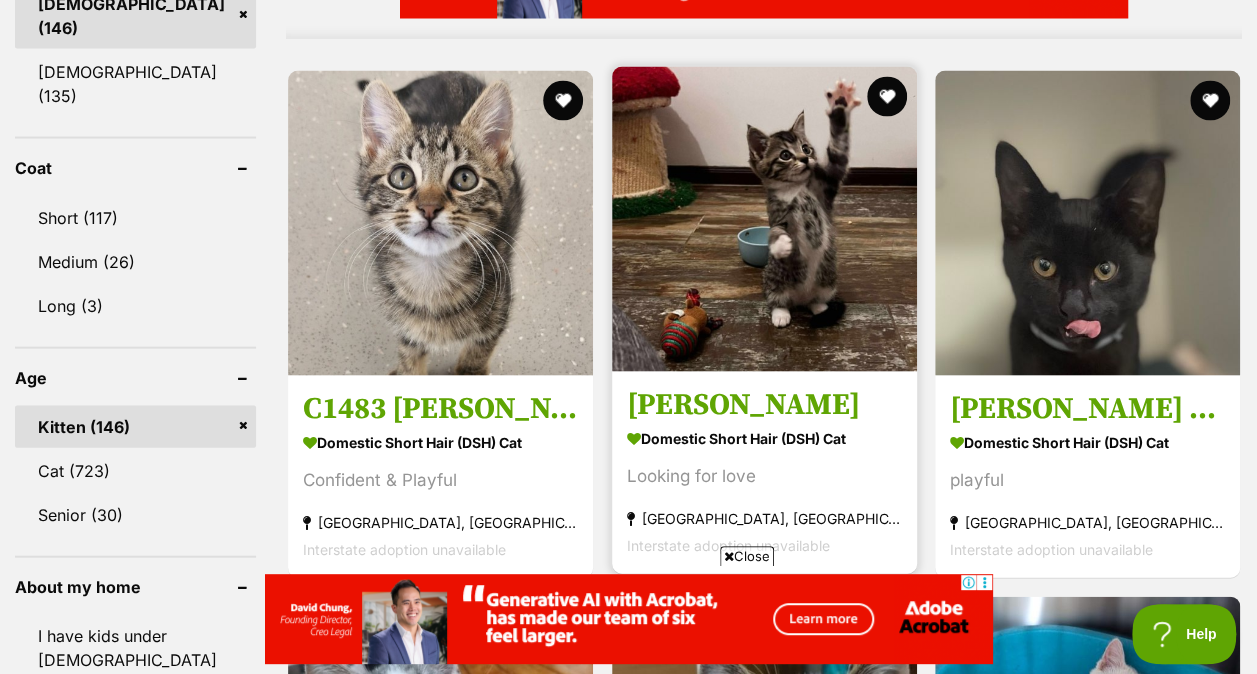 click on "Domestic Short Hair (DSH) Cat" at bounding box center (764, 438) 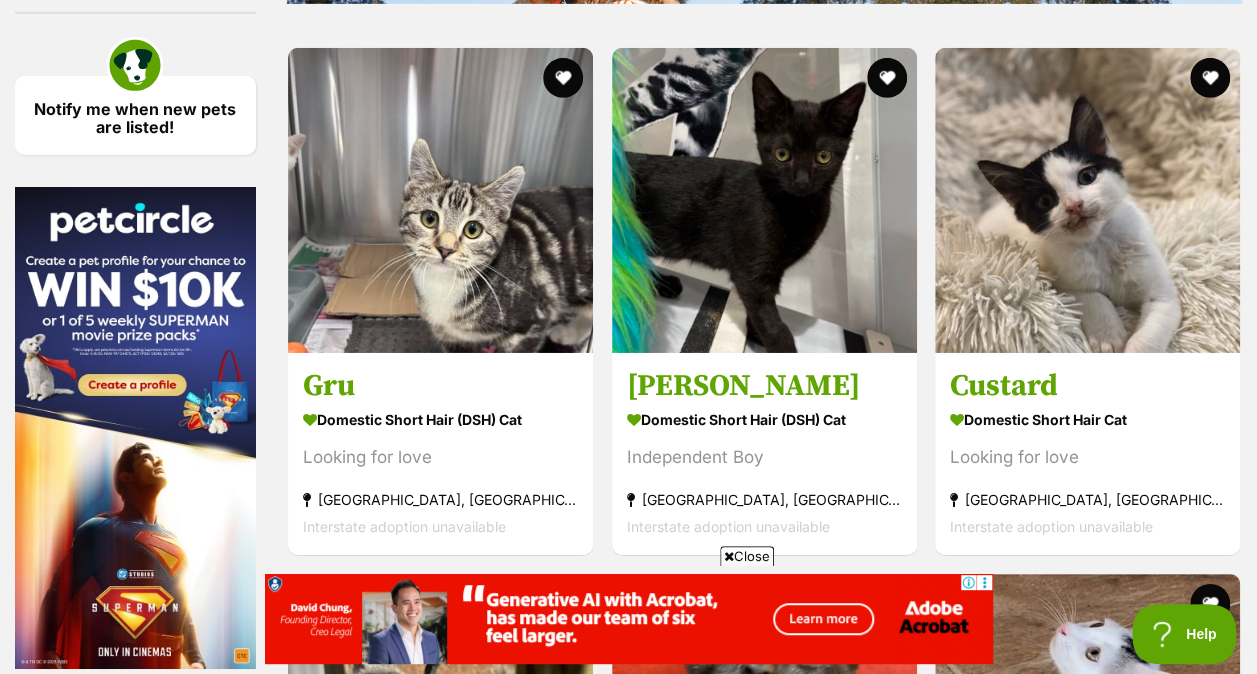 scroll, scrollTop: 3188, scrollLeft: 0, axis: vertical 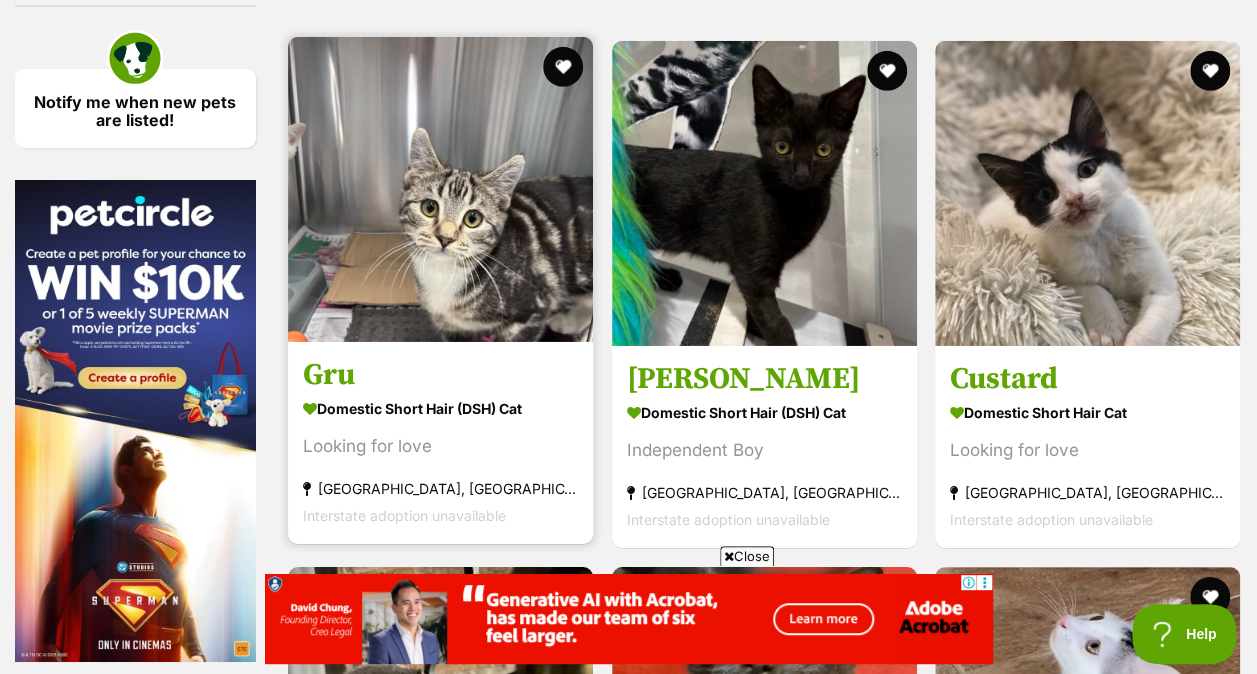 click on "Gru" at bounding box center [440, 375] 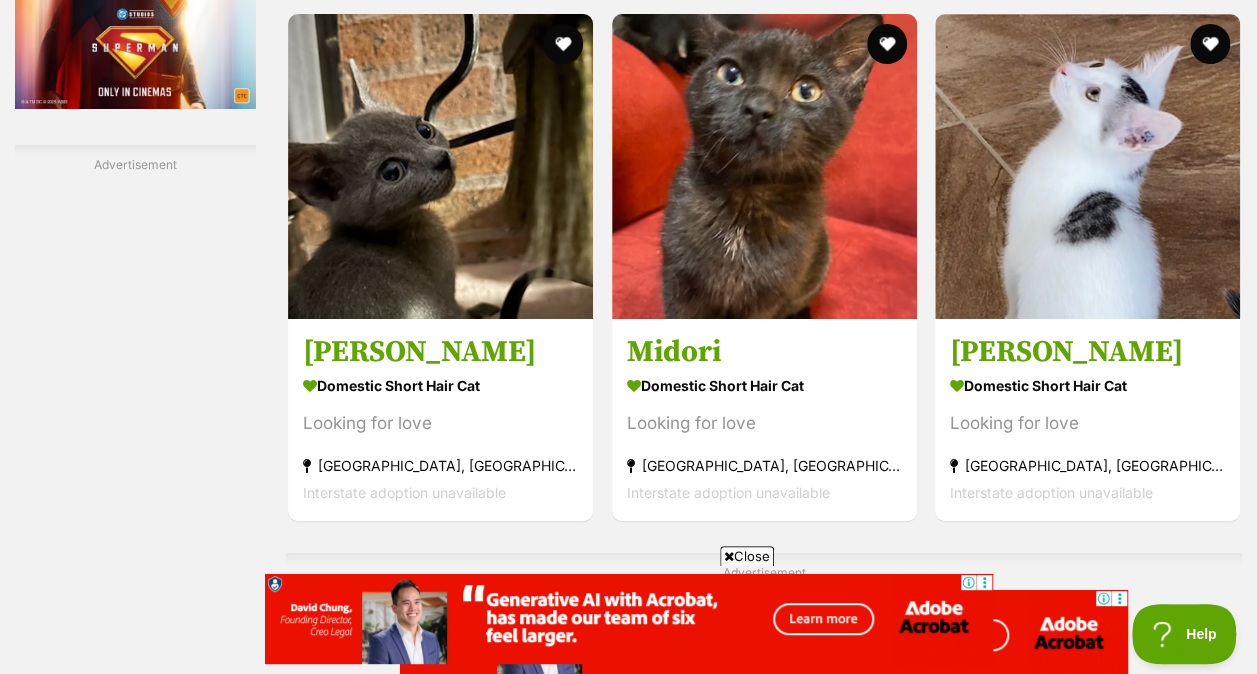 scroll, scrollTop: 3768, scrollLeft: 0, axis: vertical 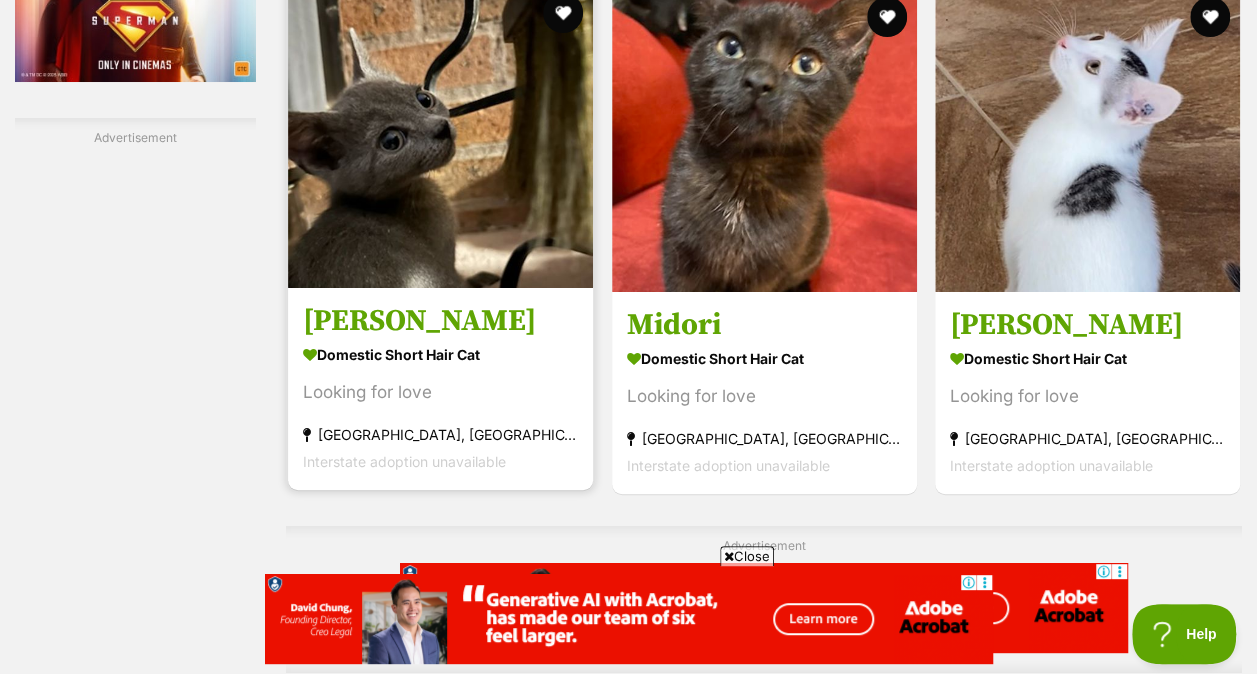 click on "Bailey" at bounding box center [440, 321] 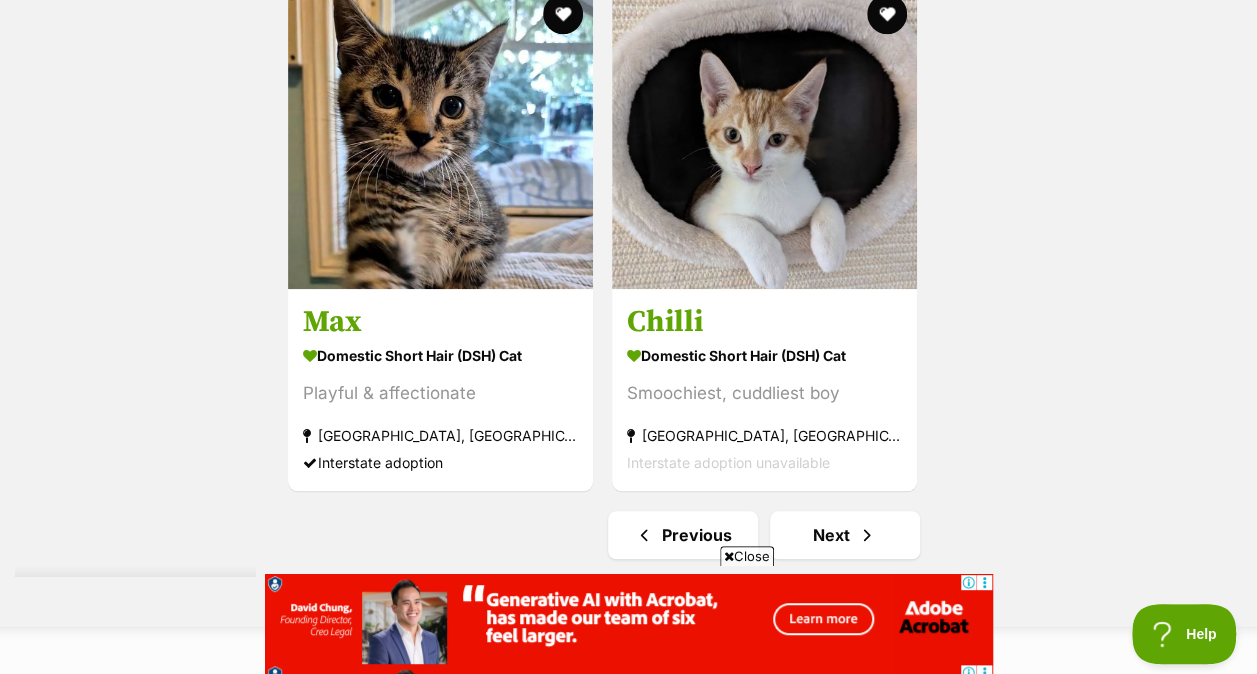 scroll, scrollTop: 4490, scrollLeft: 0, axis: vertical 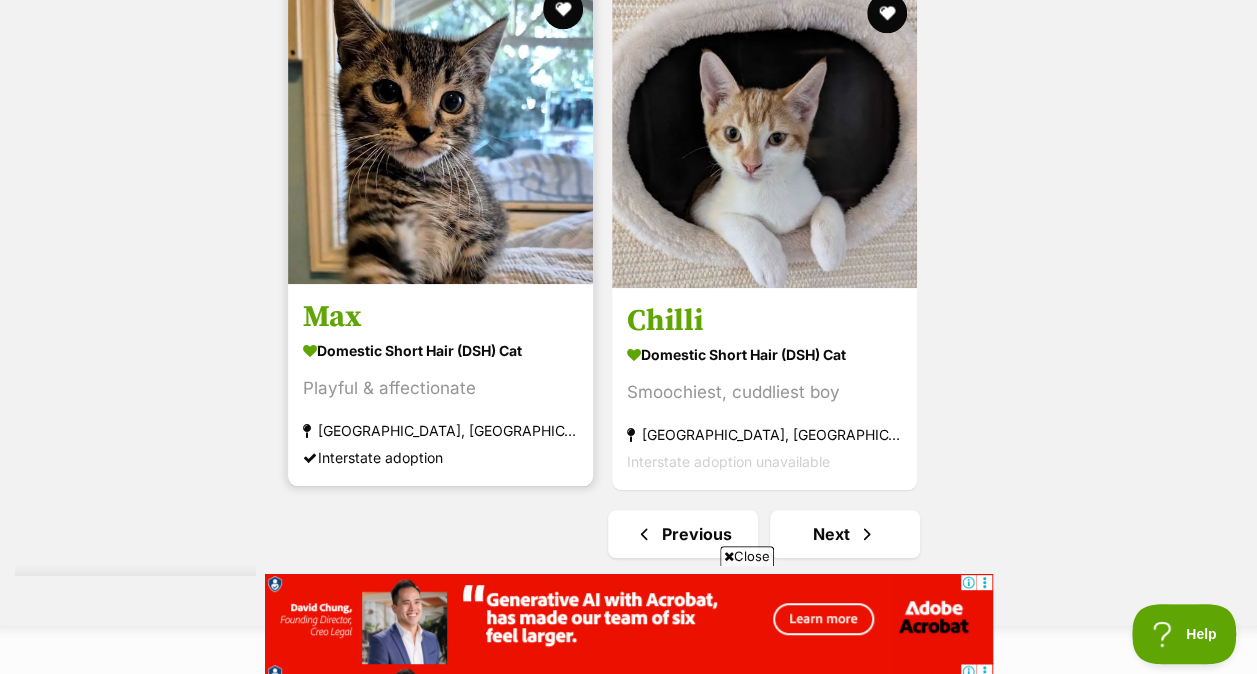 click on "Max" at bounding box center (440, 317) 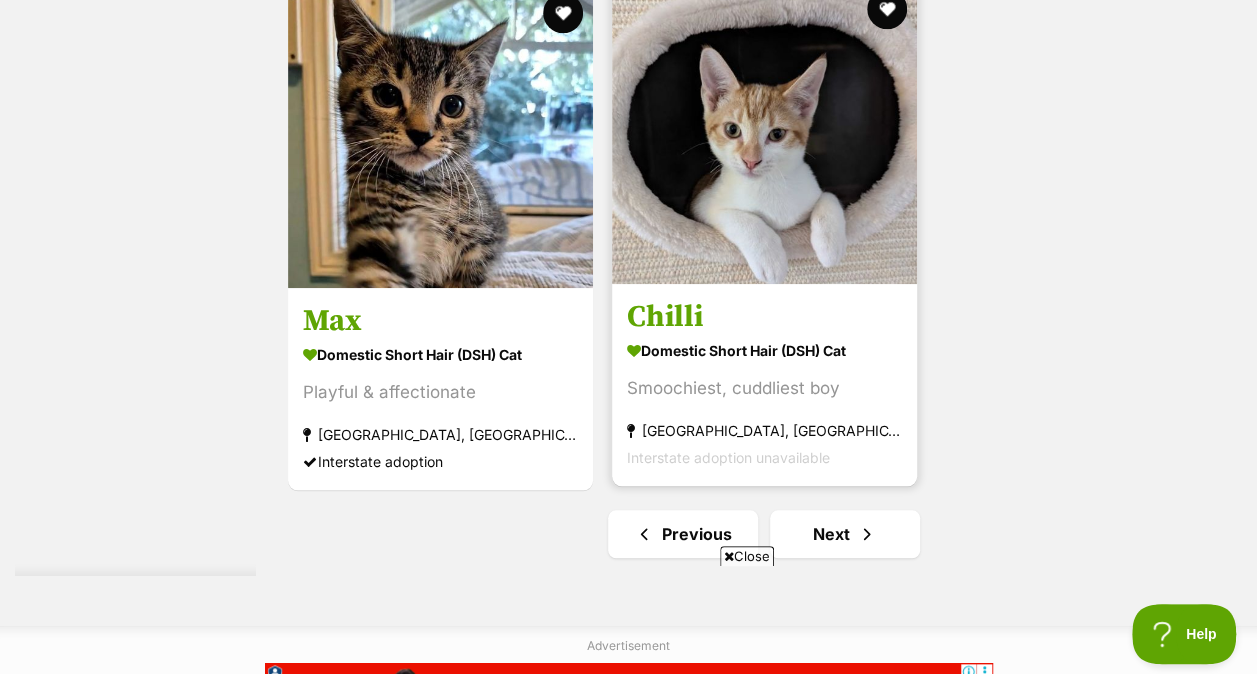 scroll, scrollTop: 0, scrollLeft: 0, axis: both 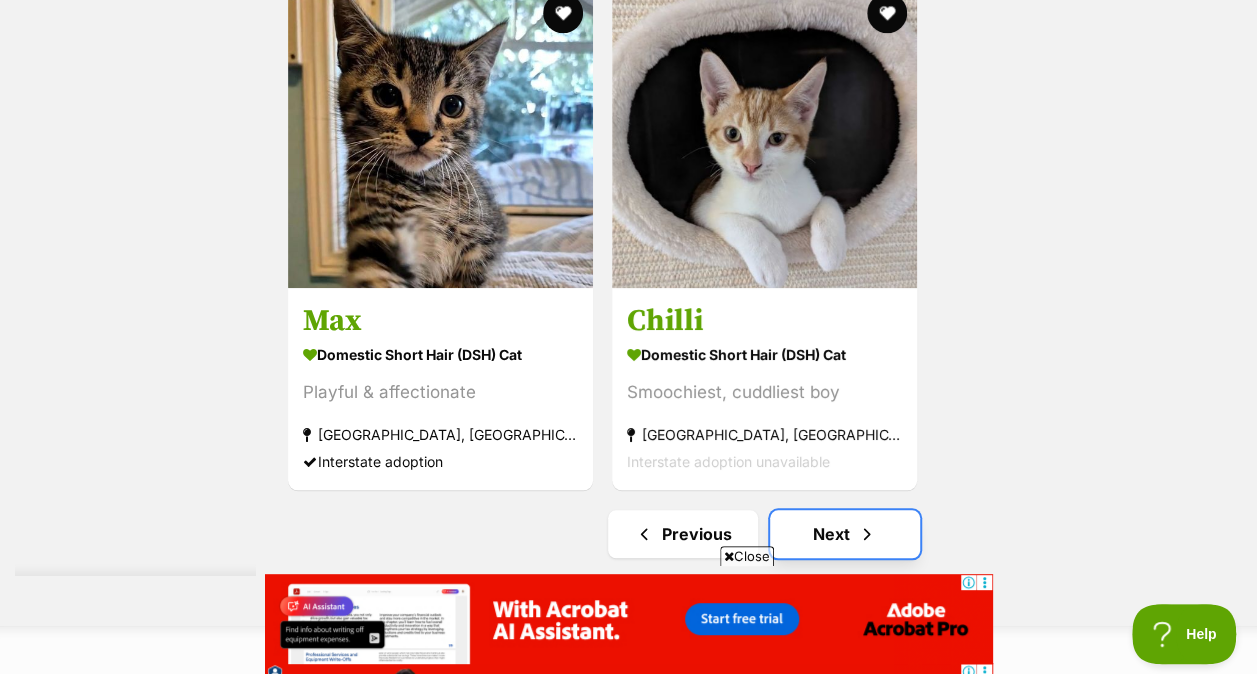 click on "Next" at bounding box center (845, 534) 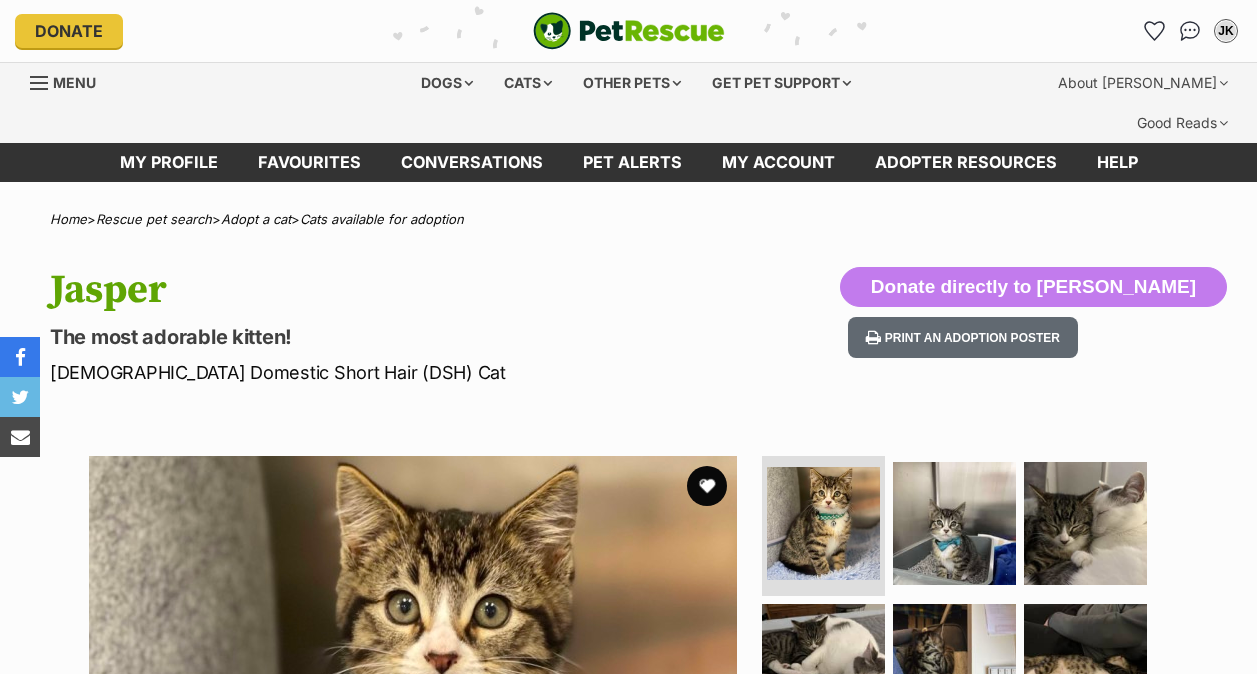 scroll, scrollTop: 0, scrollLeft: 0, axis: both 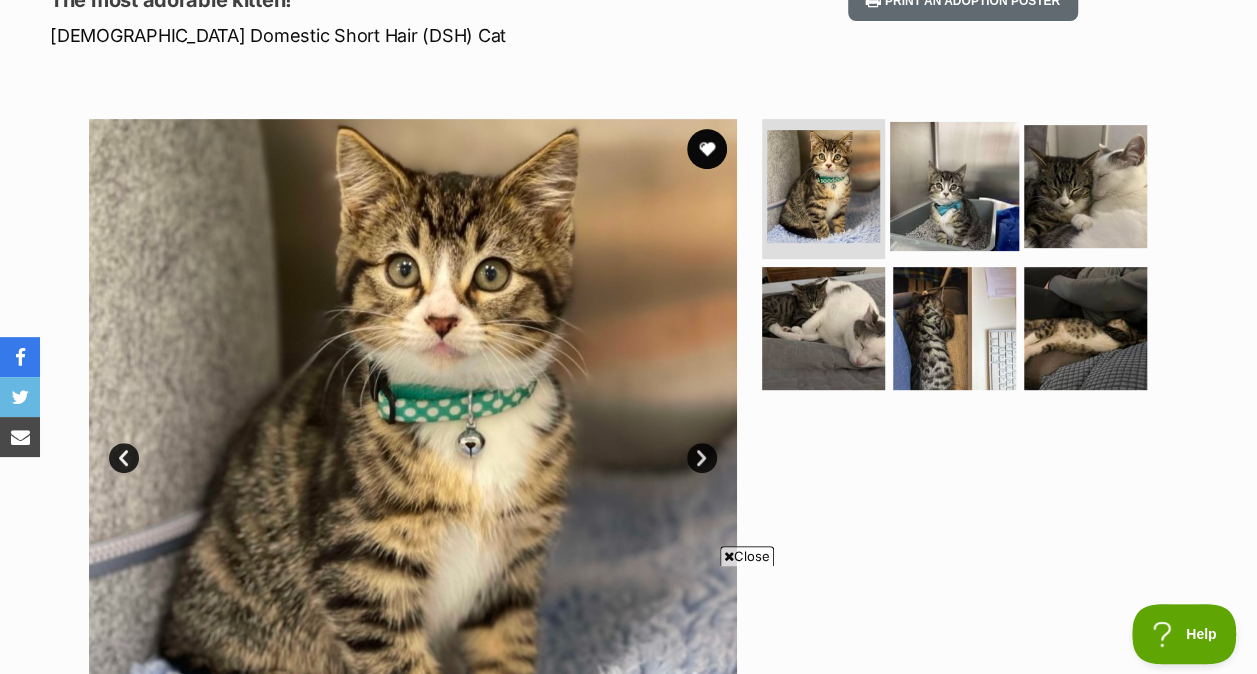 click at bounding box center (954, 186) 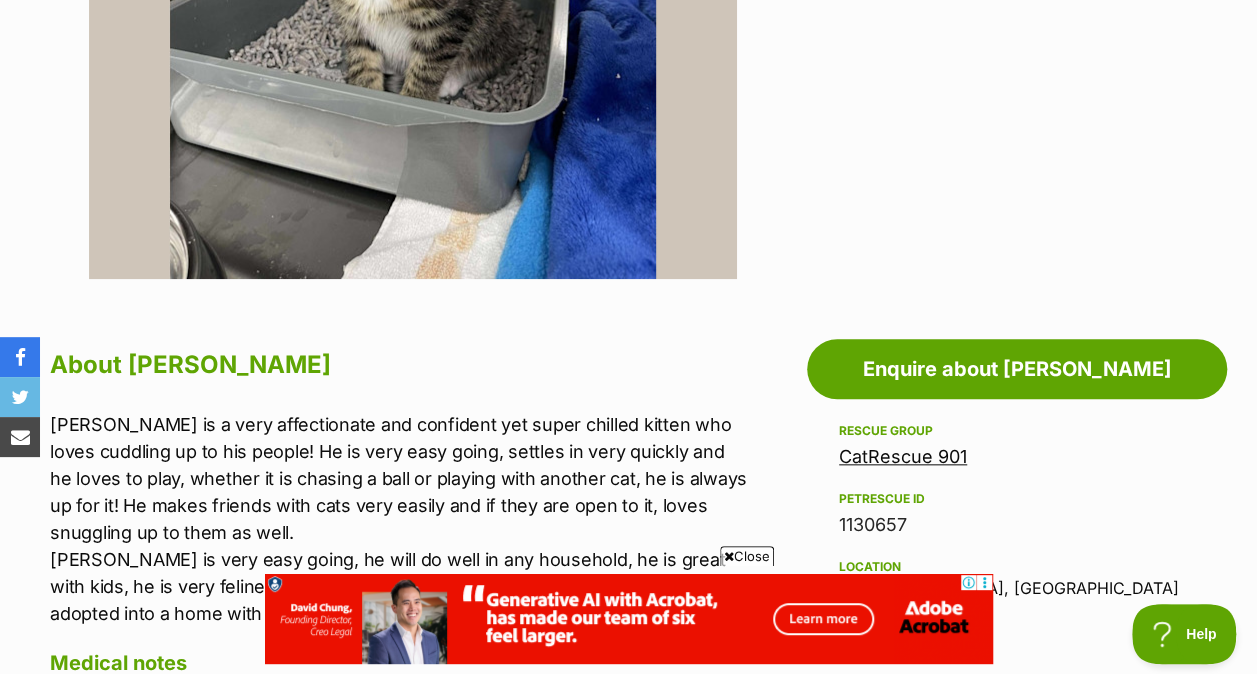 scroll, scrollTop: 826, scrollLeft: 0, axis: vertical 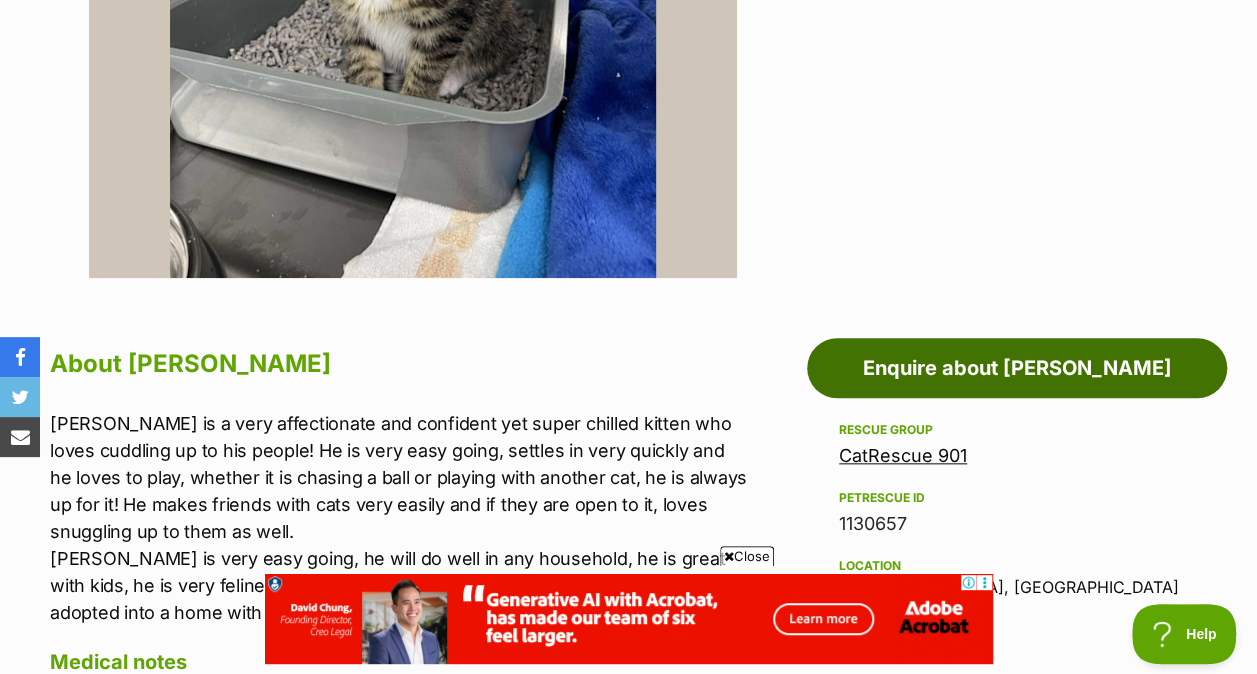 click on "Enquire about Jasper" at bounding box center [1017, 368] 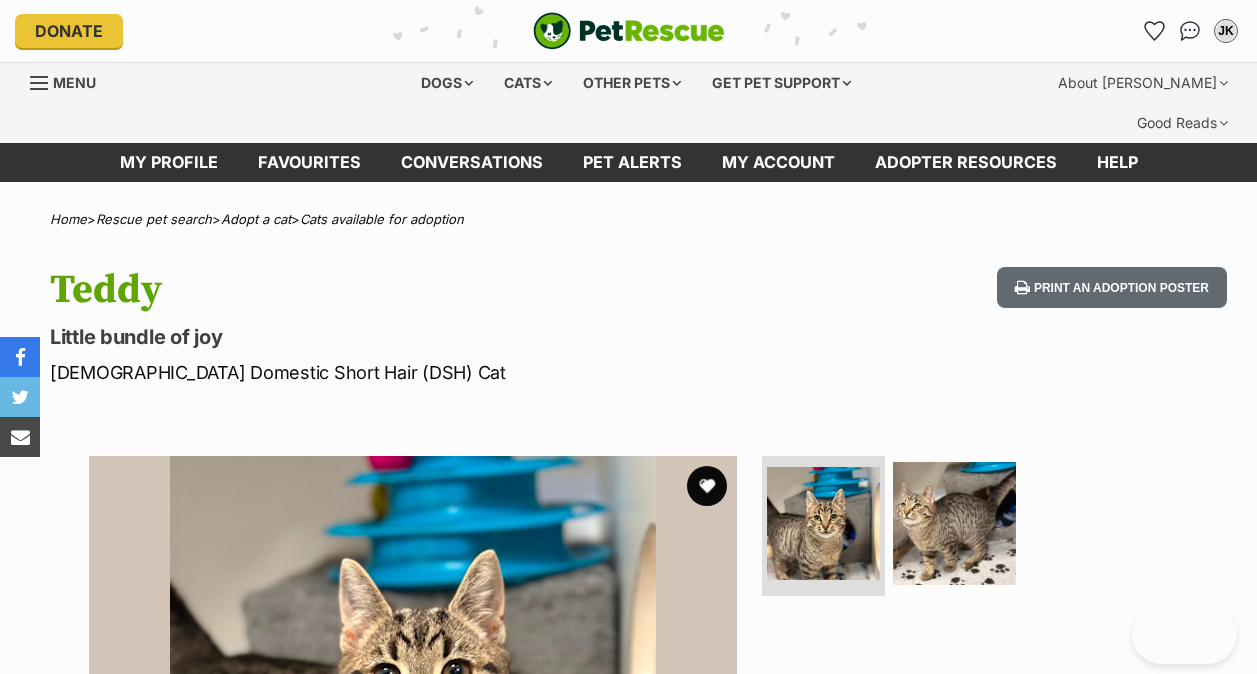 scroll, scrollTop: 0, scrollLeft: 0, axis: both 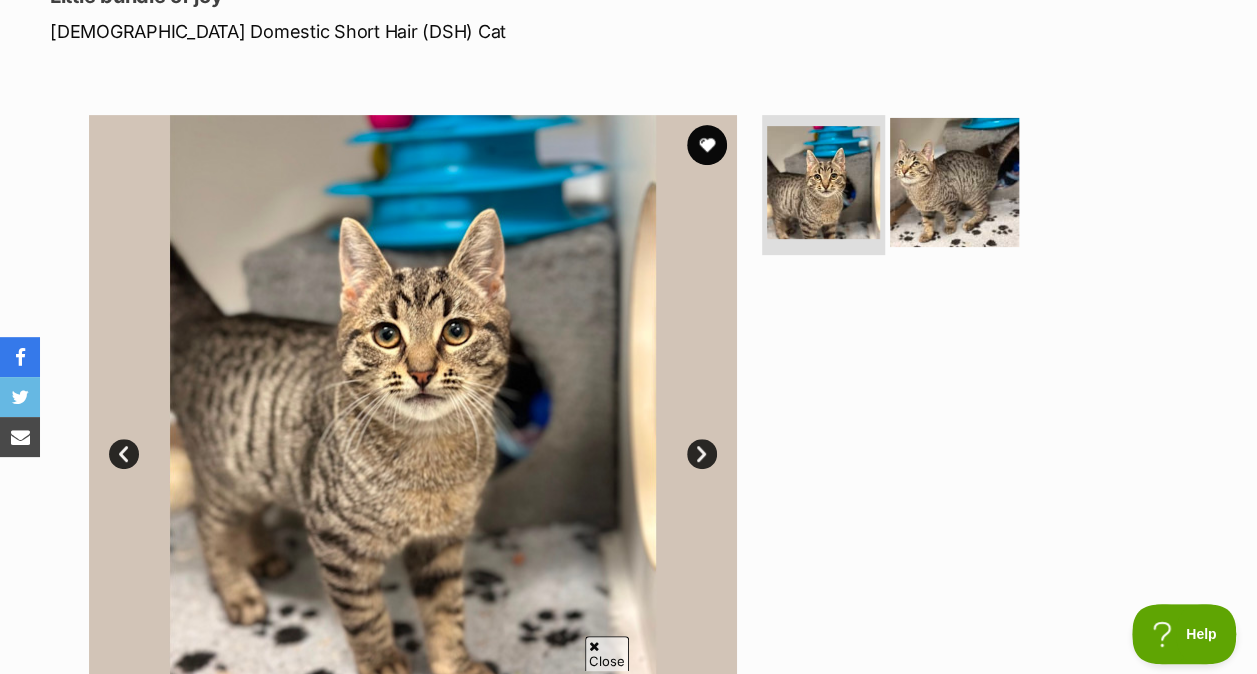 click at bounding box center [954, 182] 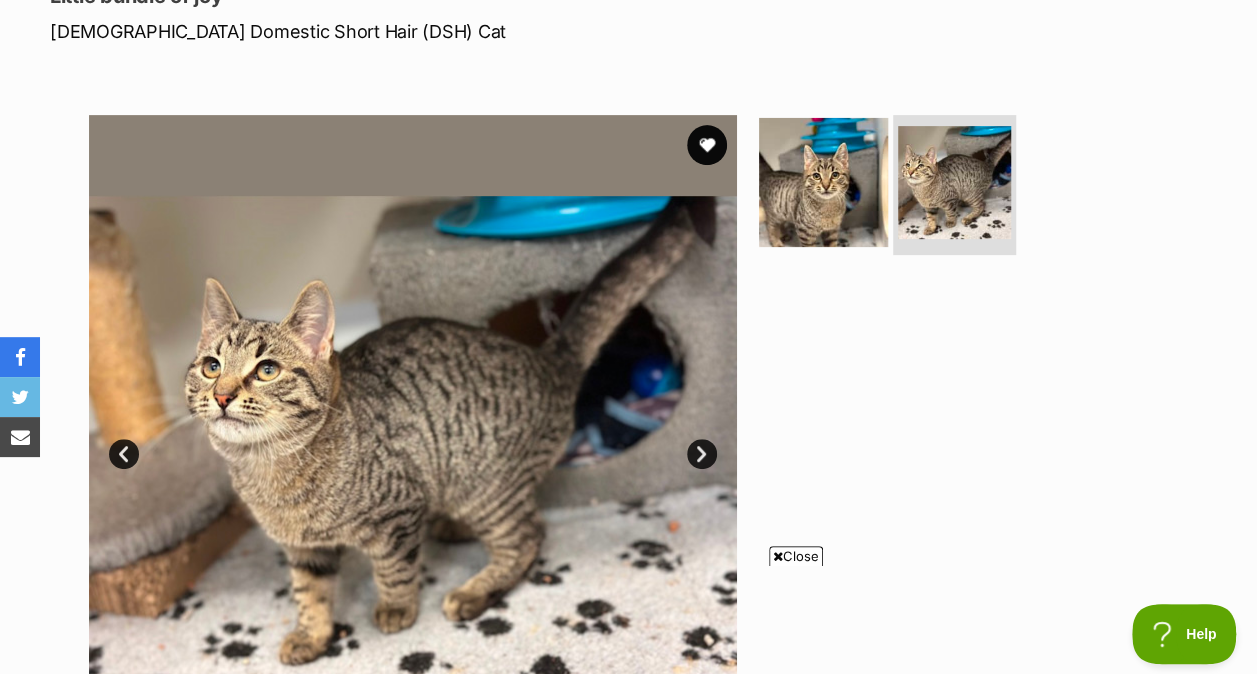click at bounding box center [823, 182] 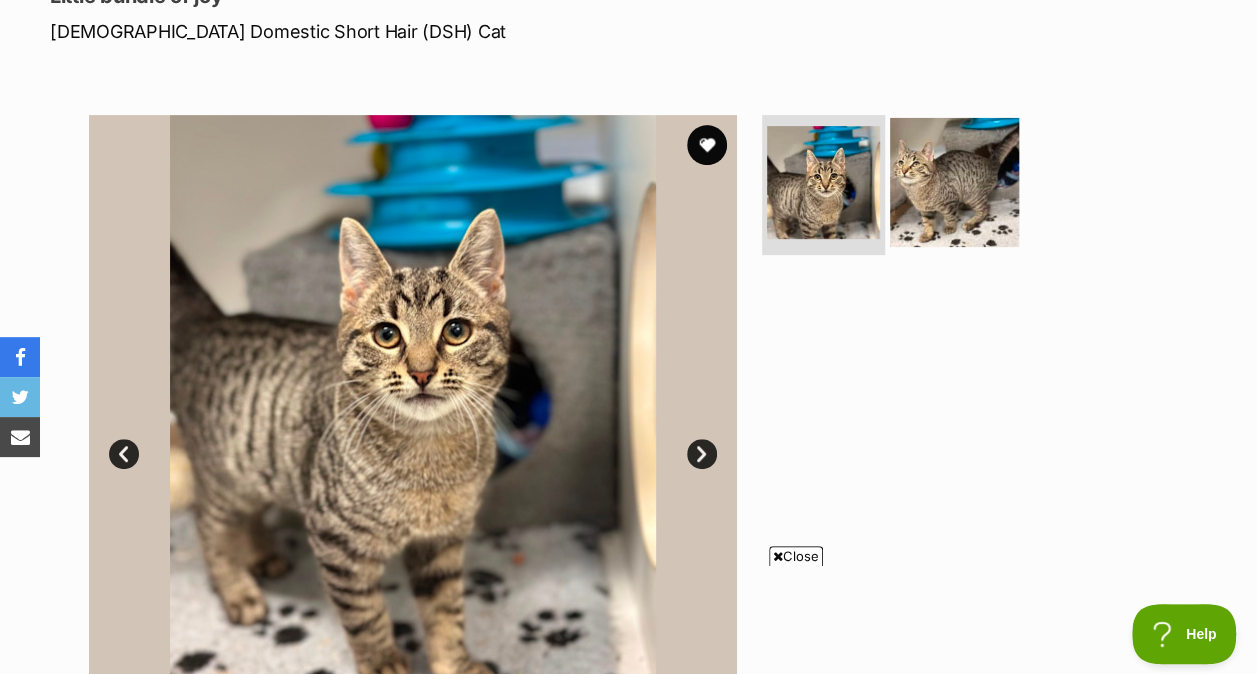 click at bounding box center [954, 182] 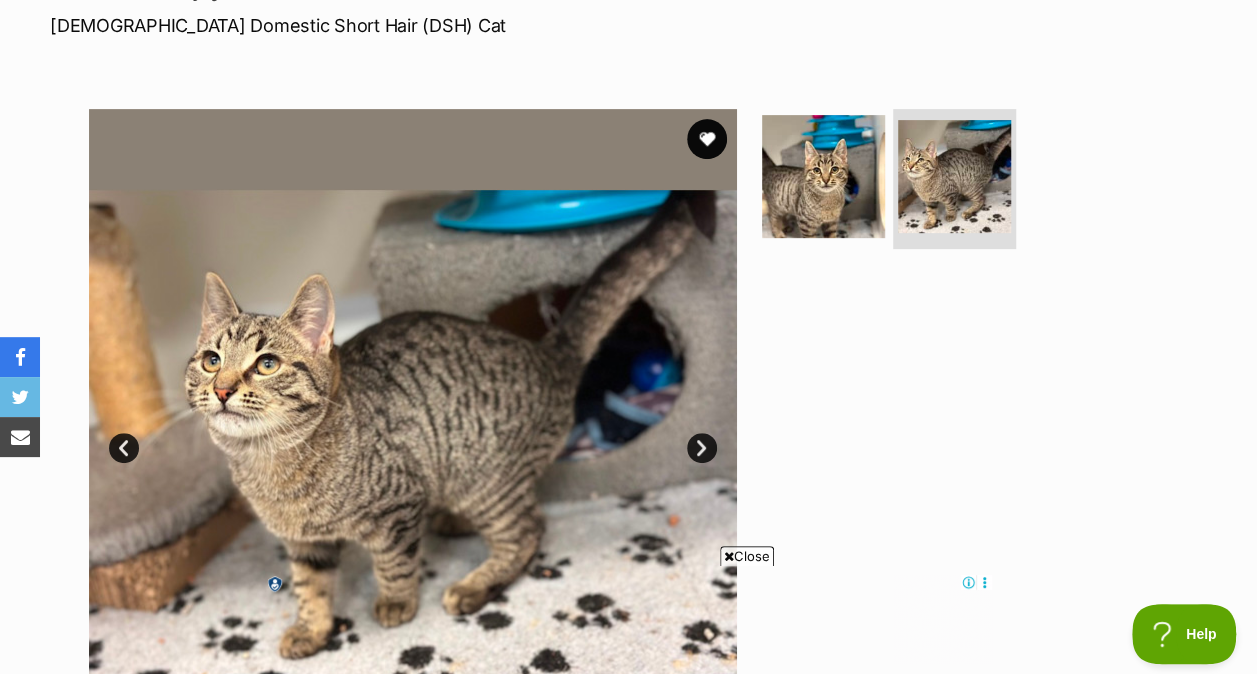 scroll, scrollTop: 345, scrollLeft: 0, axis: vertical 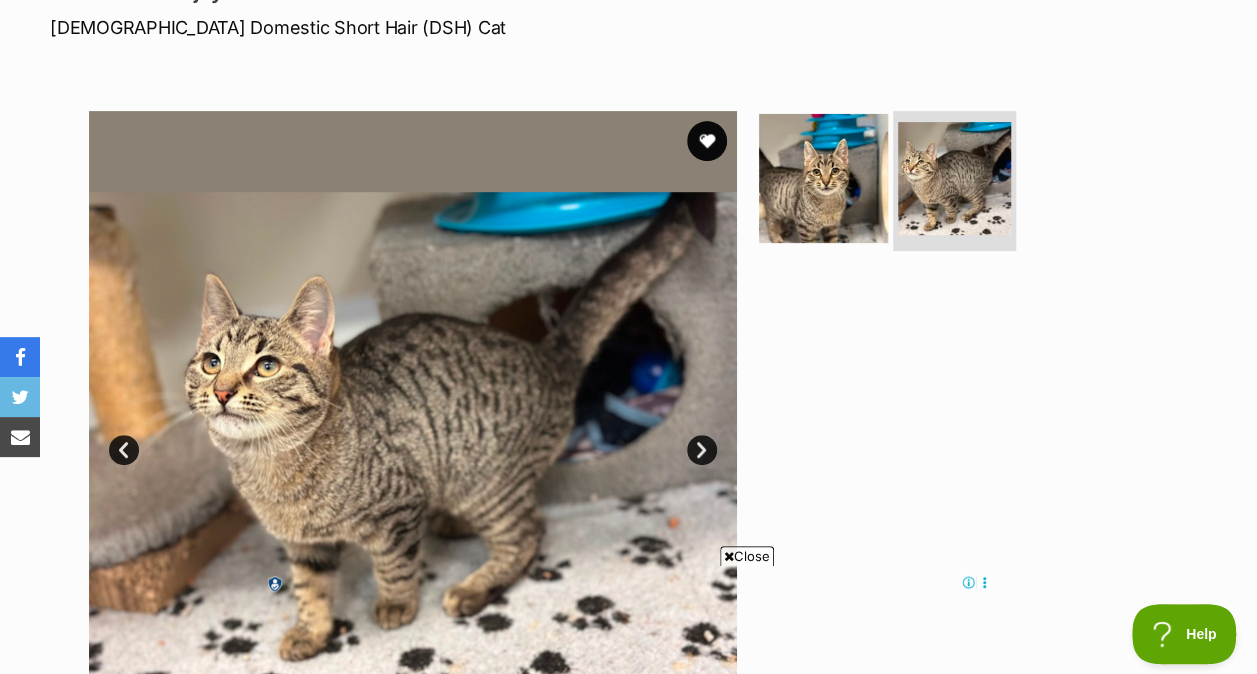 click at bounding box center [823, 178] 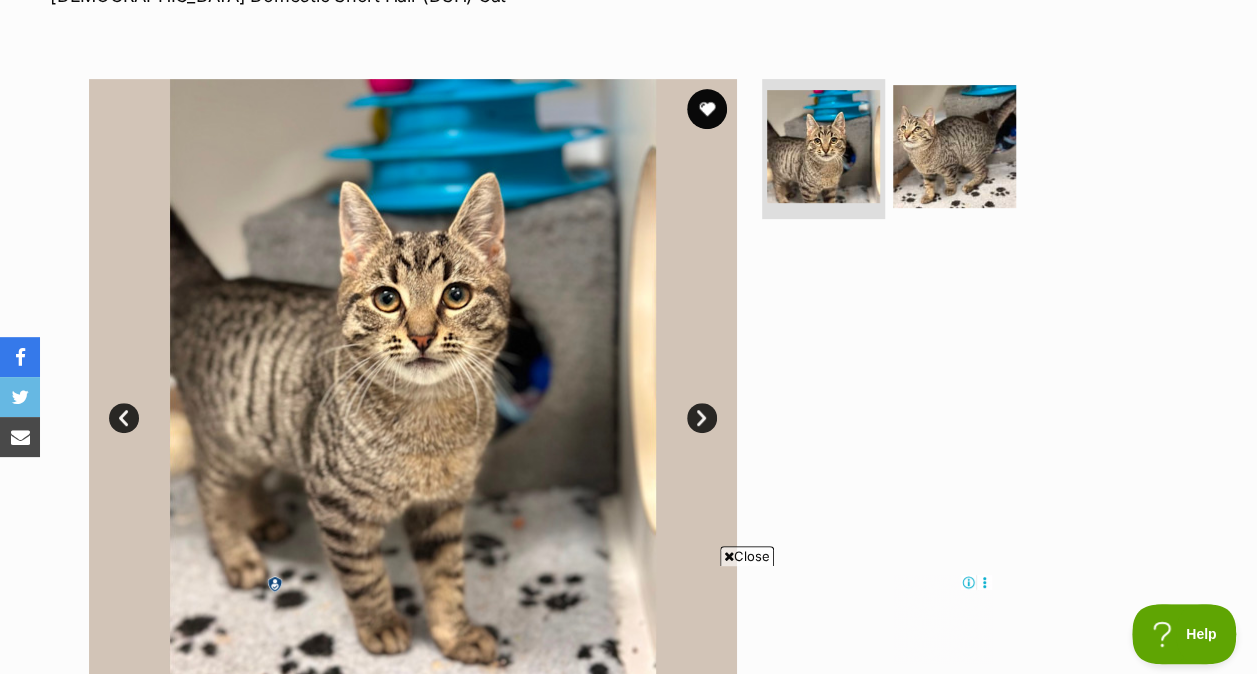 scroll, scrollTop: 374, scrollLeft: 0, axis: vertical 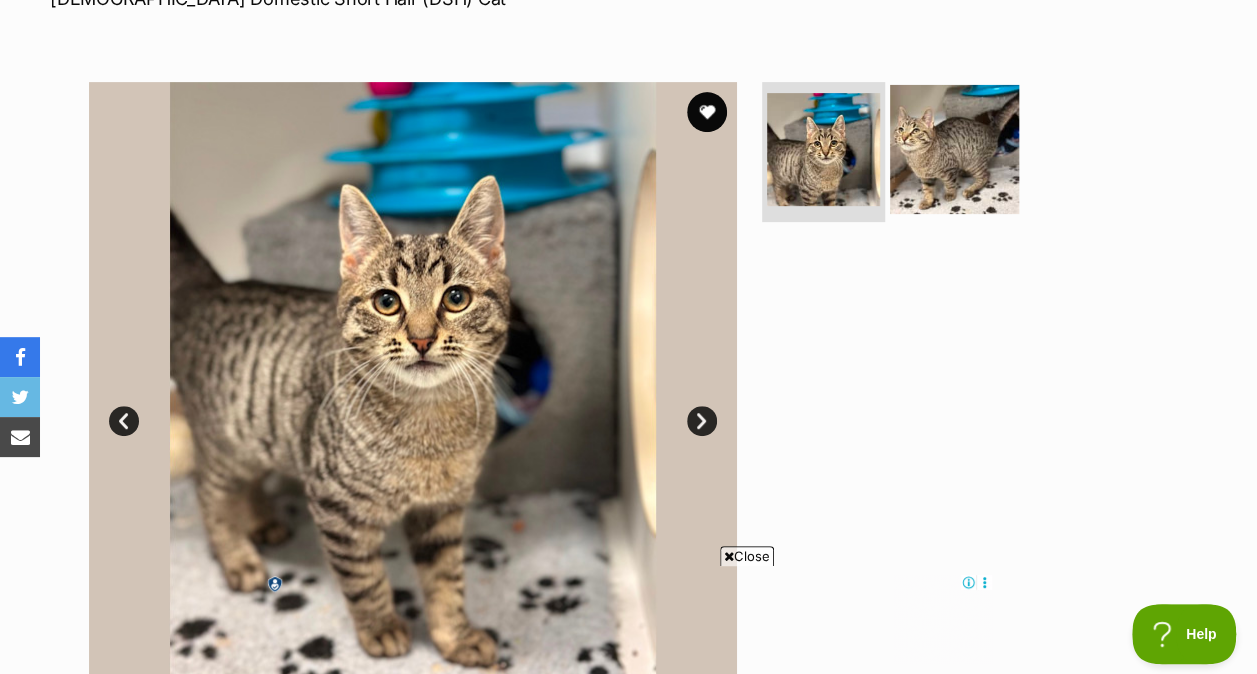 click at bounding box center [954, 149] 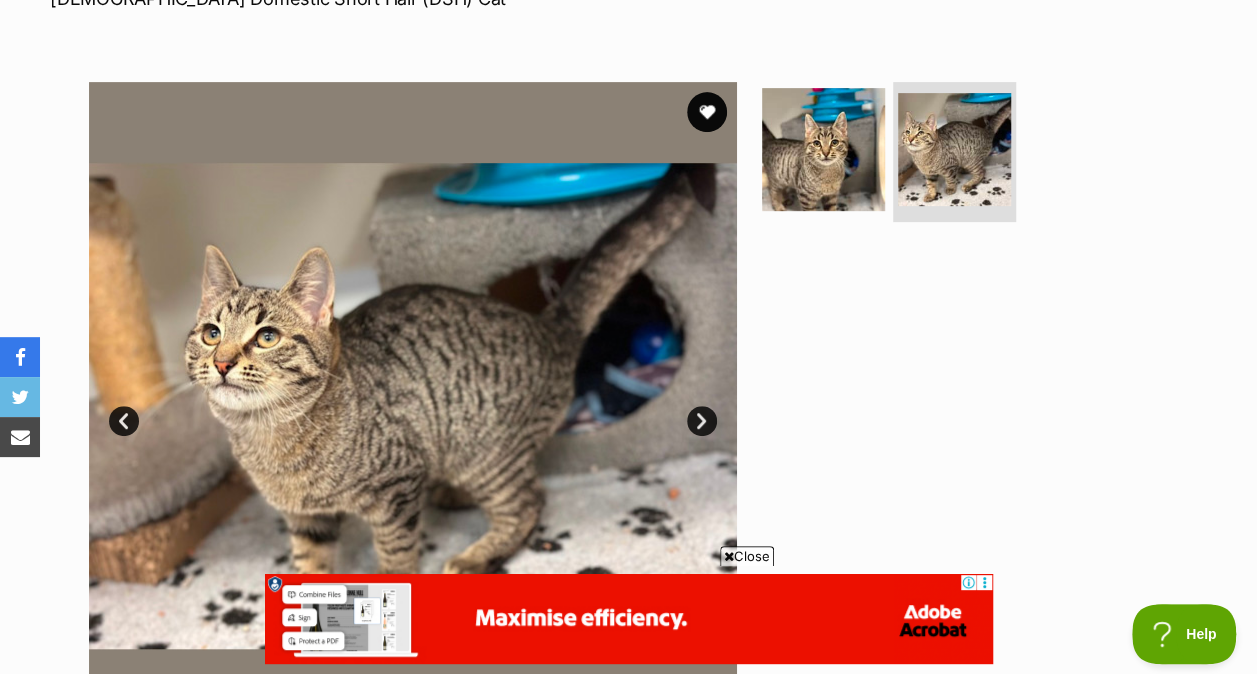 scroll, scrollTop: 0, scrollLeft: 0, axis: both 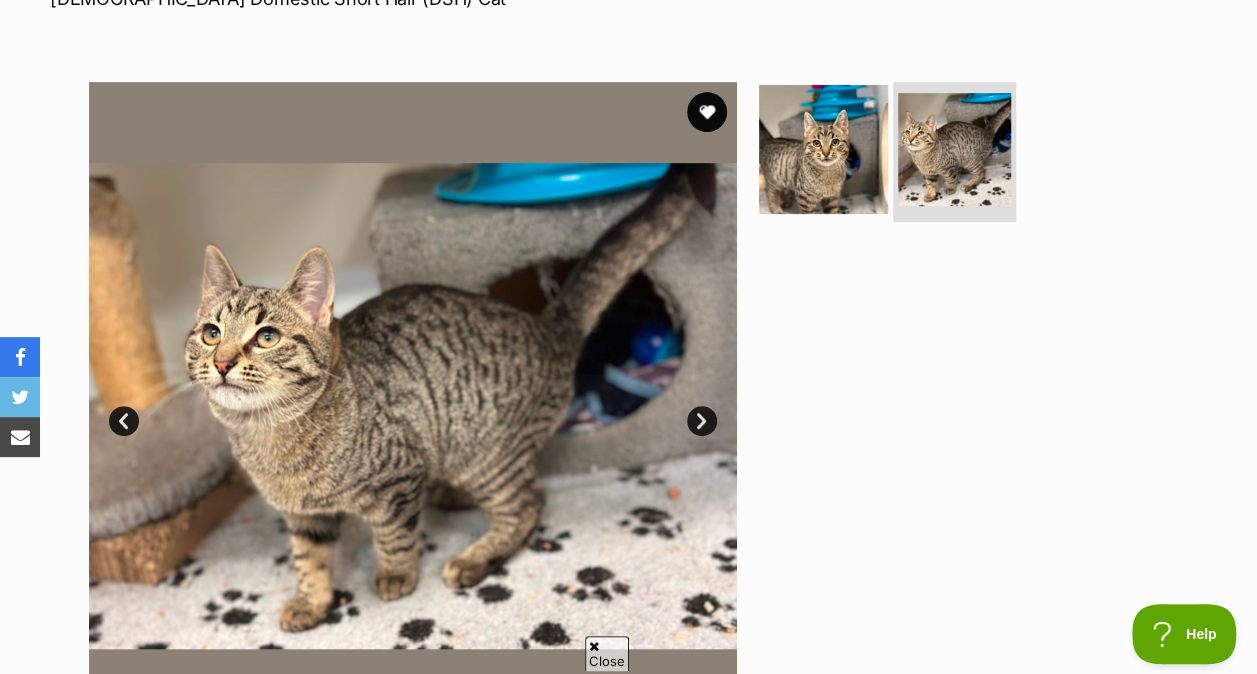 click at bounding box center [823, 149] 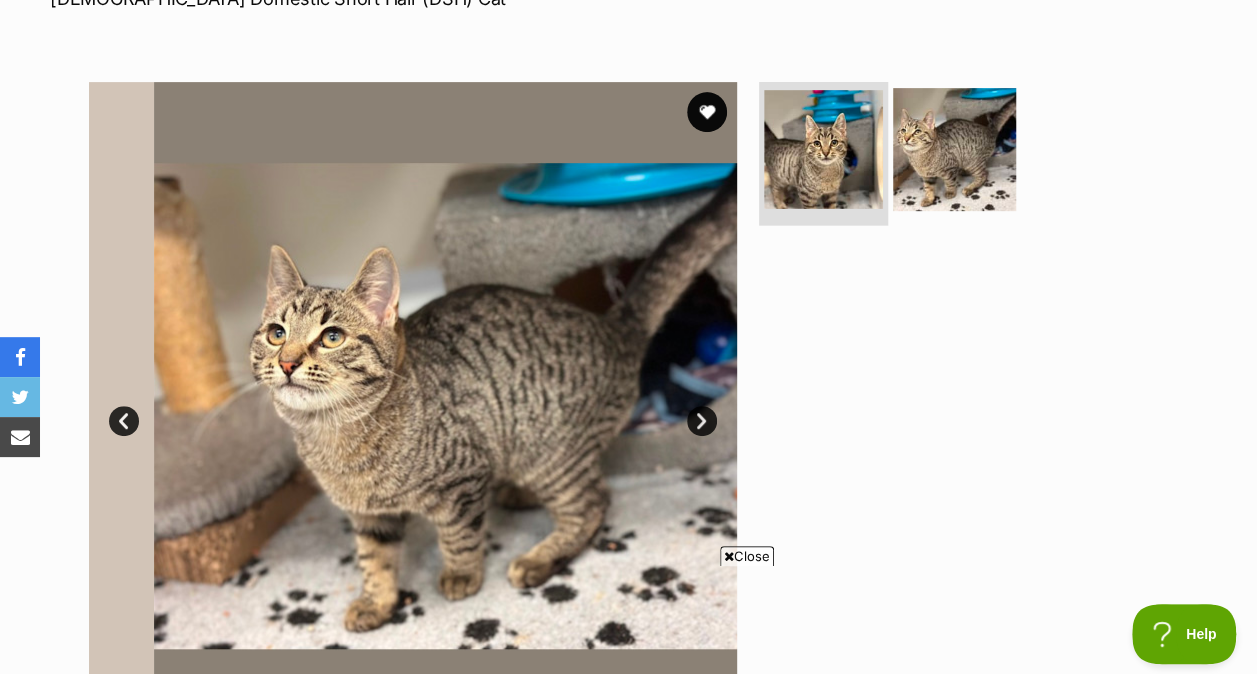 scroll, scrollTop: 0, scrollLeft: 0, axis: both 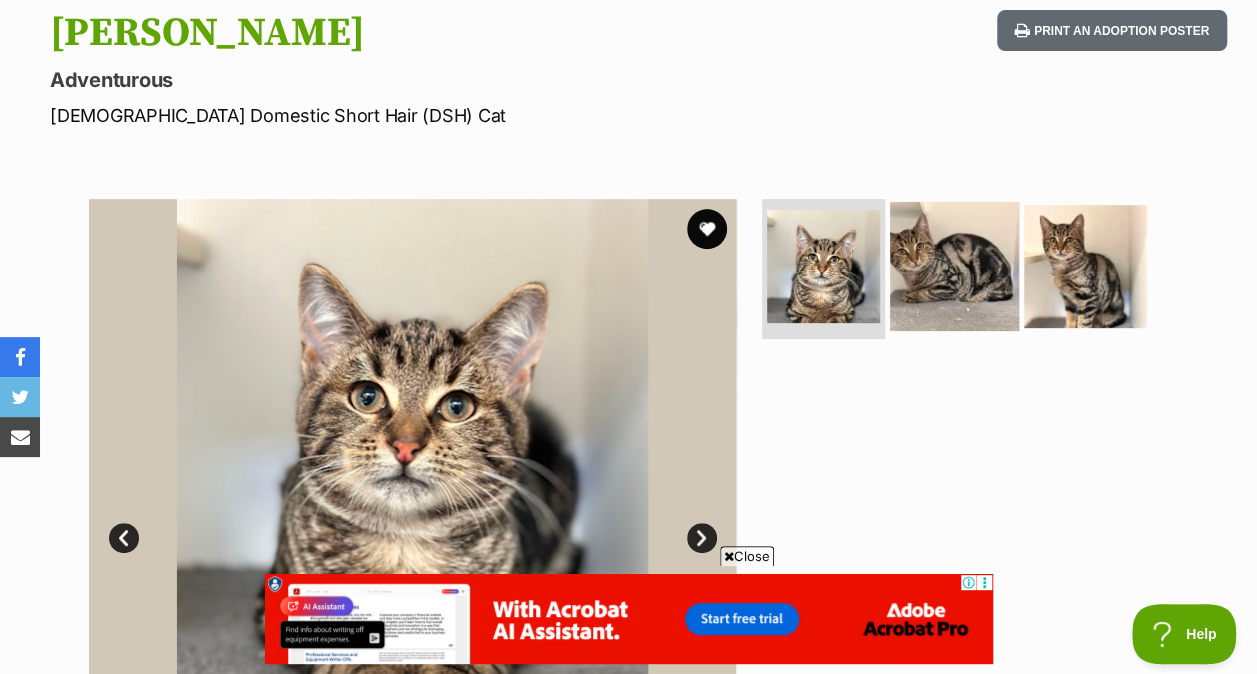 click at bounding box center (954, 266) 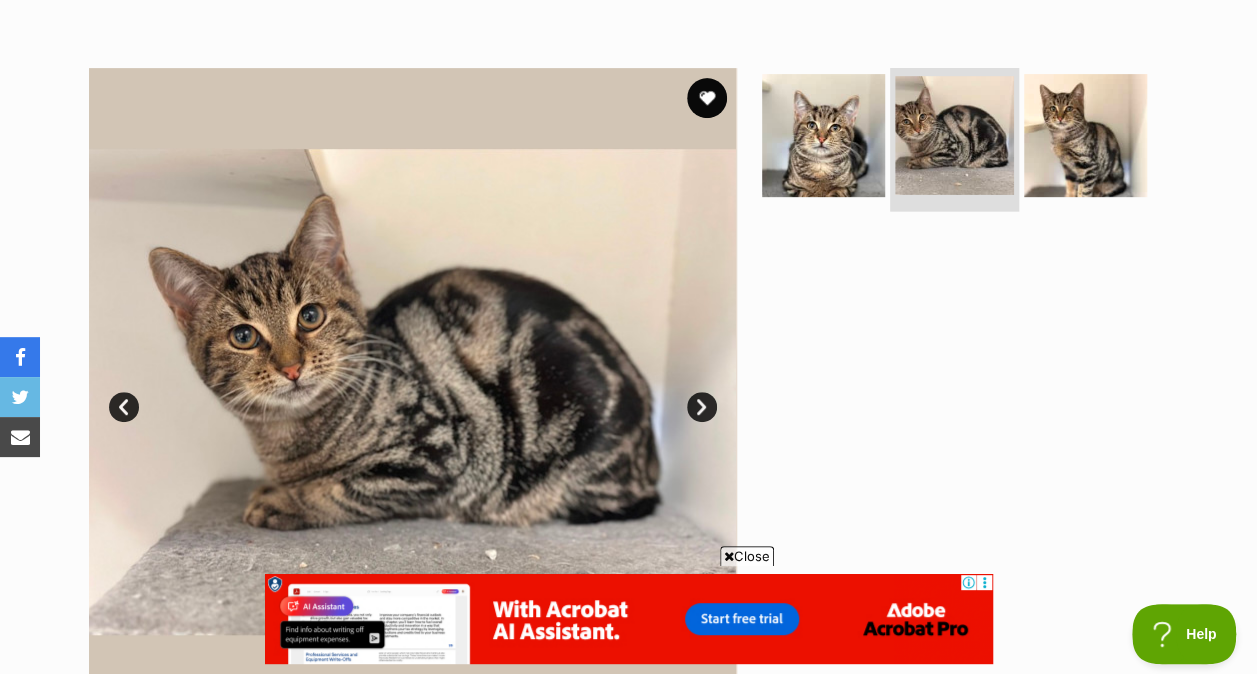 scroll, scrollTop: 389, scrollLeft: 0, axis: vertical 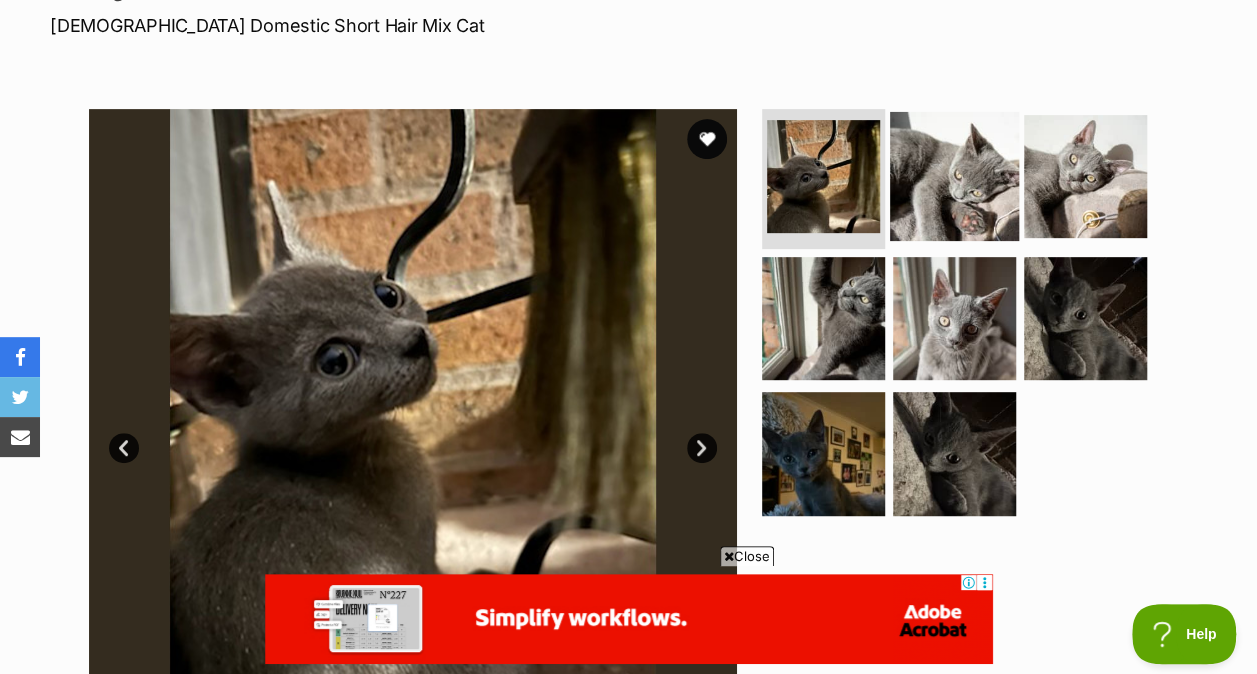 click at bounding box center [954, 176] 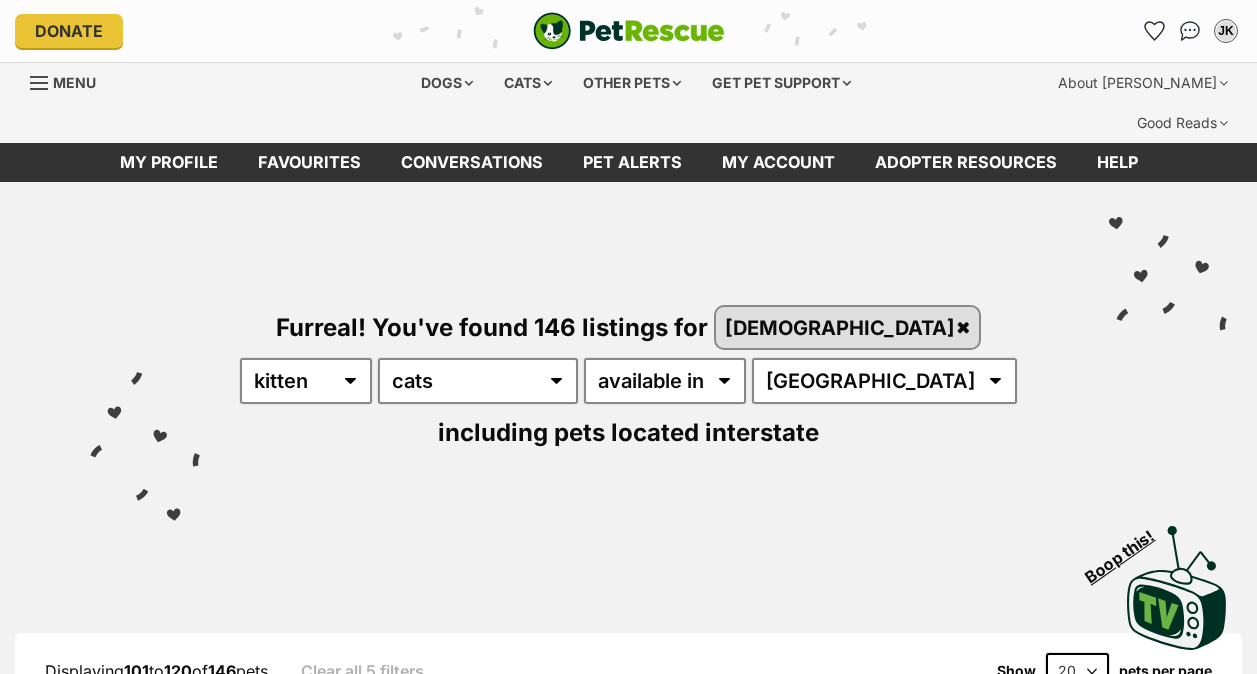 scroll, scrollTop: 0, scrollLeft: 0, axis: both 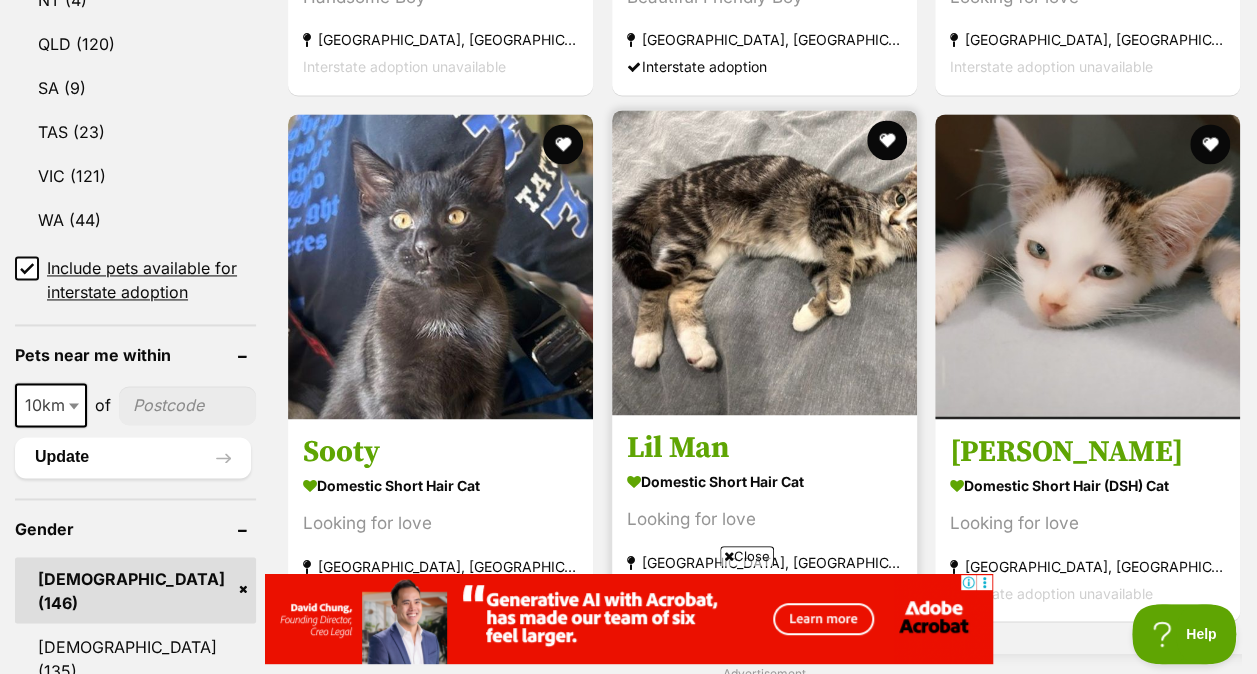 click on "Lil Man" at bounding box center [764, 448] 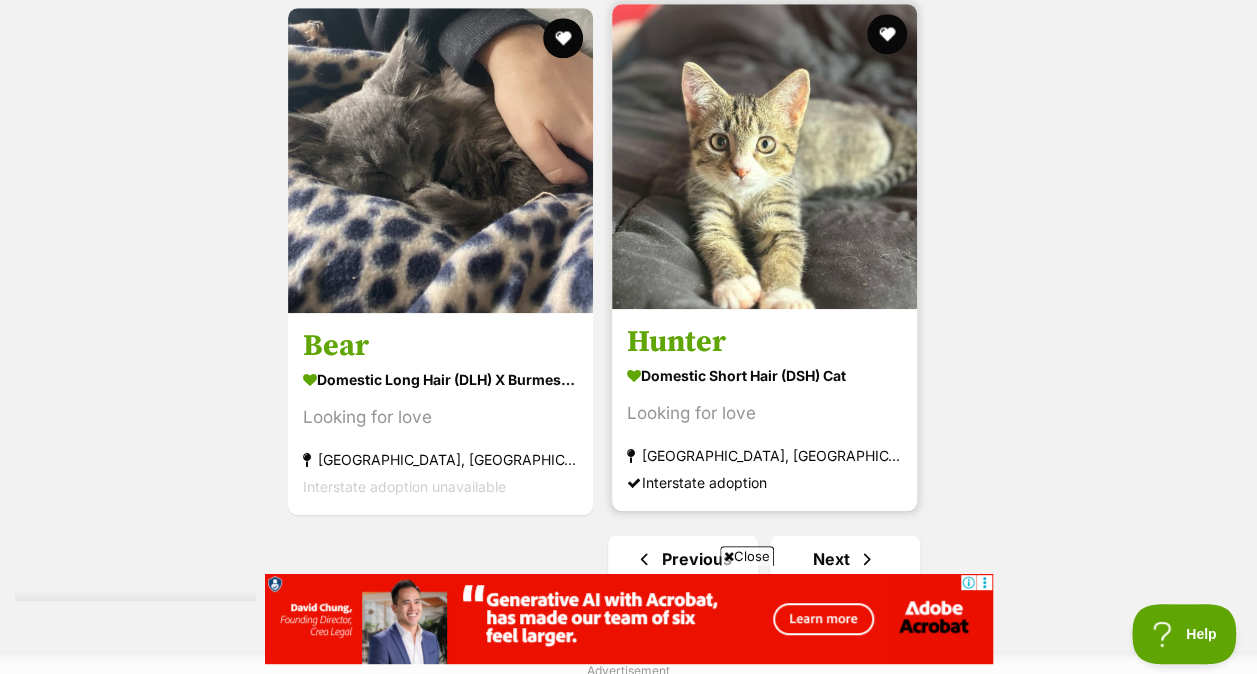 scroll, scrollTop: 4610, scrollLeft: 0, axis: vertical 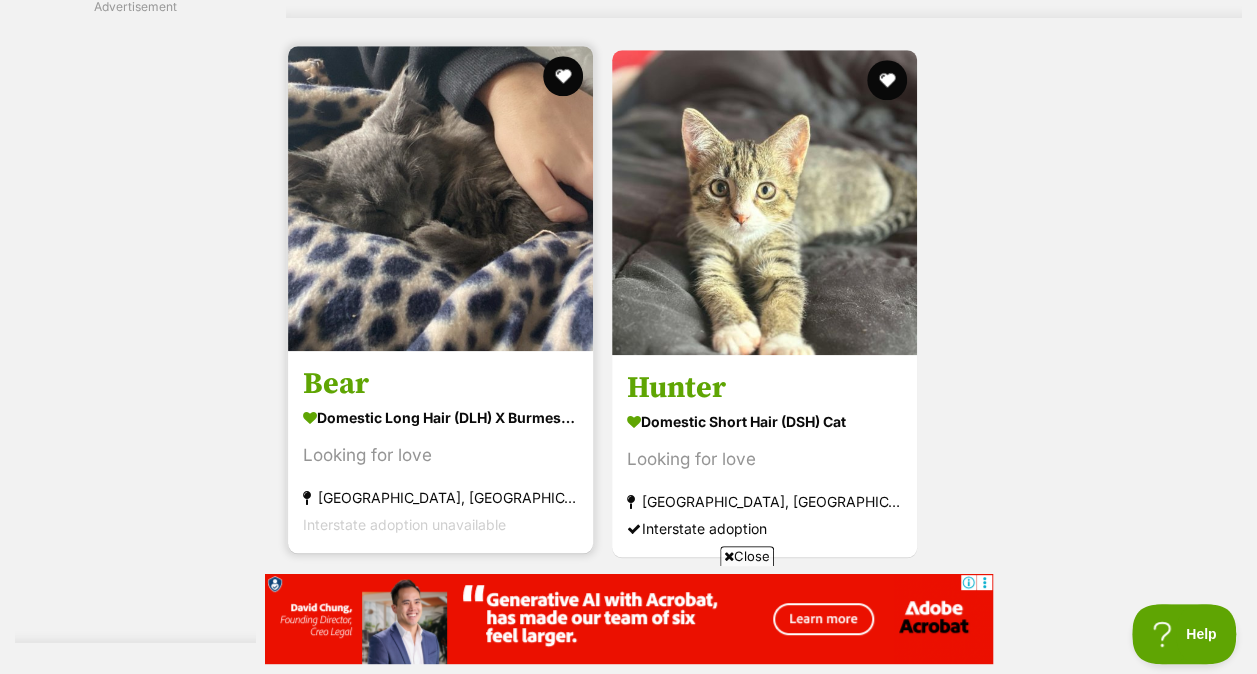 click on "Bear" at bounding box center [440, 384] 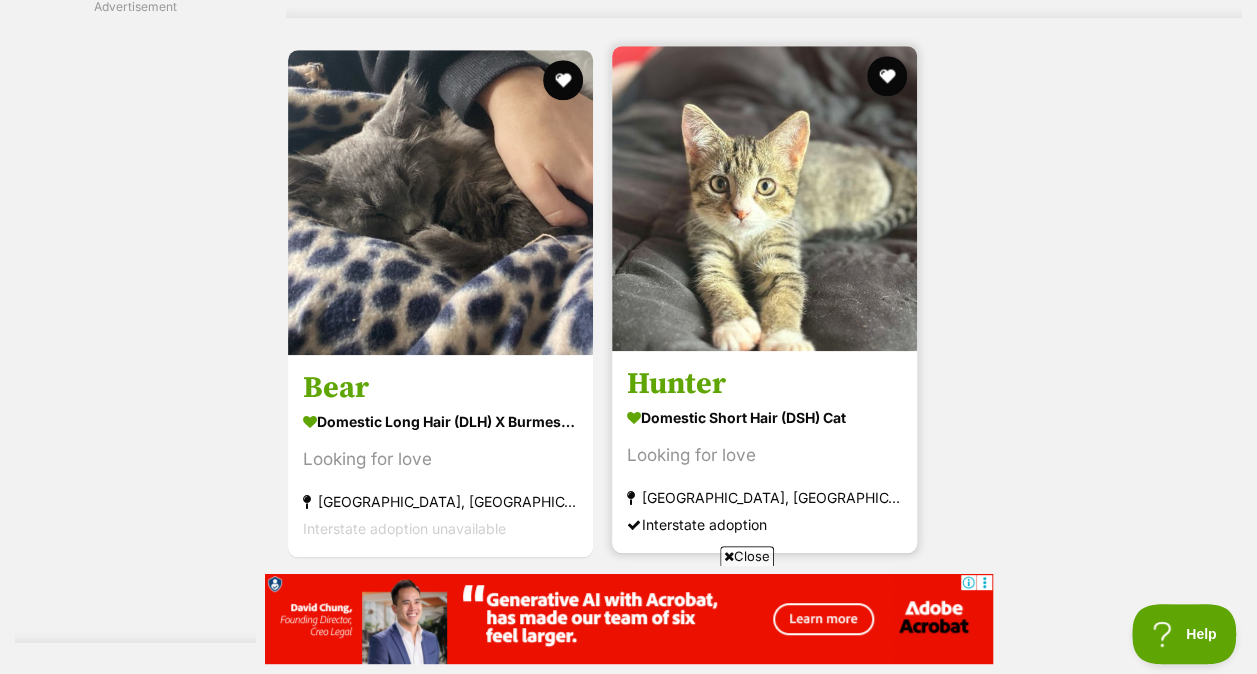 click on "Hunter" at bounding box center [764, 384] 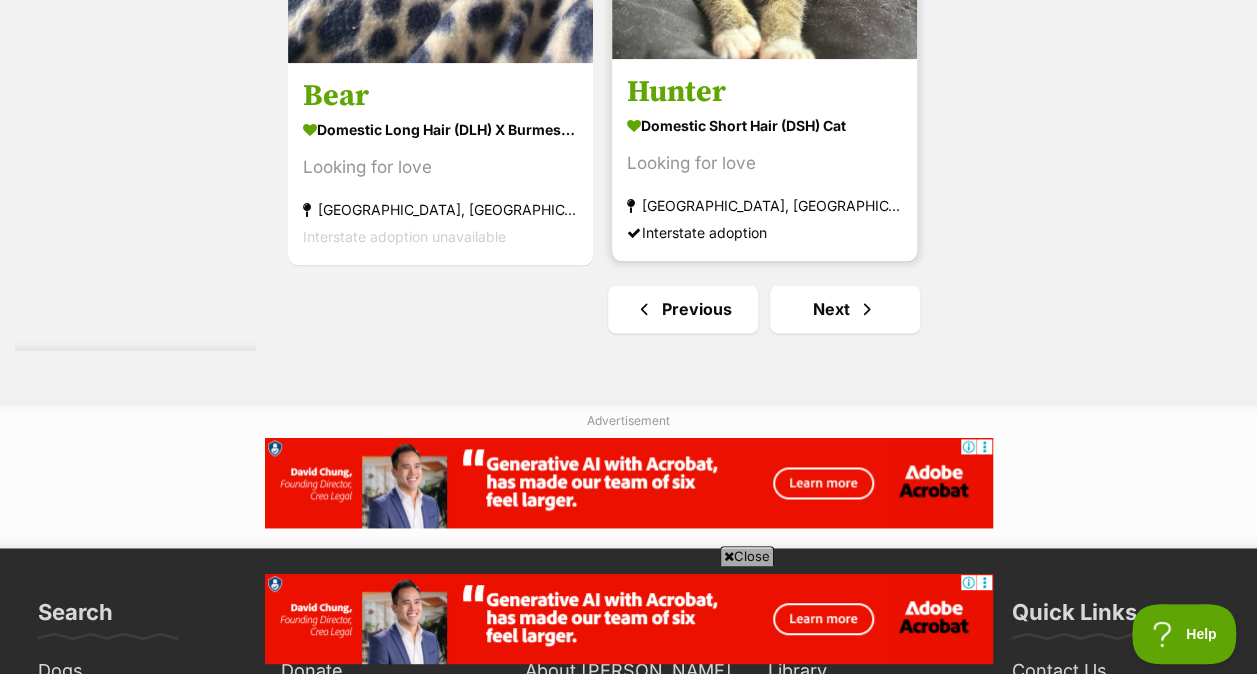 scroll, scrollTop: 4926, scrollLeft: 0, axis: vertical 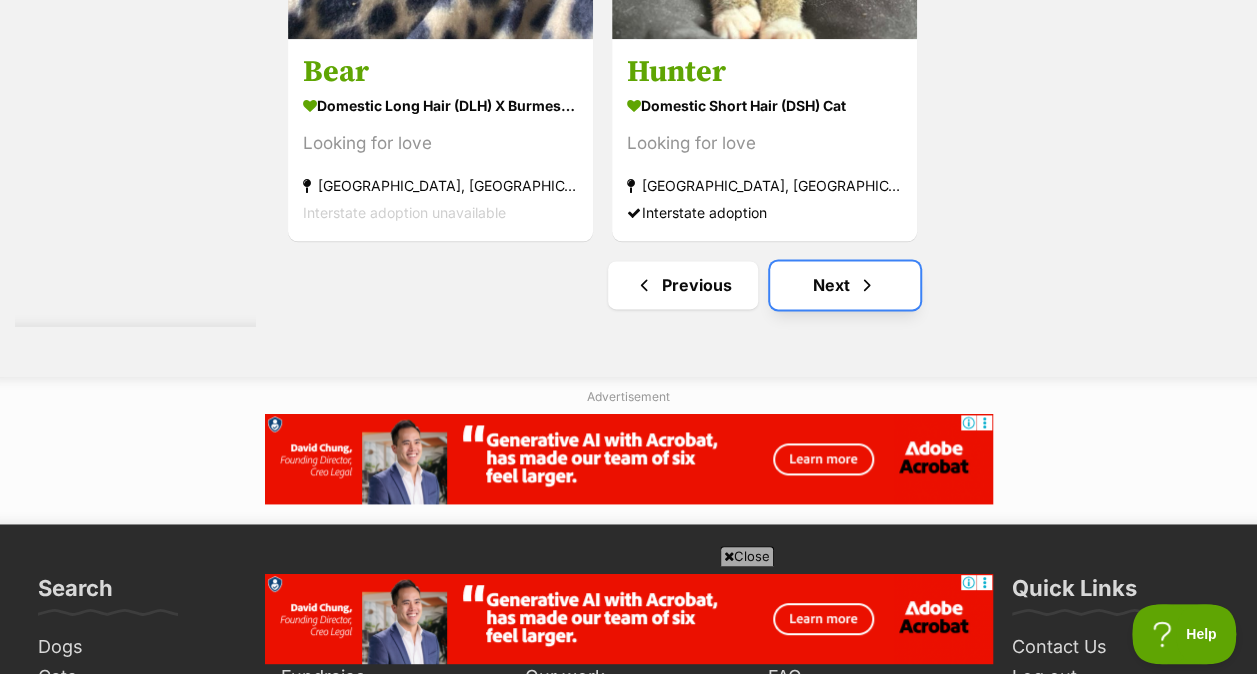 click at bounding box center (867, 285) 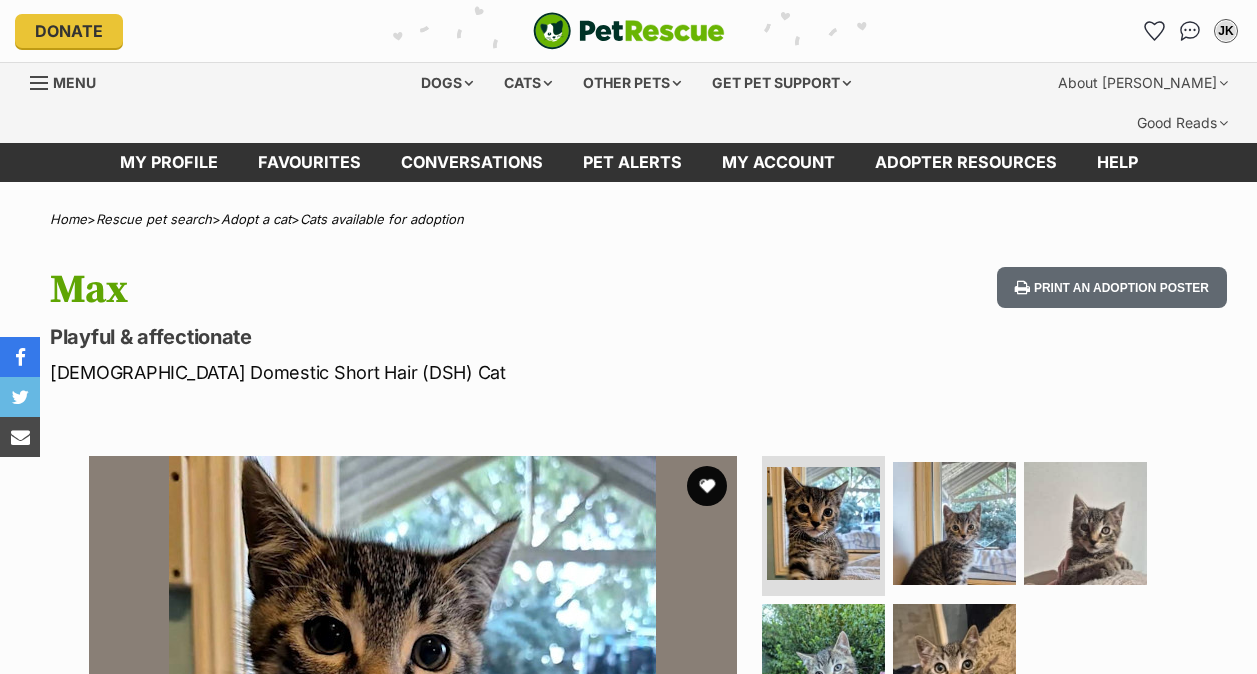 scroll, scrollTop: 0, scrollLeft: 0, axis: both 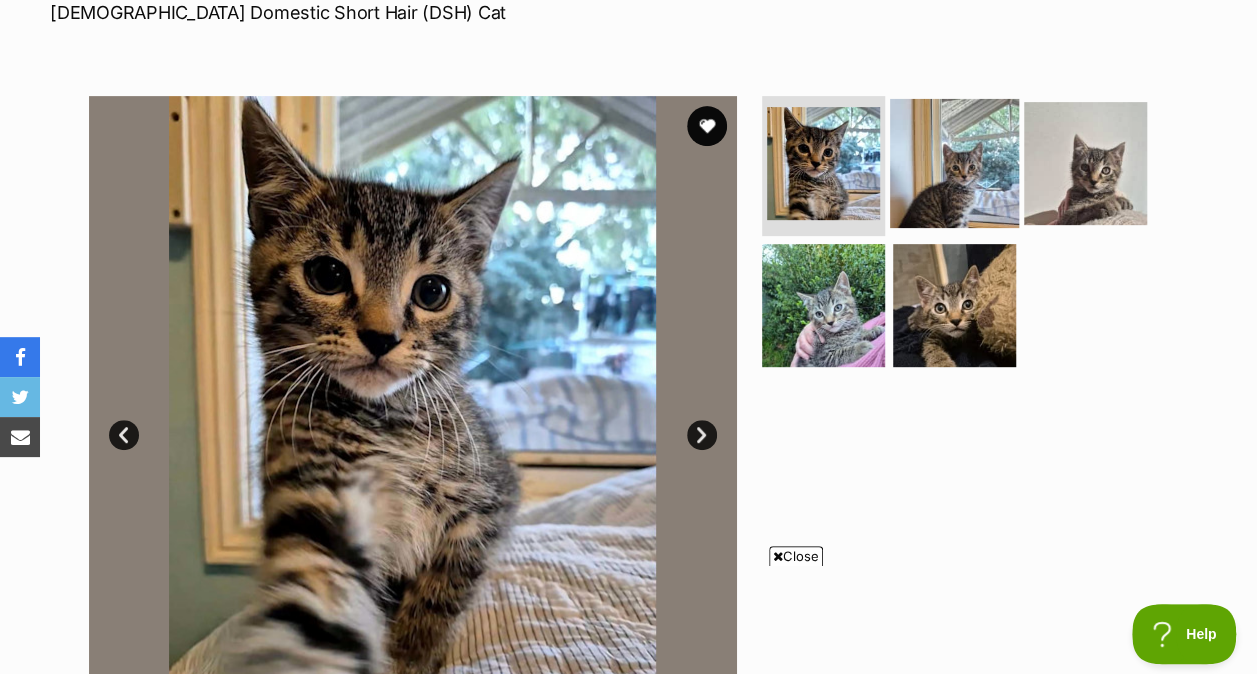 click at bounding box center [954, 163] 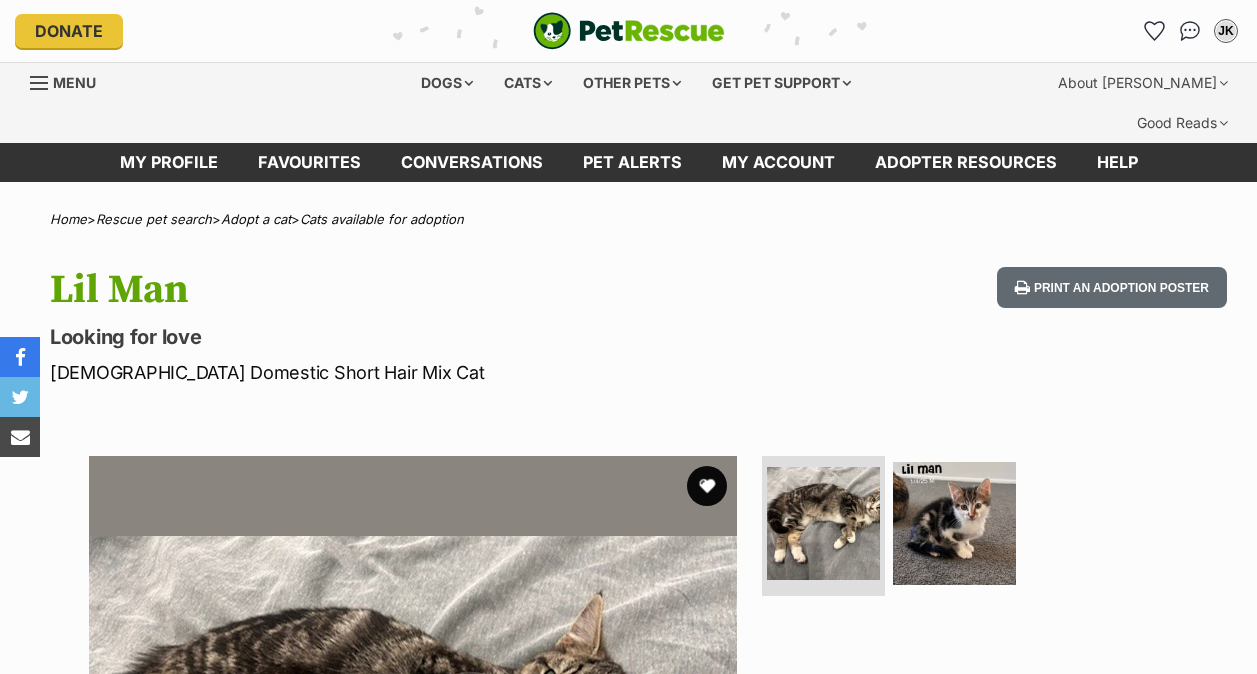 scroll, scrollTop: 0, scrollLeft: 0, axis: both 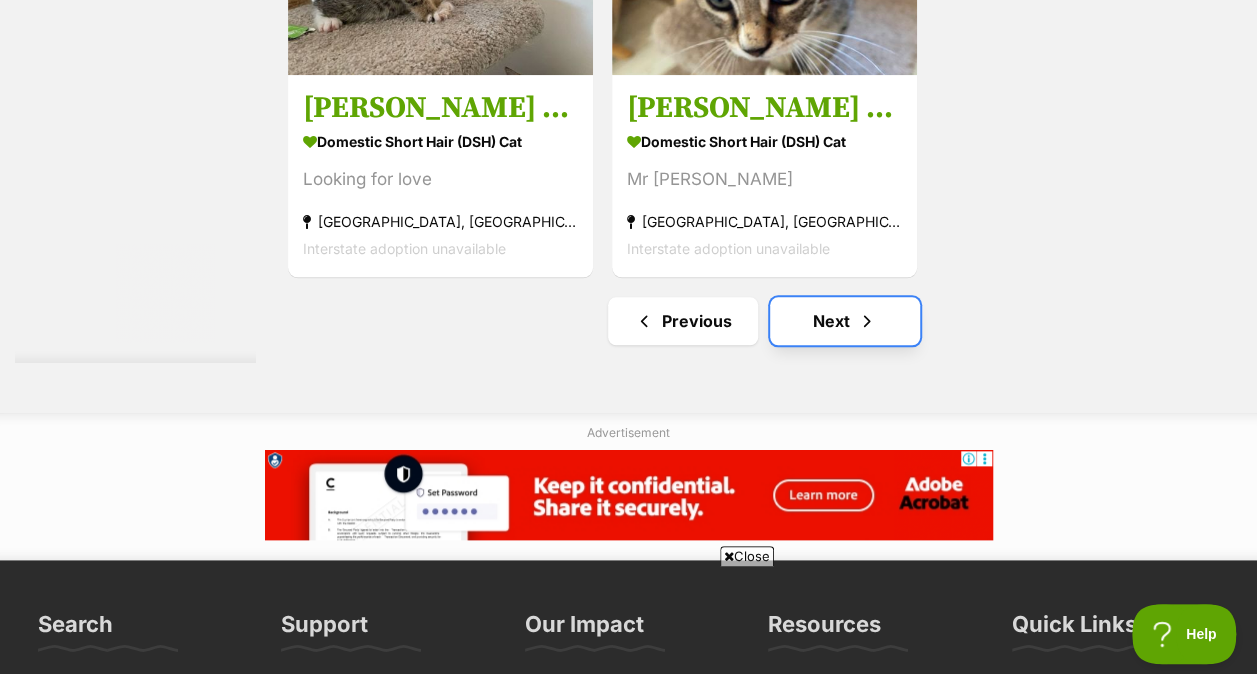 click at bounding box center (867, 321) 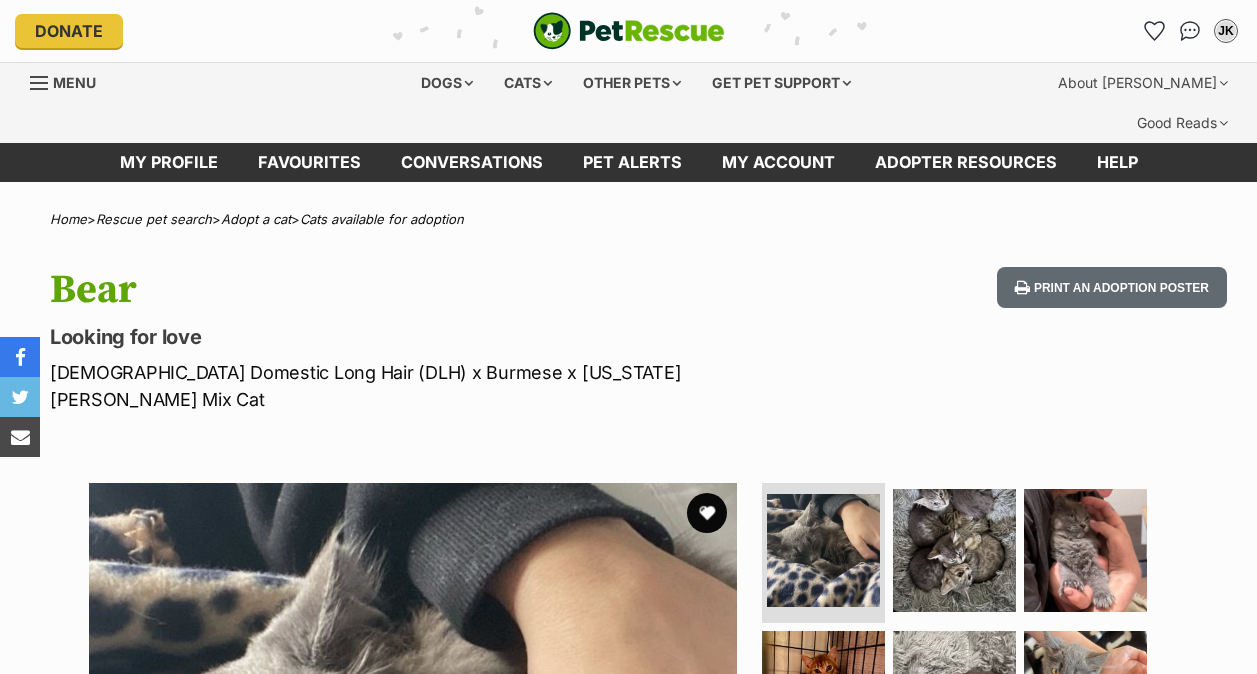 scroll, scrollTop: 0, scrollLeft: 0, axis: both 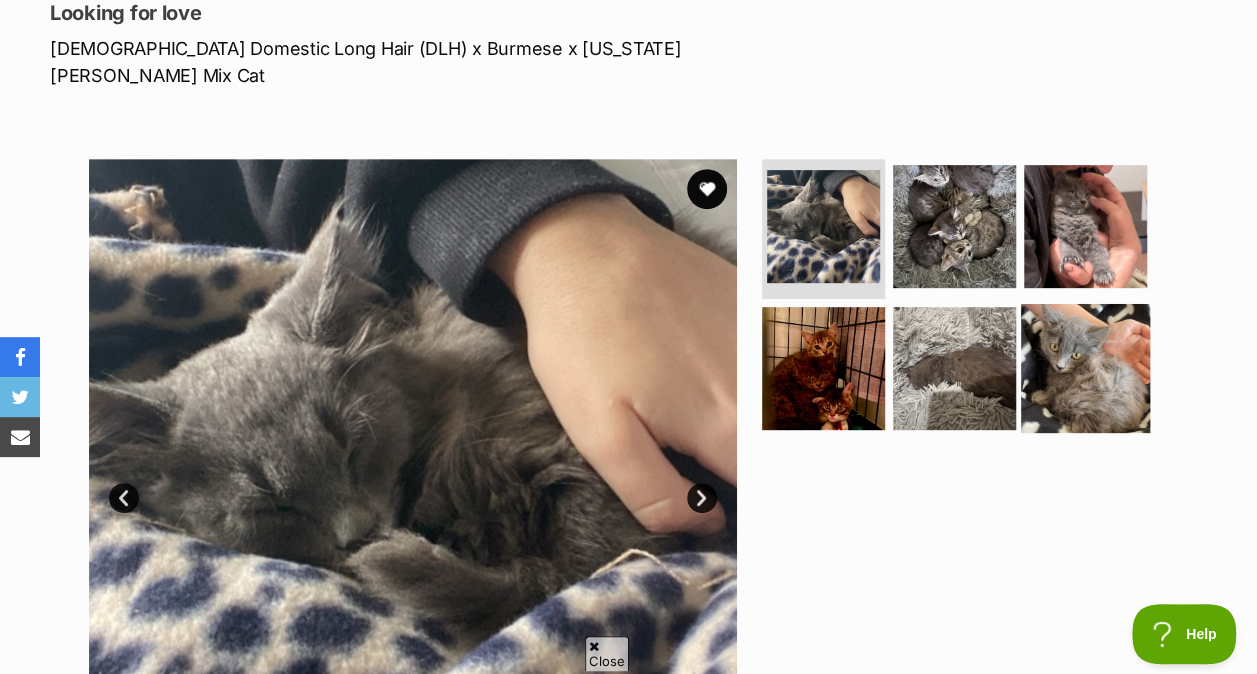 click at bounding box center [1085, 367] 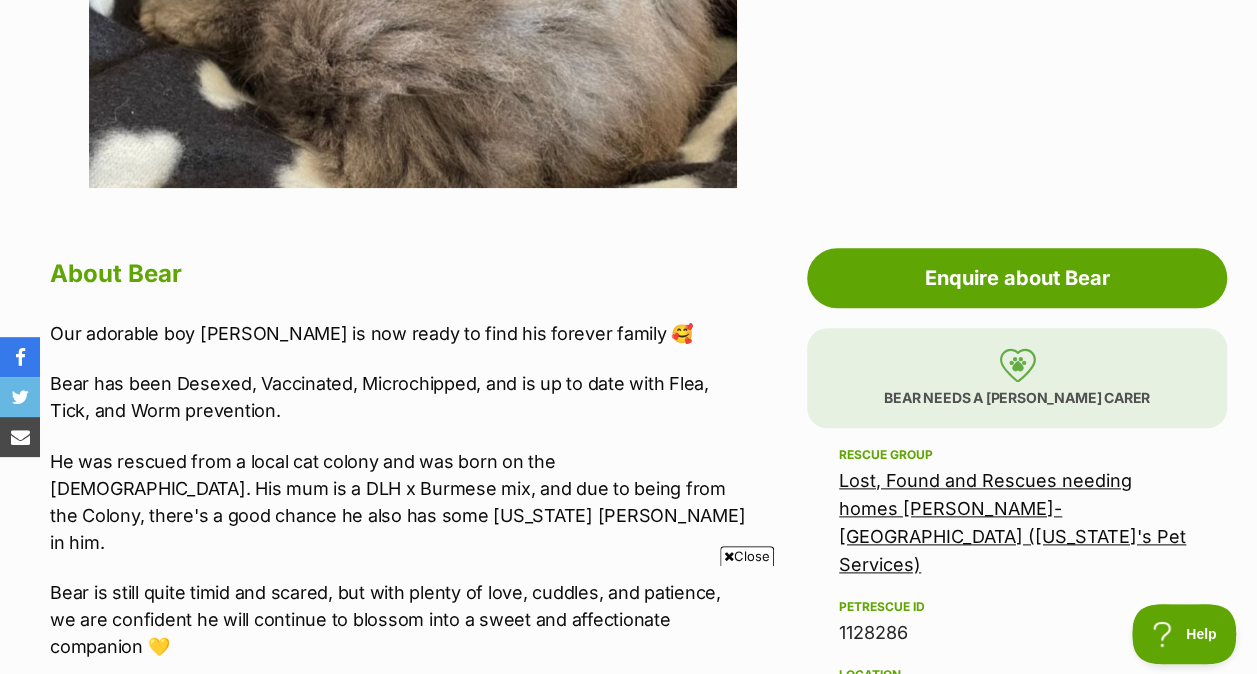 scroll, scrollTop: 936, scrollLeft: 0, axis: vertical 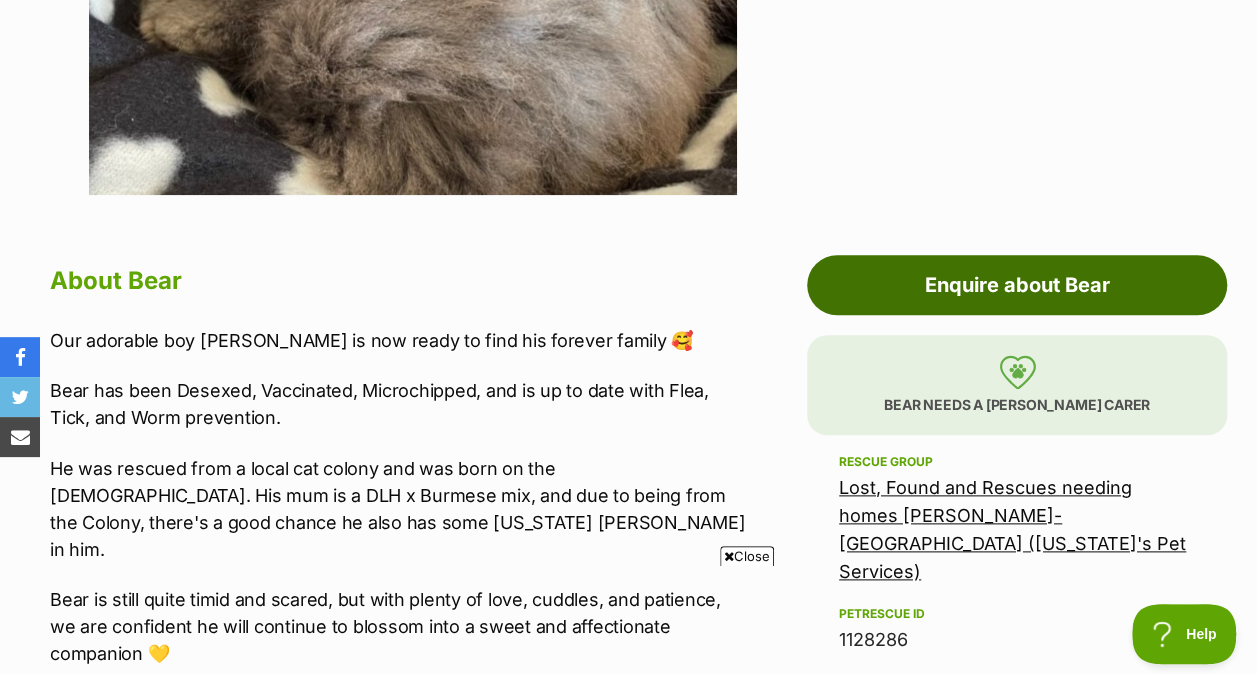 click on "Enquire about Bear" at bounding box center [1017, 285] 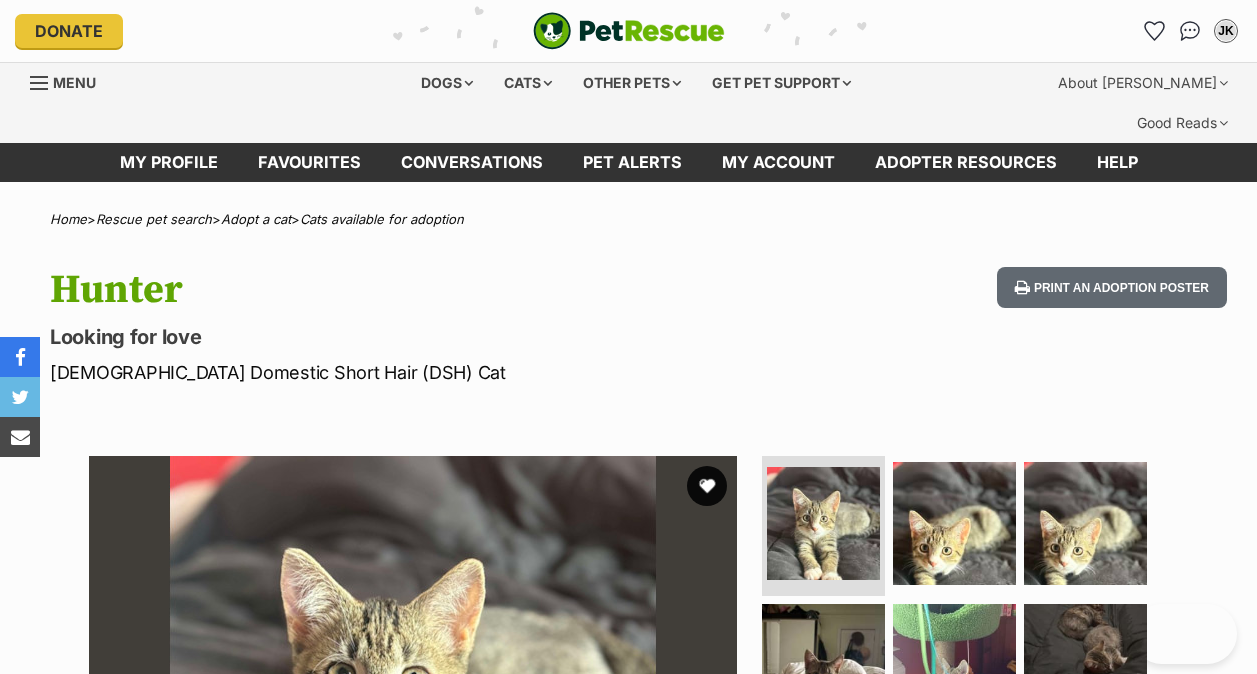 scroll, scrollTop: 0, scrollLeft: 0, axis: both 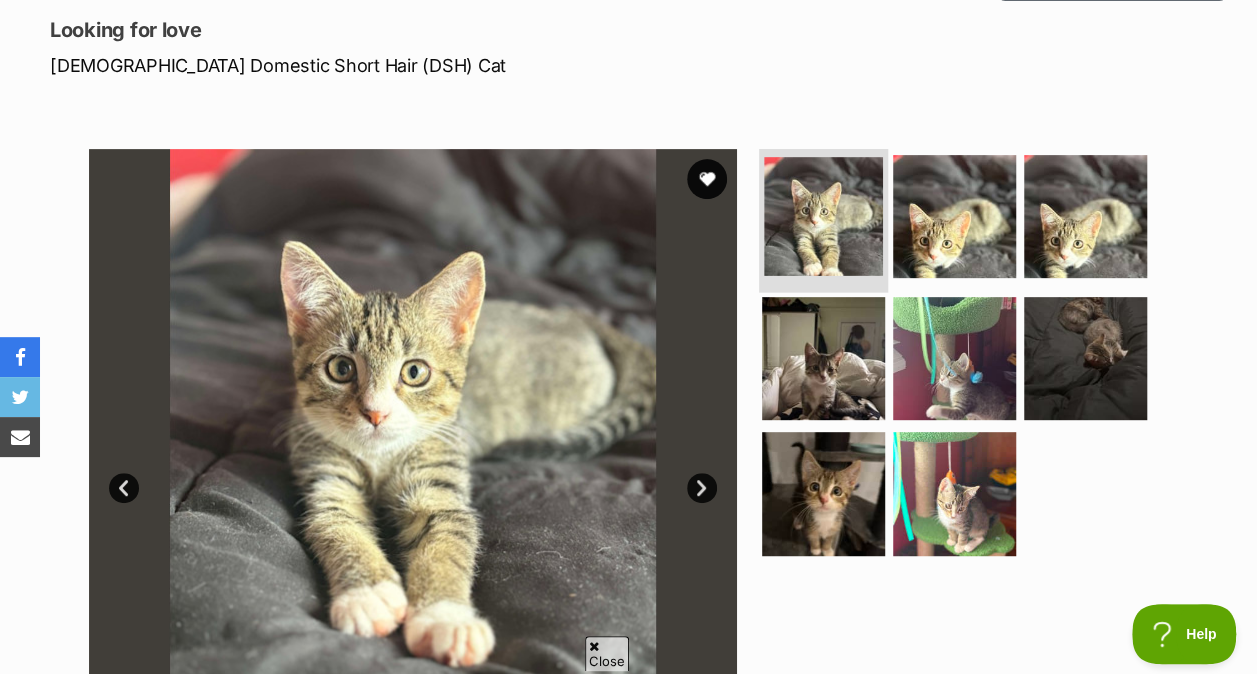 click at bounding box center [823, 216] 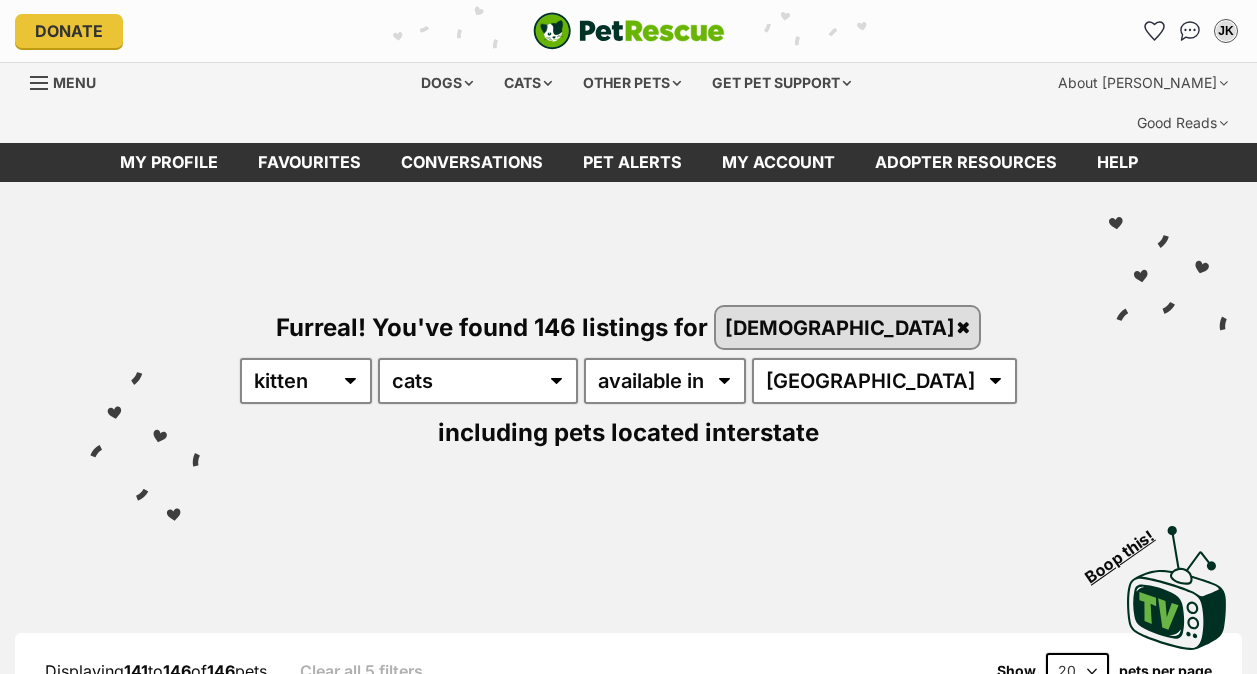 scroll, scrollTop: 0, scrollLeft: 0, axis: both 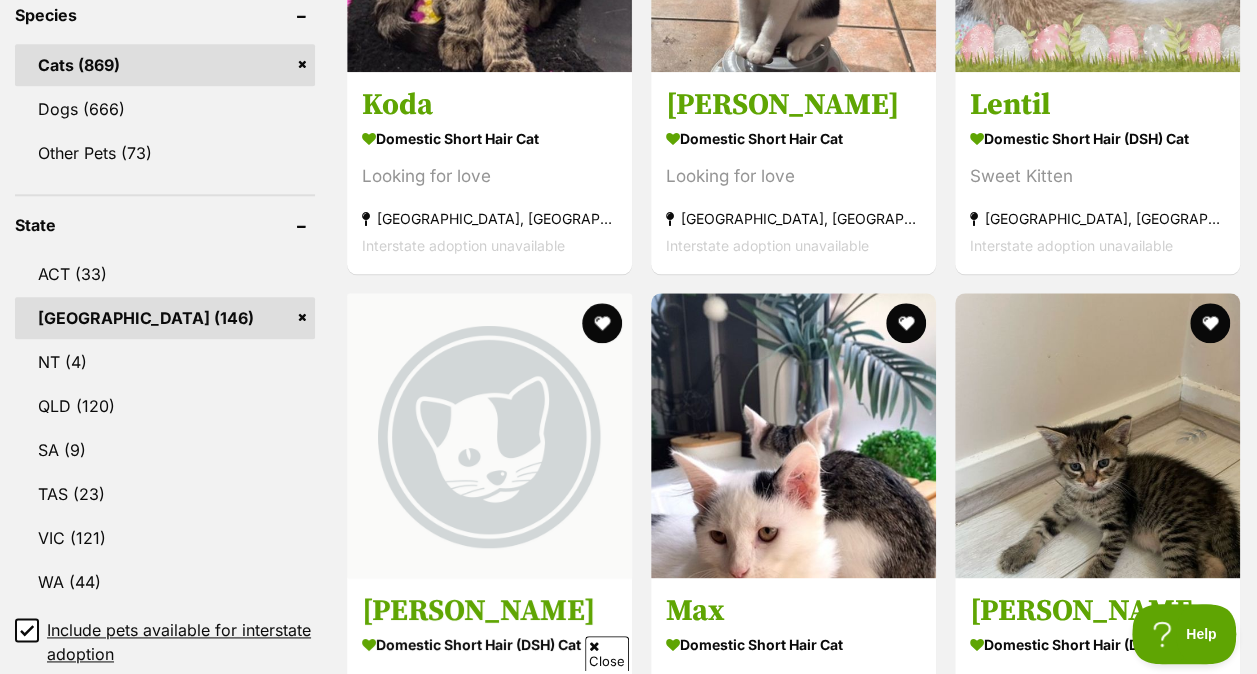 click on "NSW (146)" at bounding box center (165, 318) 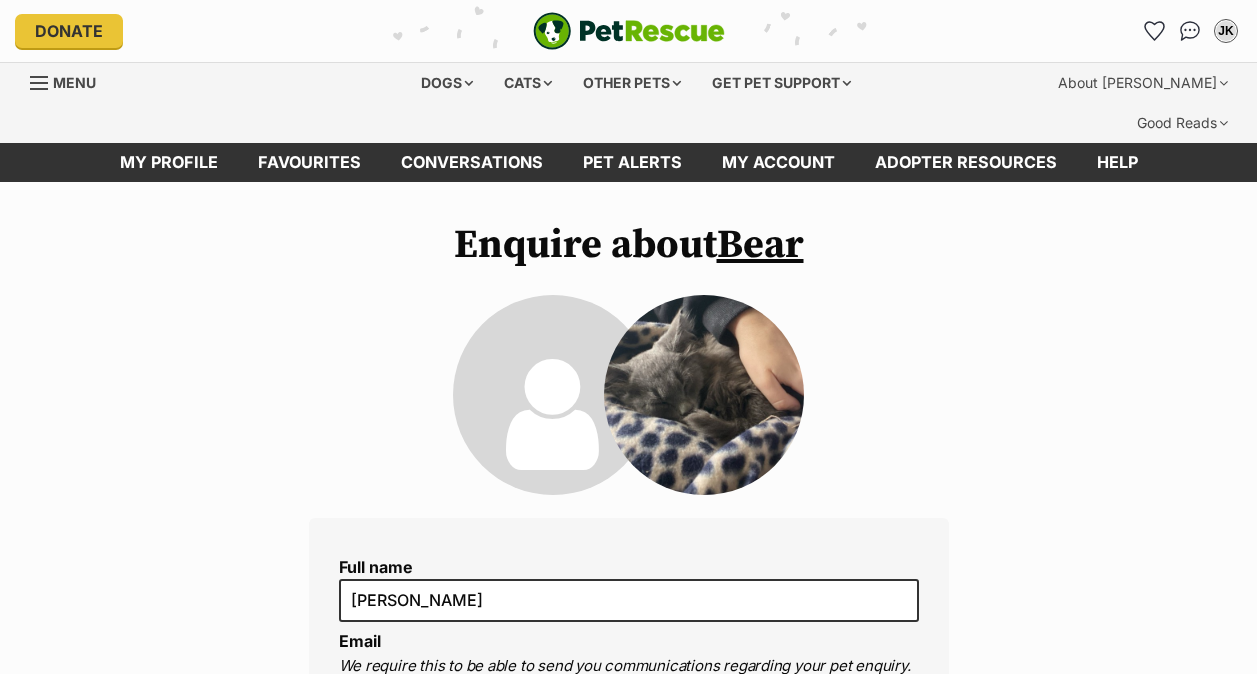 scroll, scrollTop: 0, scrollLeft: 0, axis: both 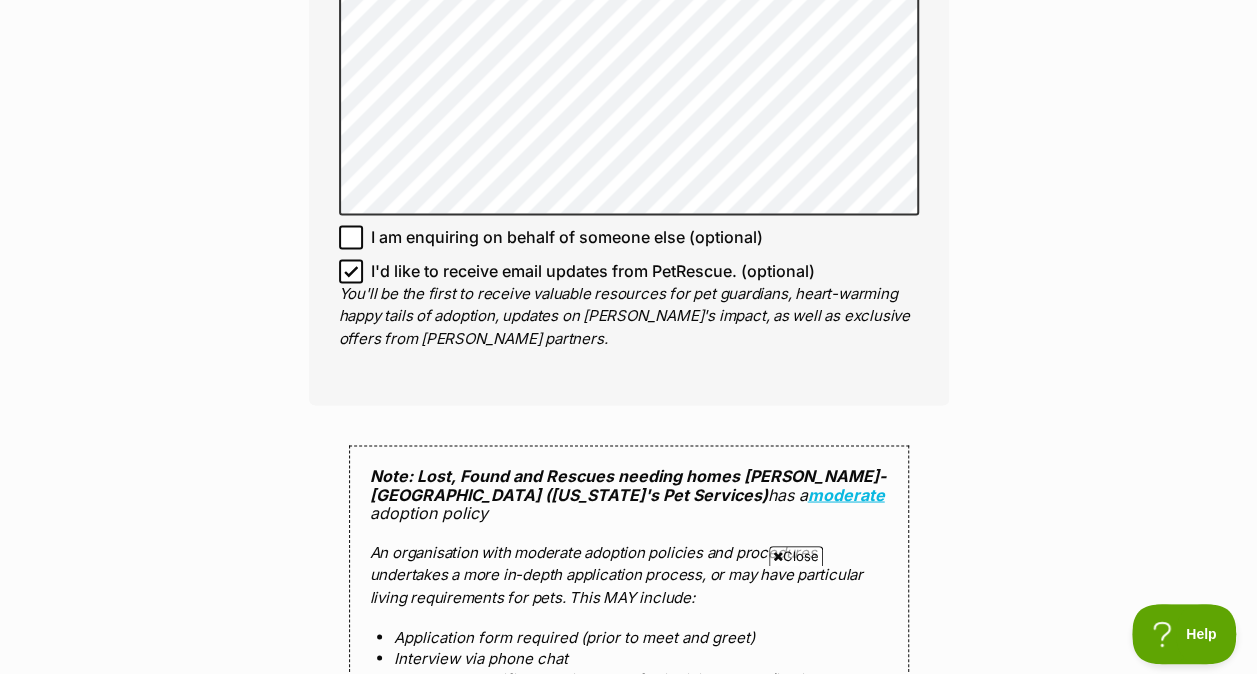 click 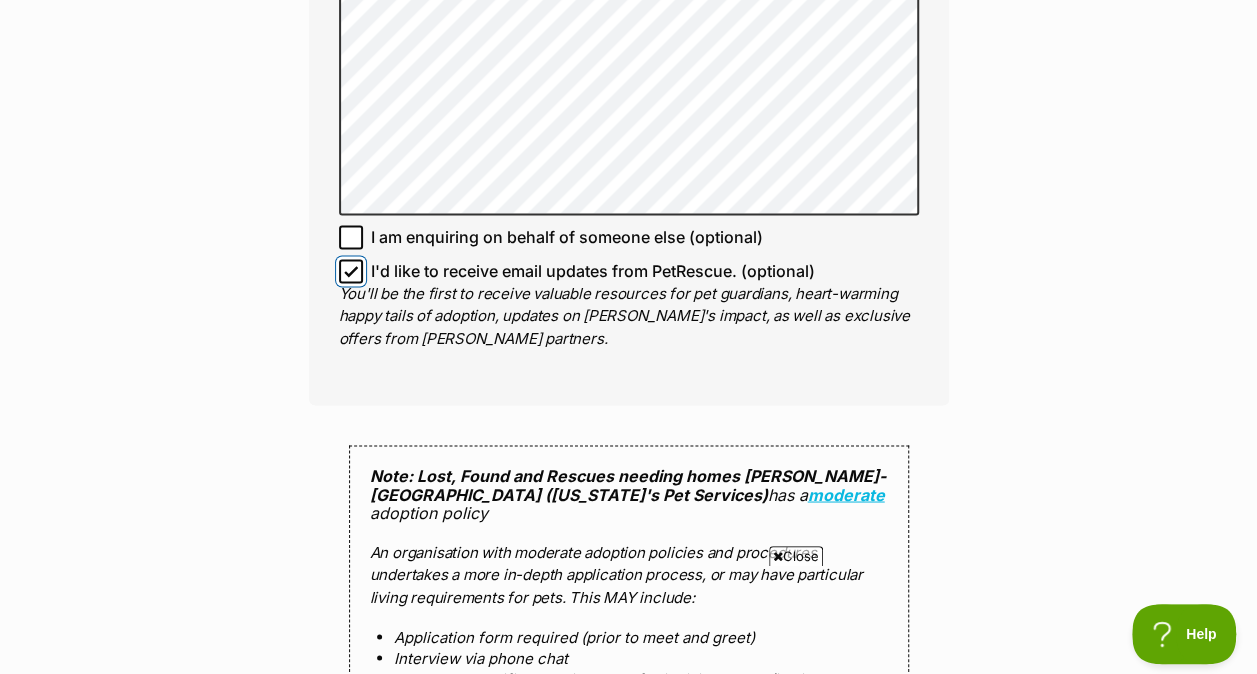 click on "I'd like to receive email updates from PetRescue. (optional)" at bounding box center (351, 271) 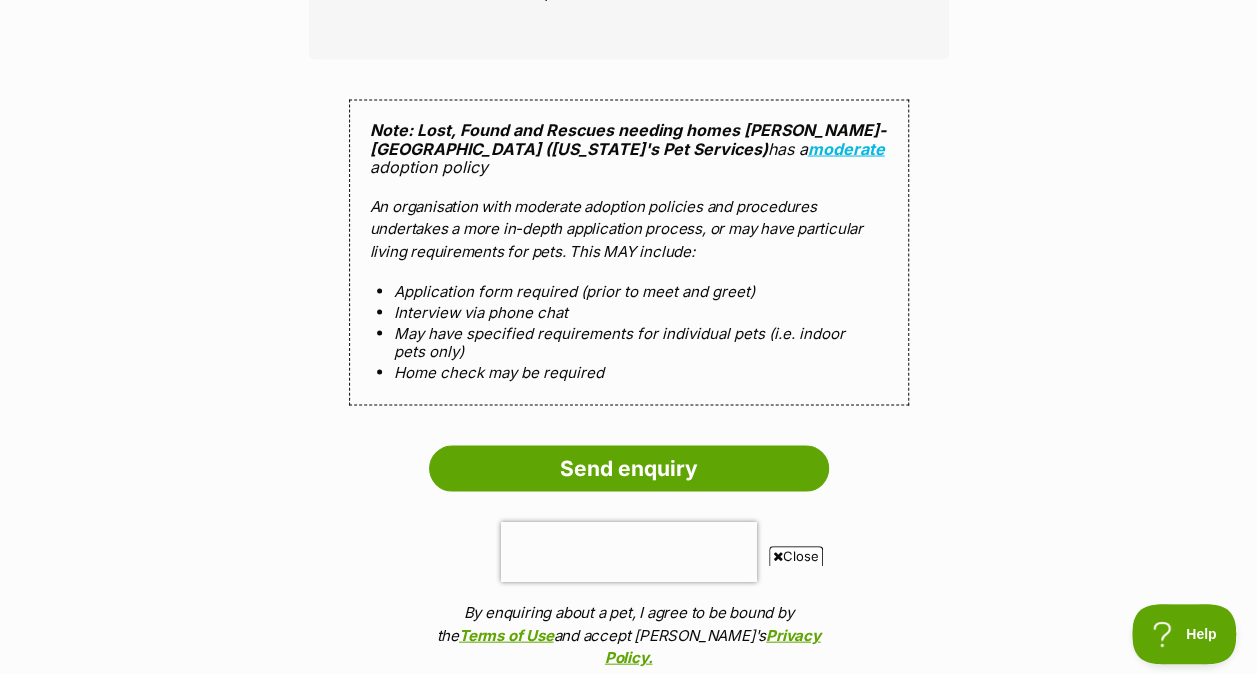 scroll, scrollTop: 1840, scrollLeft: 0, axis: vertical 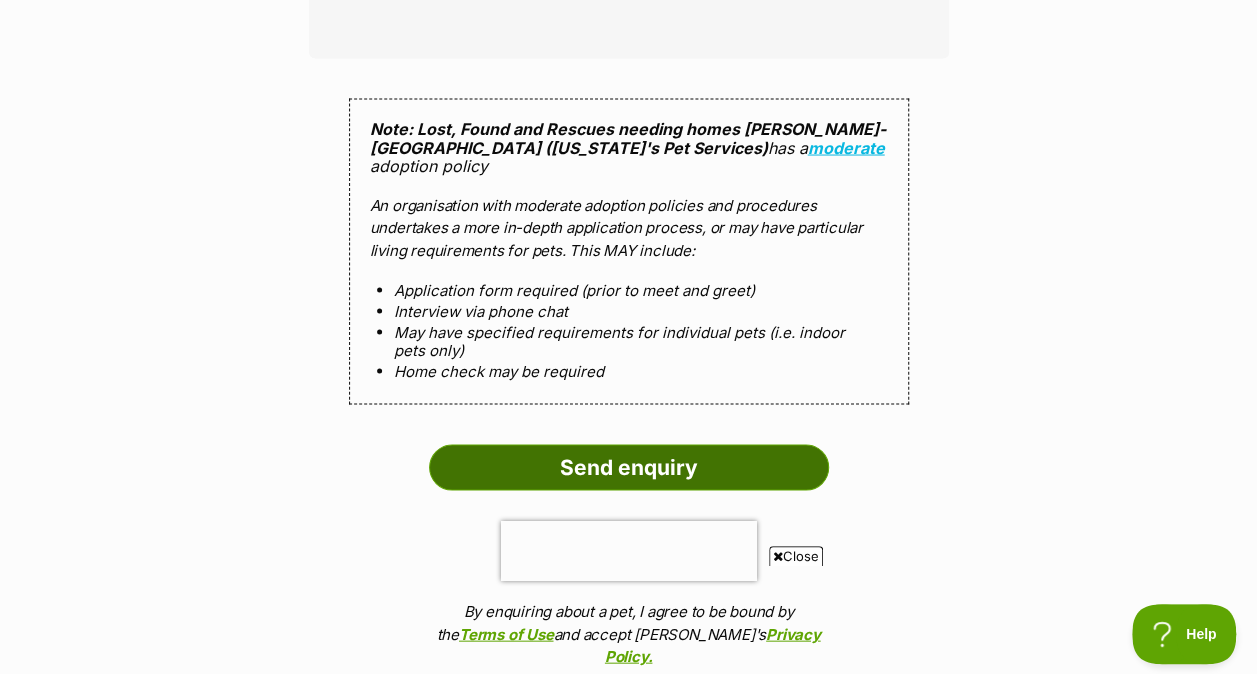 click on "Send enquiry" at bounding box center (629, 467) 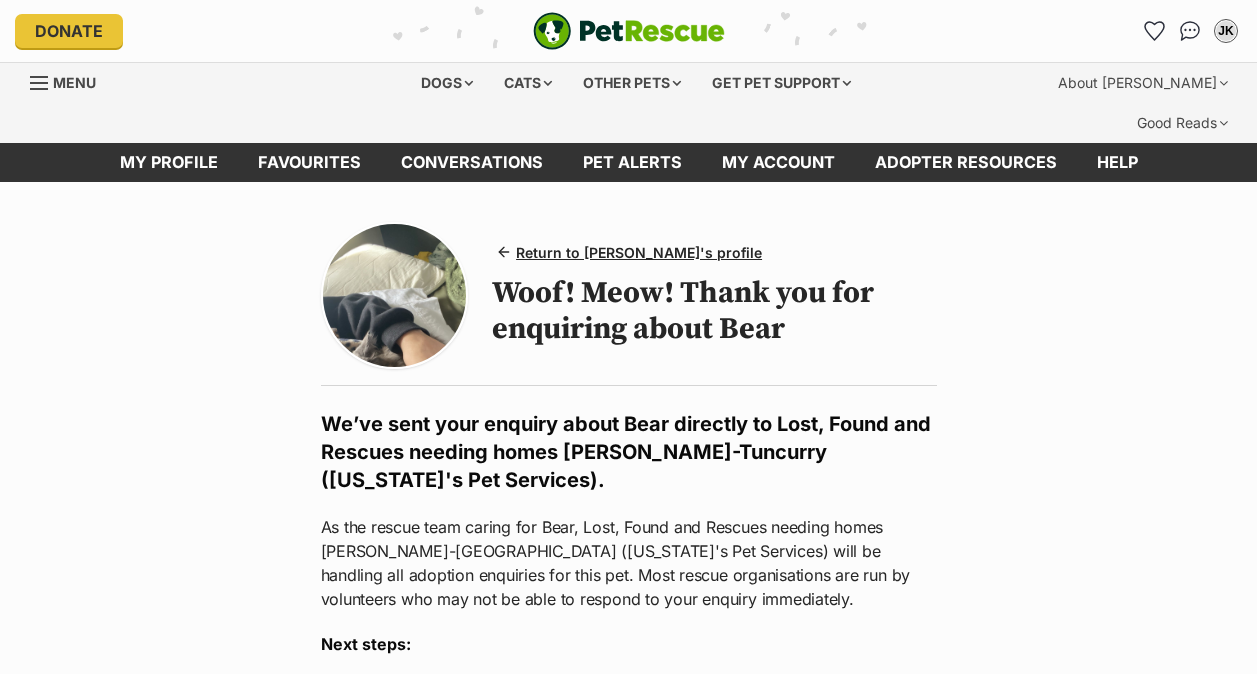 scroll, scrollTop: 0, scrollLeft: 0, axis: both 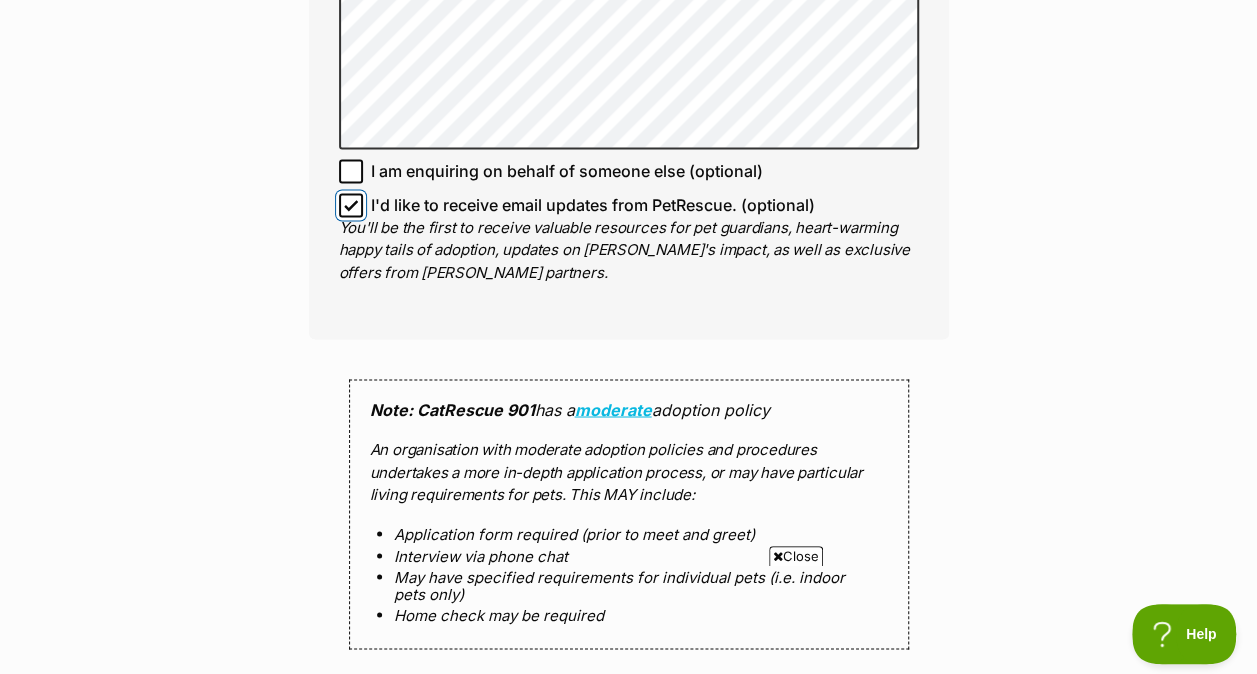 click on "I'd like to receive email updates from PetRescue. (optional)" at bounding box center [351, 205] 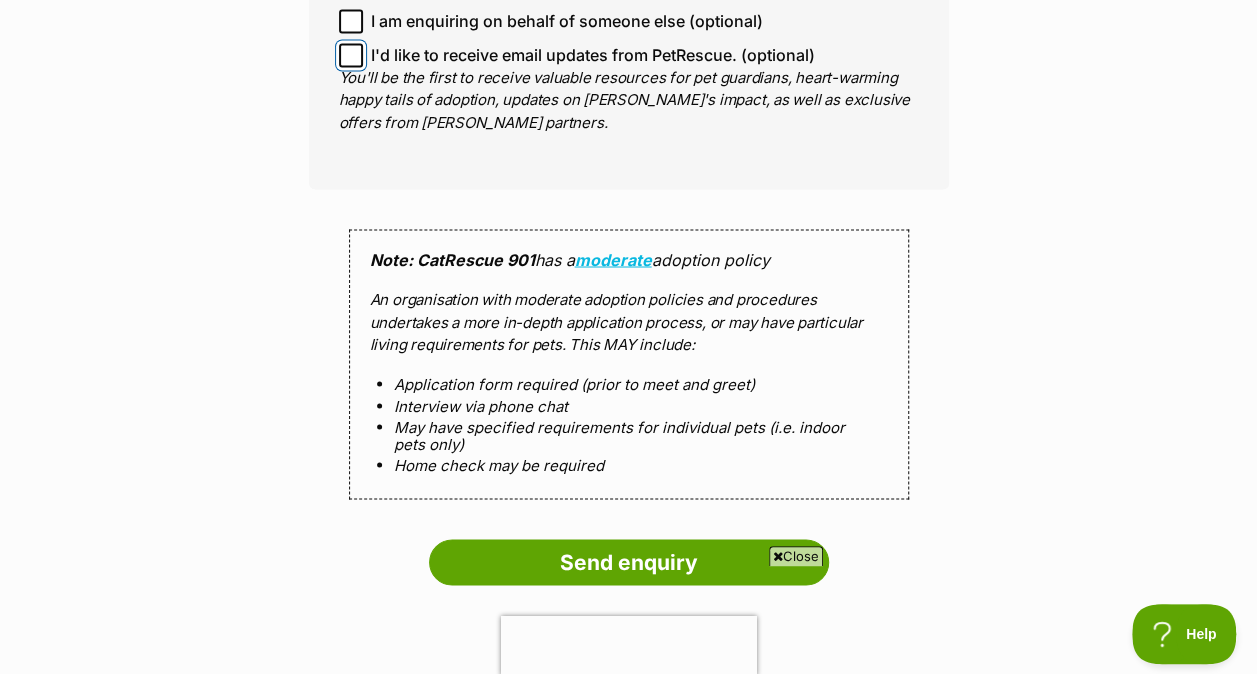 scroll, scrollTop: 1637, scrollLeft: 0, axis: vertical 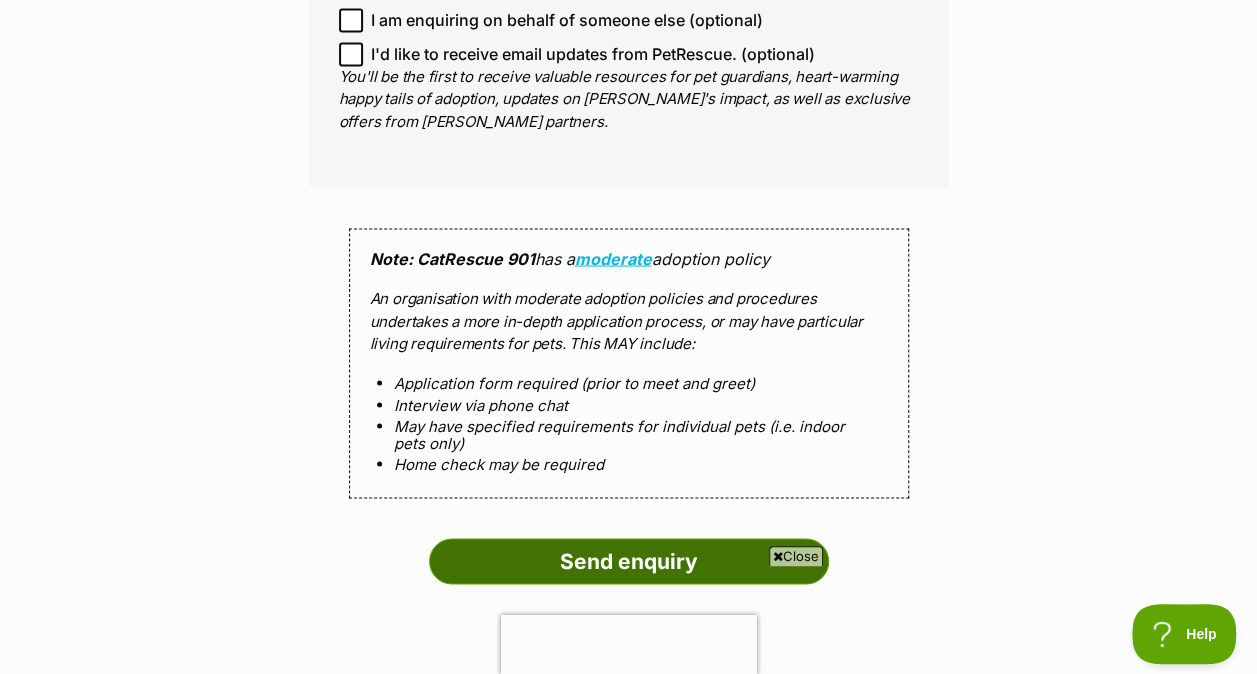 click on "Send enquiry" at bounding box center (629, 561) 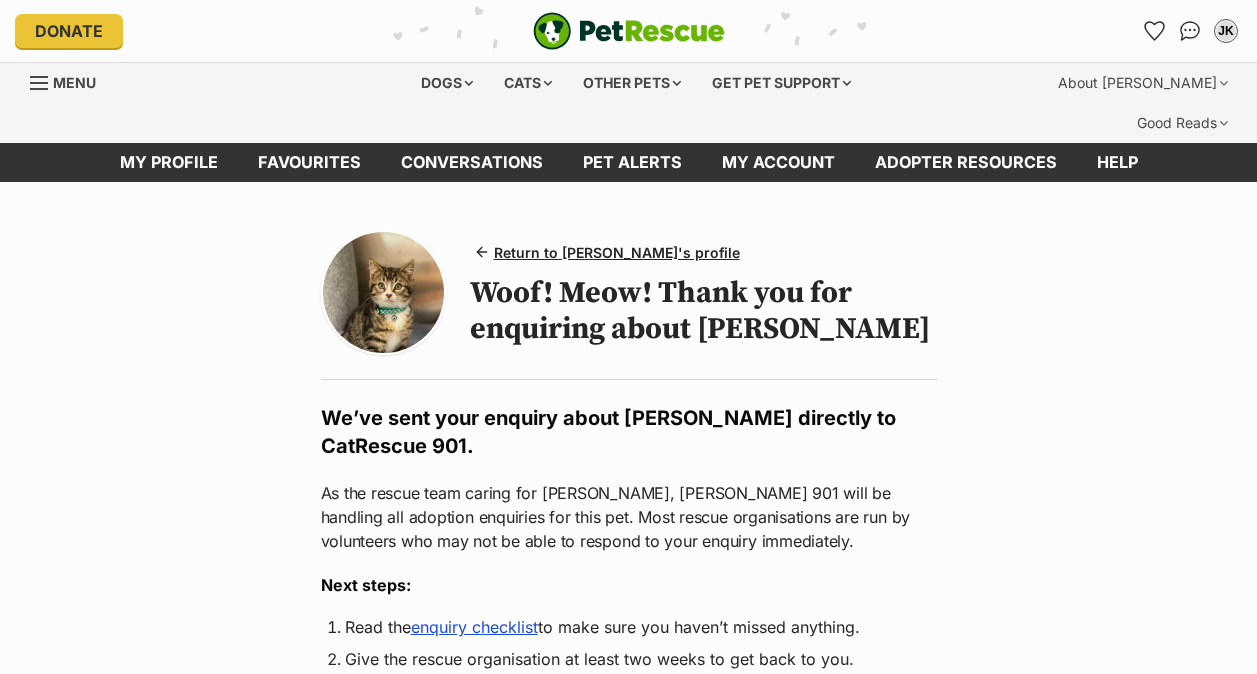 scroll, scrollTop: 0, scrollLeft: 0, axis: both 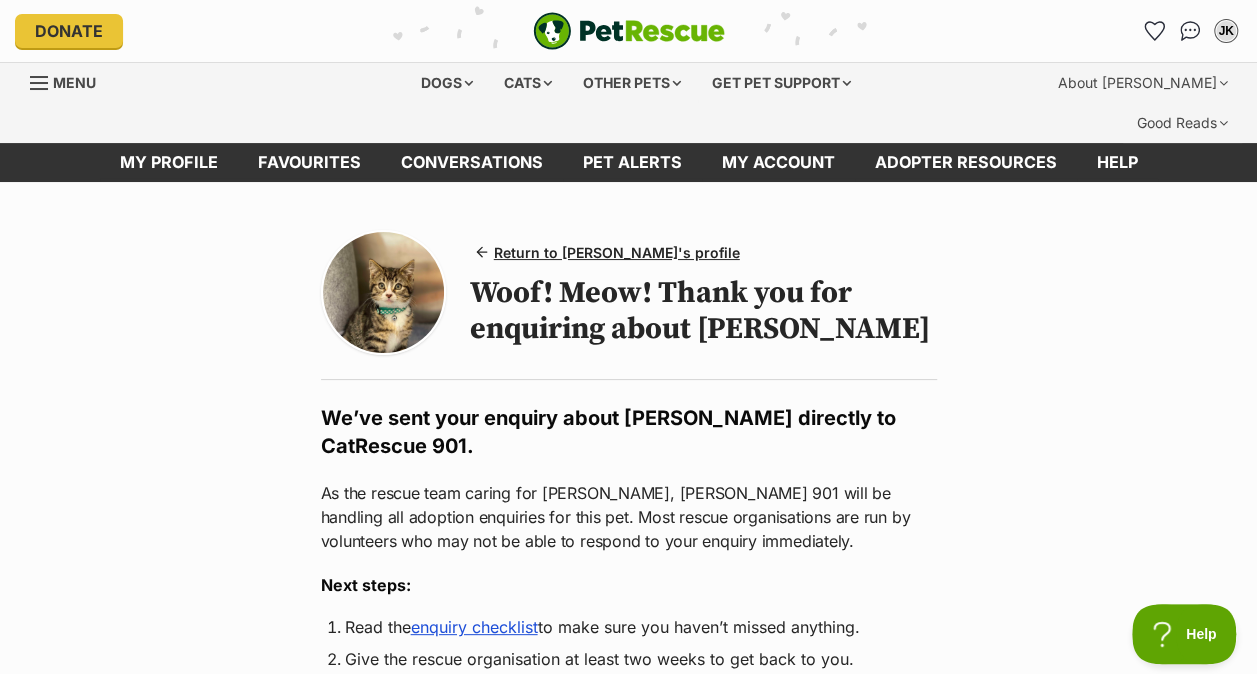 click at bounding box center (383, 292) 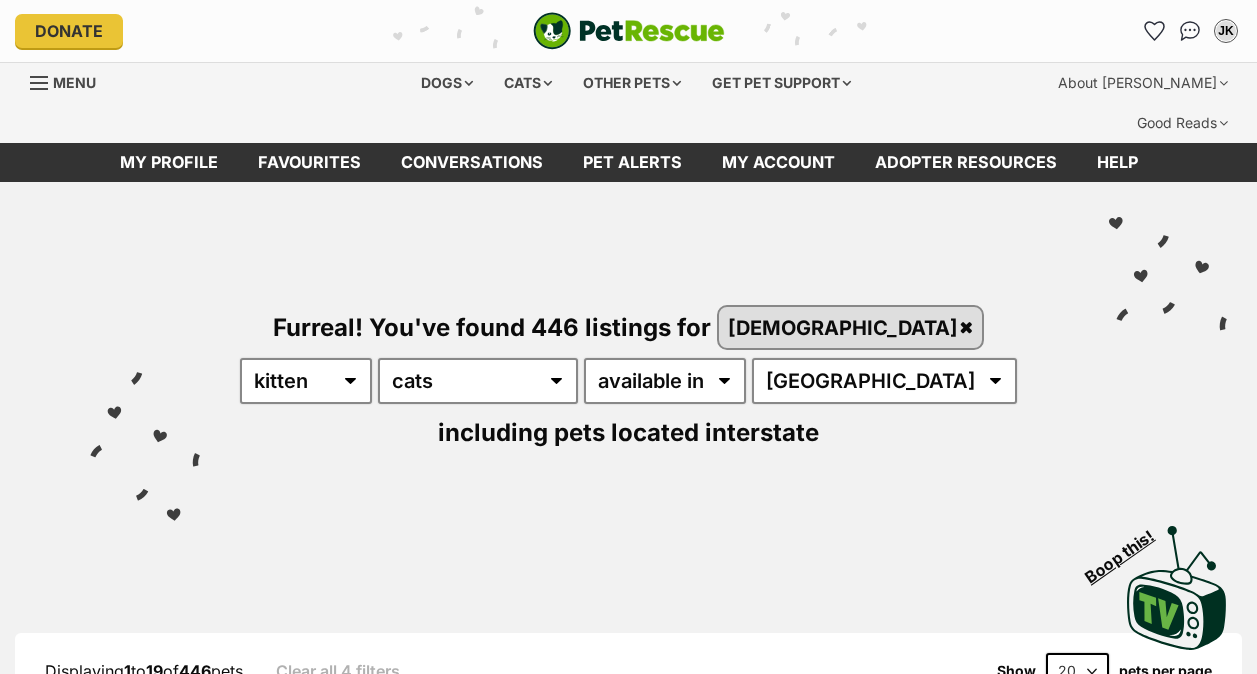 scroll, scrollTop: 262, scrollLeft: 0, axis: vertical 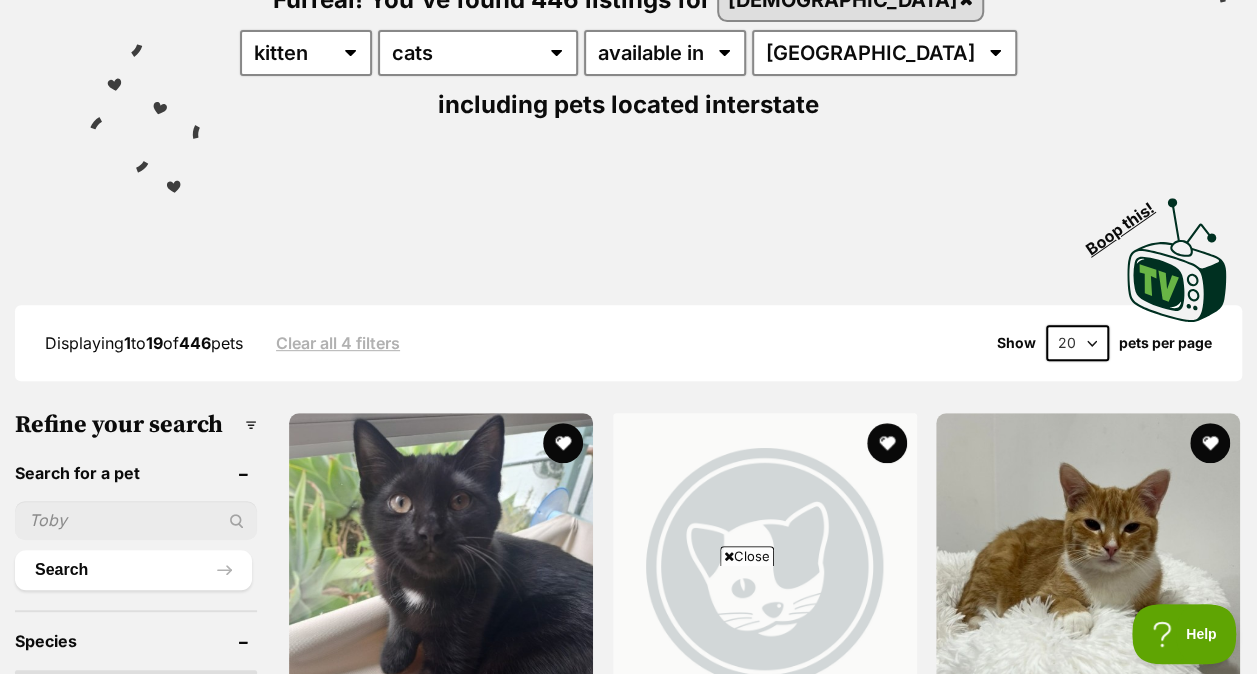 click on "Close" at bounding box center (747, 556) 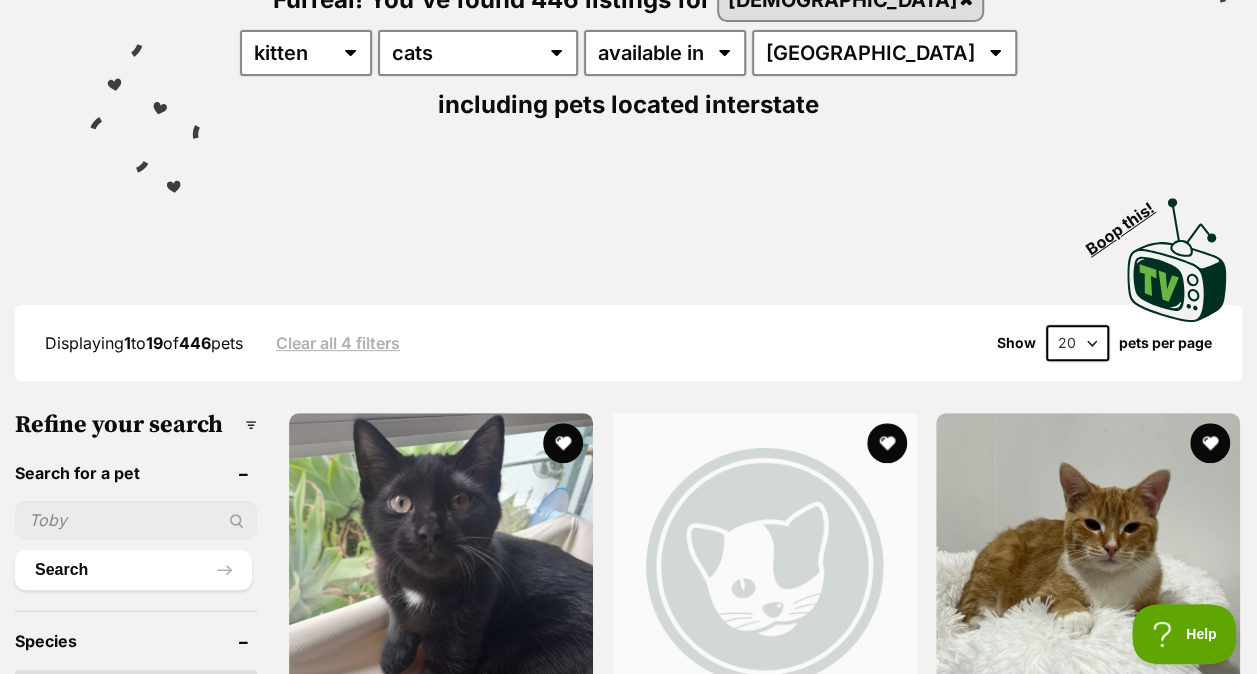 click on "20 40 60" at bounding box center (1077, 343) 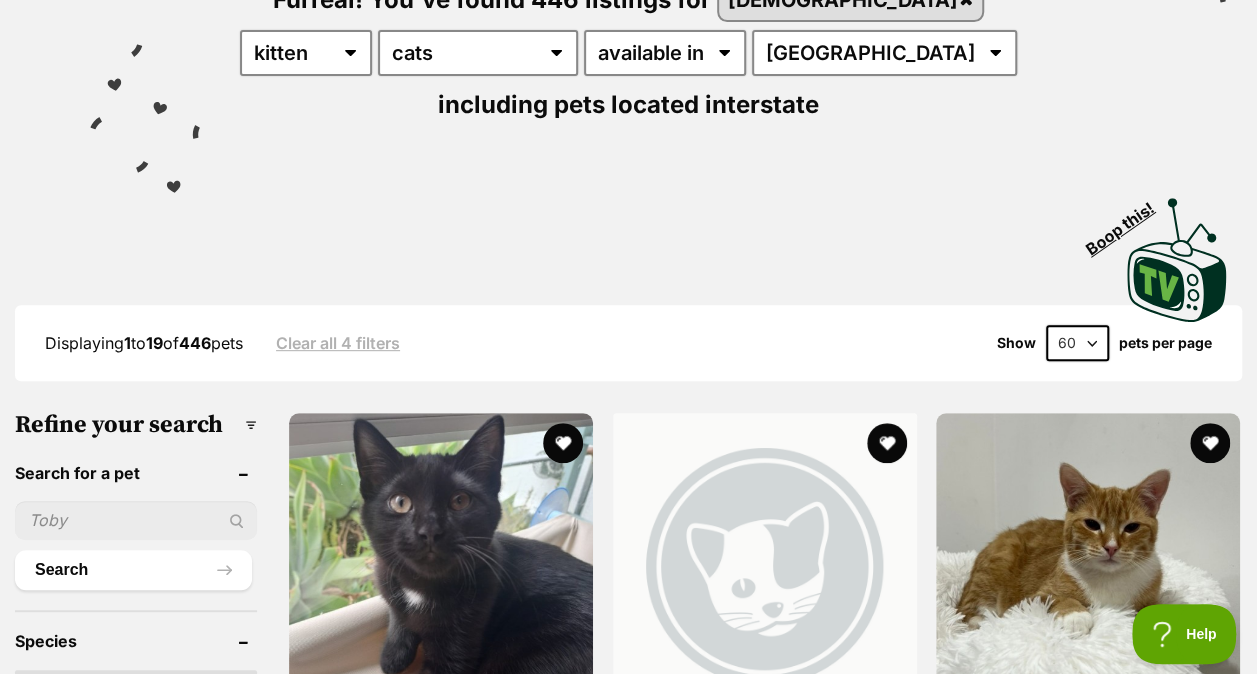 click on "20 40 60" at bounding box center (1077, 343) 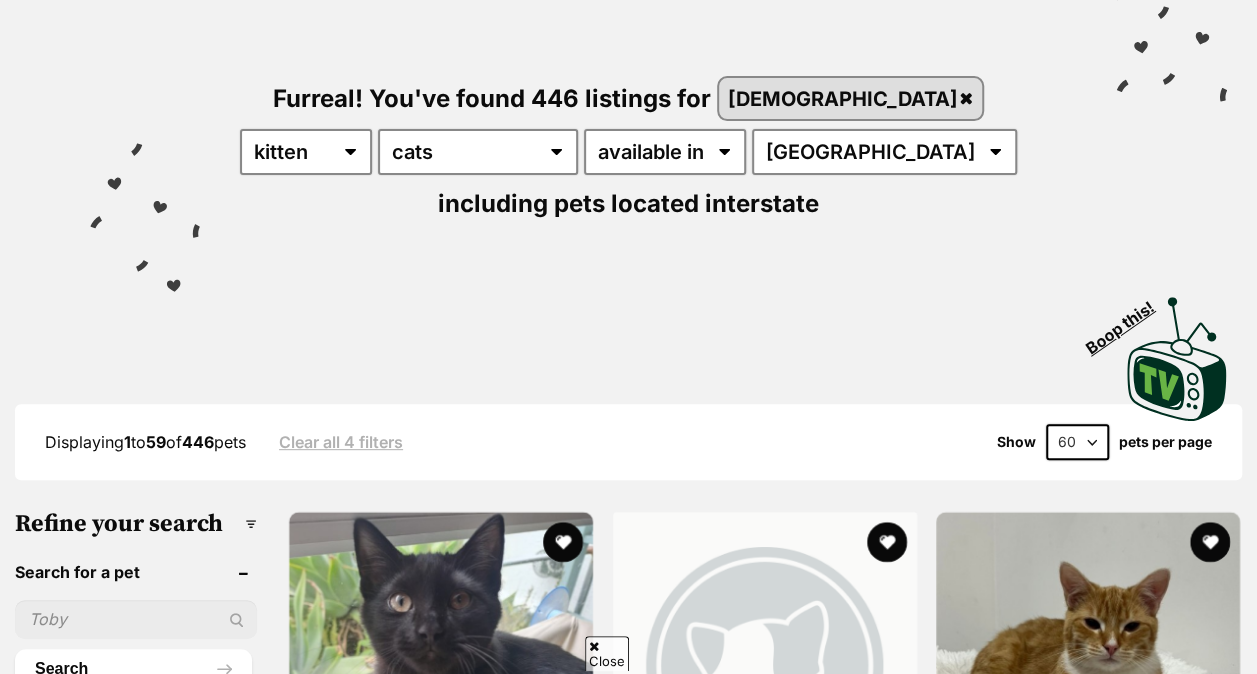 scroll, scrollTop: 0, scrollLeft: 0, axis: both 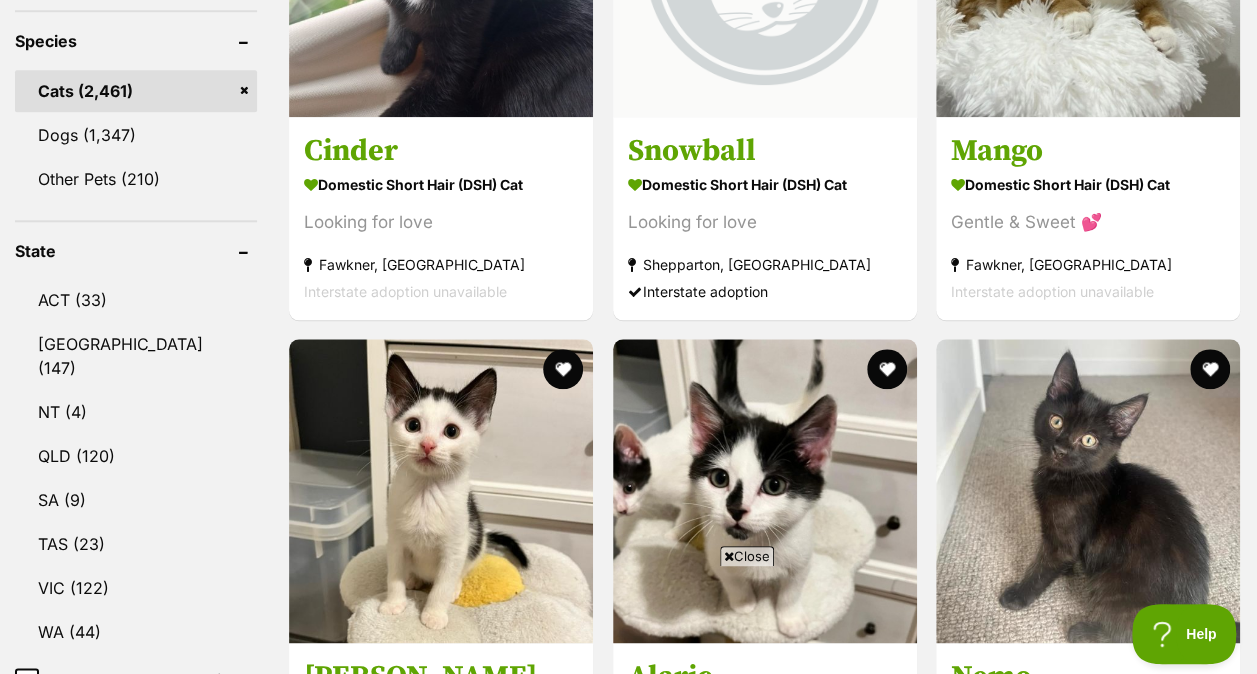 click on "Close" at bounding box center (747, 556) 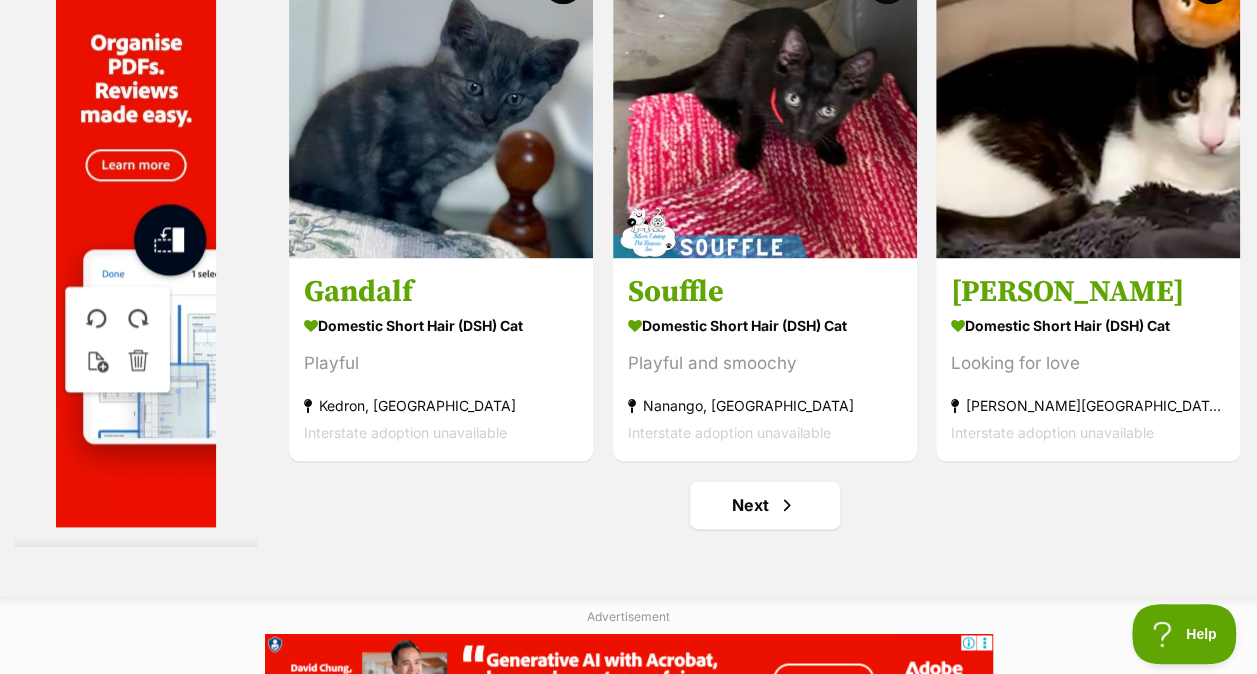 scroll, scrollTop: 12501, scrollLeft: 0, axis: vertical 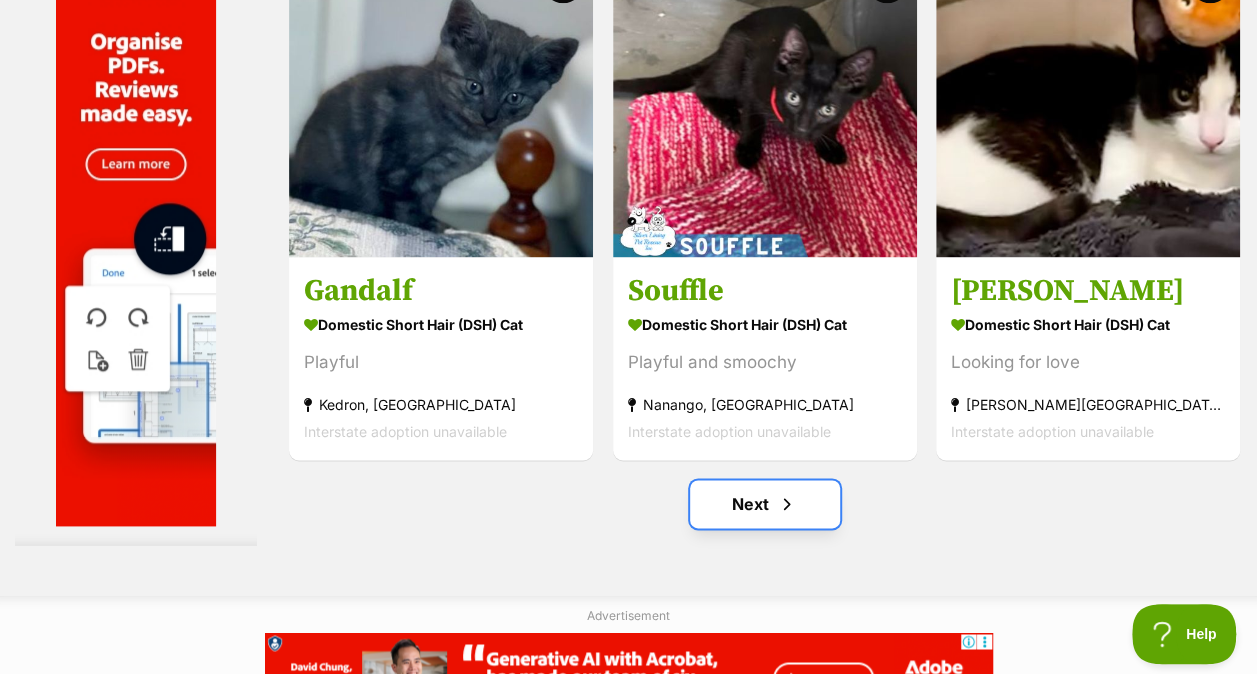 click on "Next" at bounding box center [765, 504] 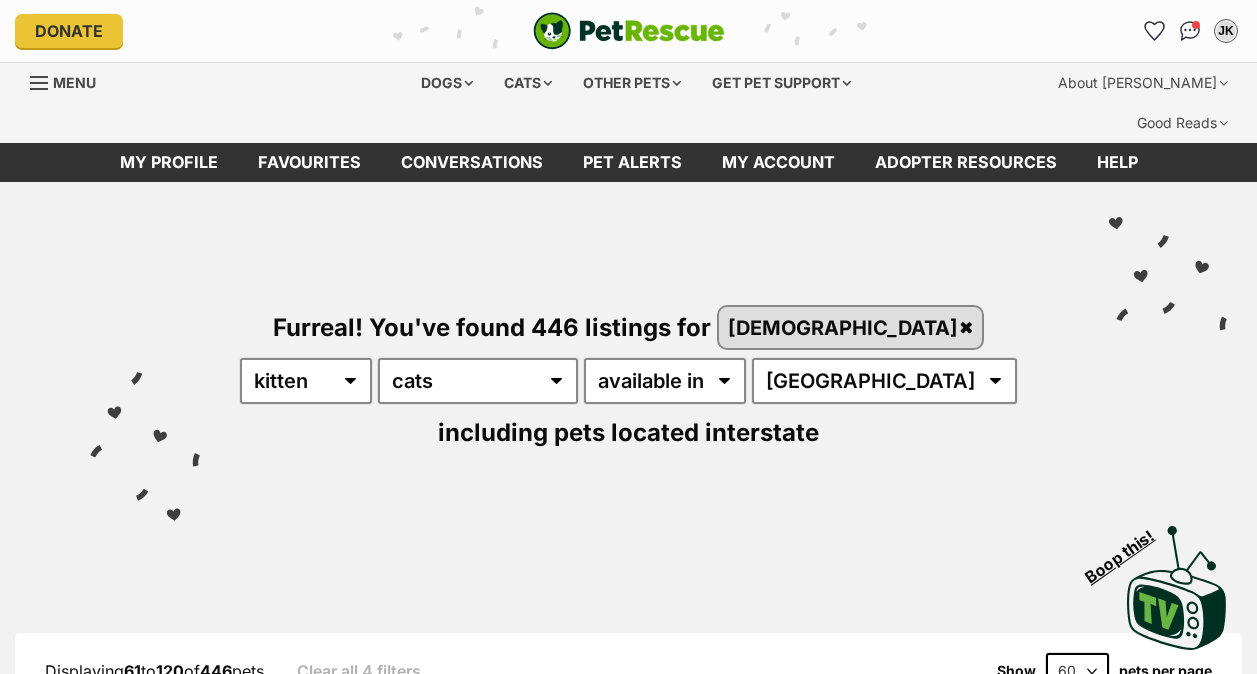 scroll, scrollTop: 0, scrollLeft: 0, axis: both 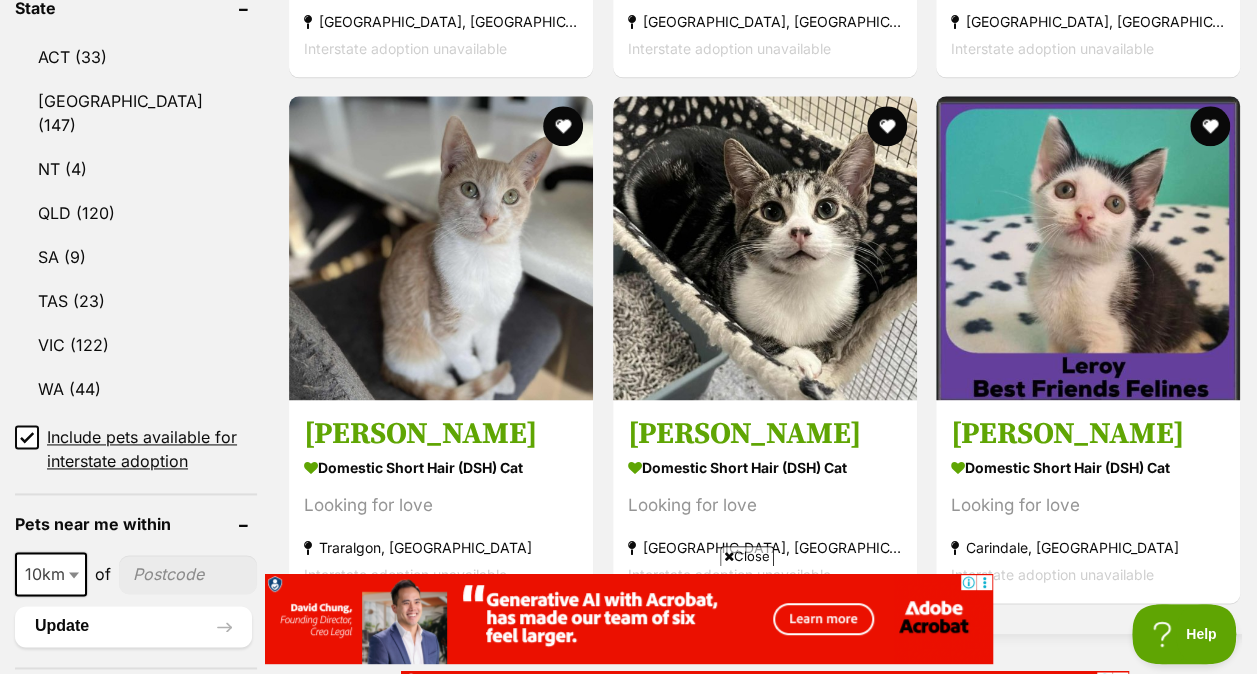 click on "Close" at bounding box center [747, 556] 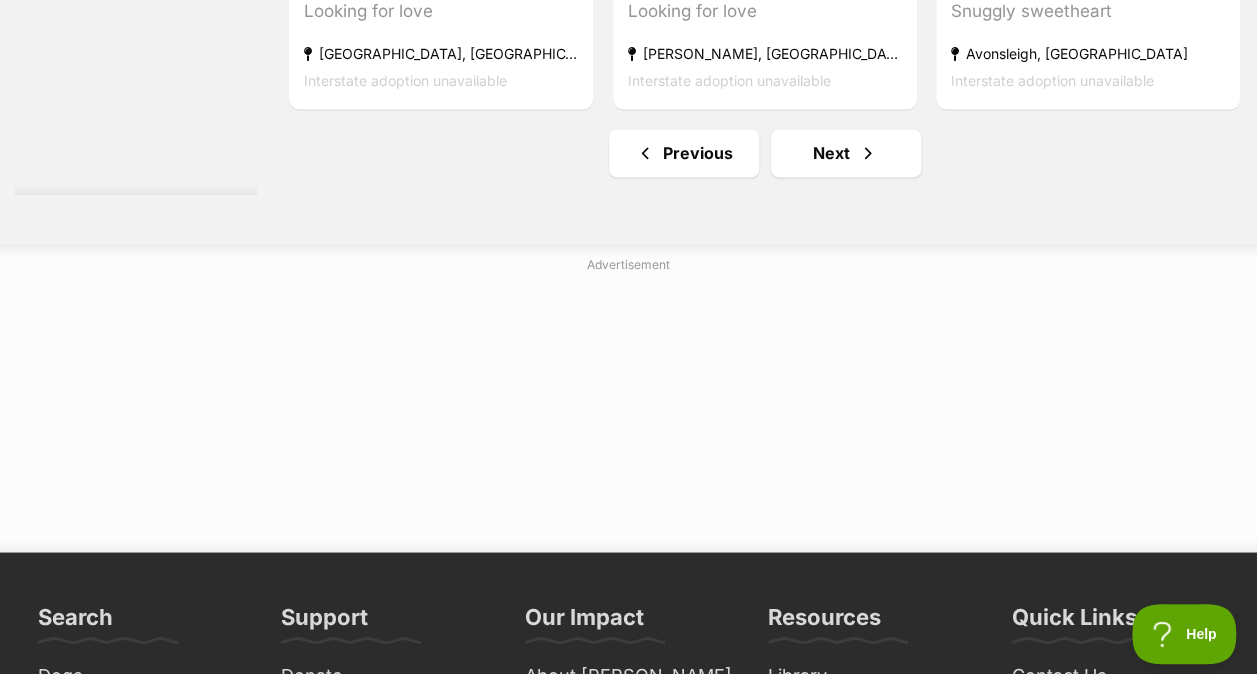 scroll, scrollTop: 12861, scrollLeft: 0, axis: vertical 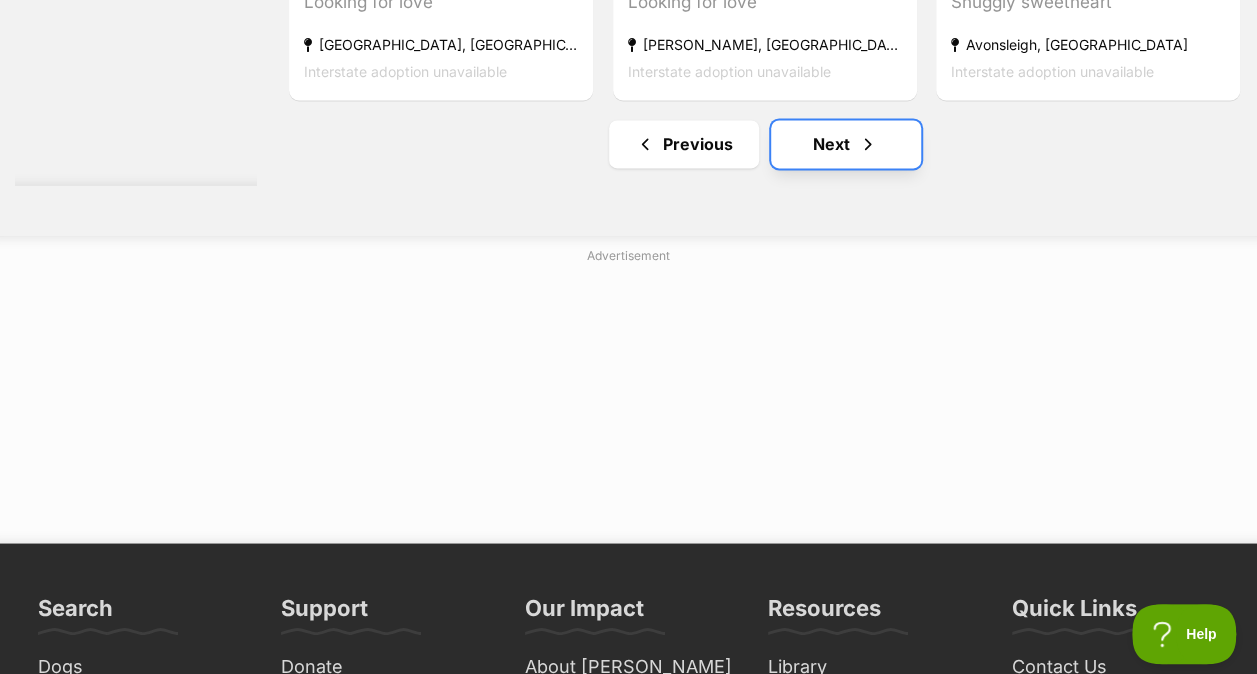 click on "Next" at bounding box center (846, 144) 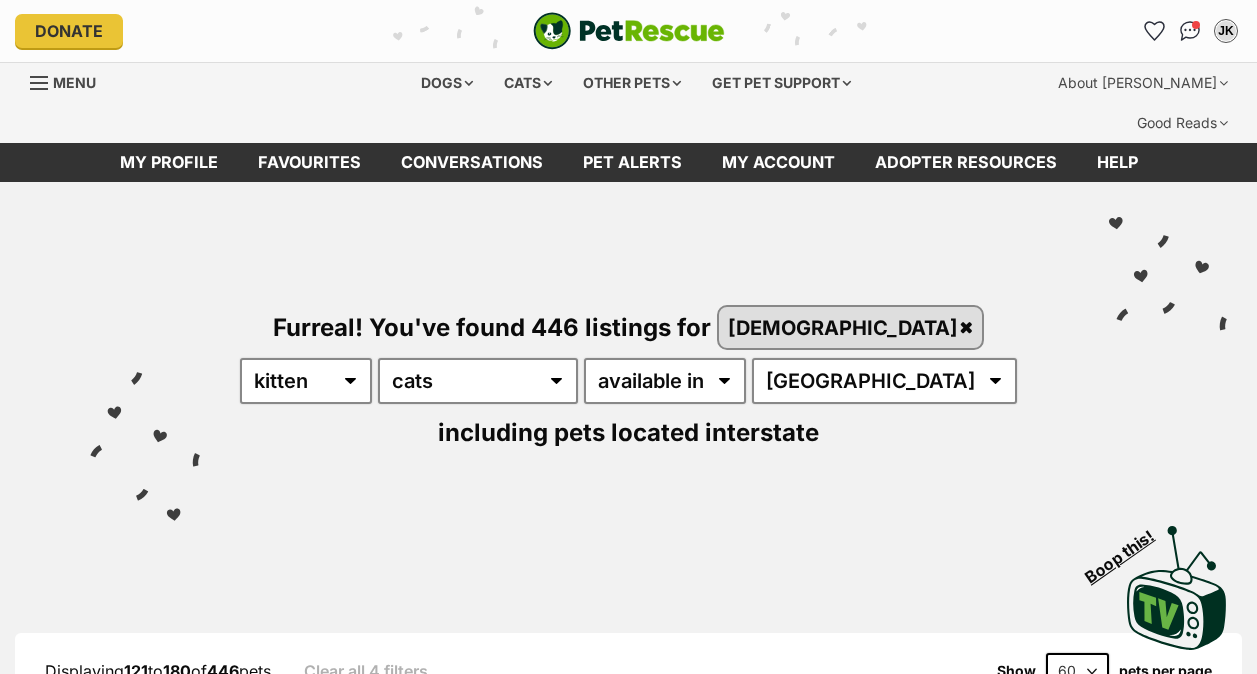 scroll, scrollTop: 0, scrollLeft: 0, axis: both 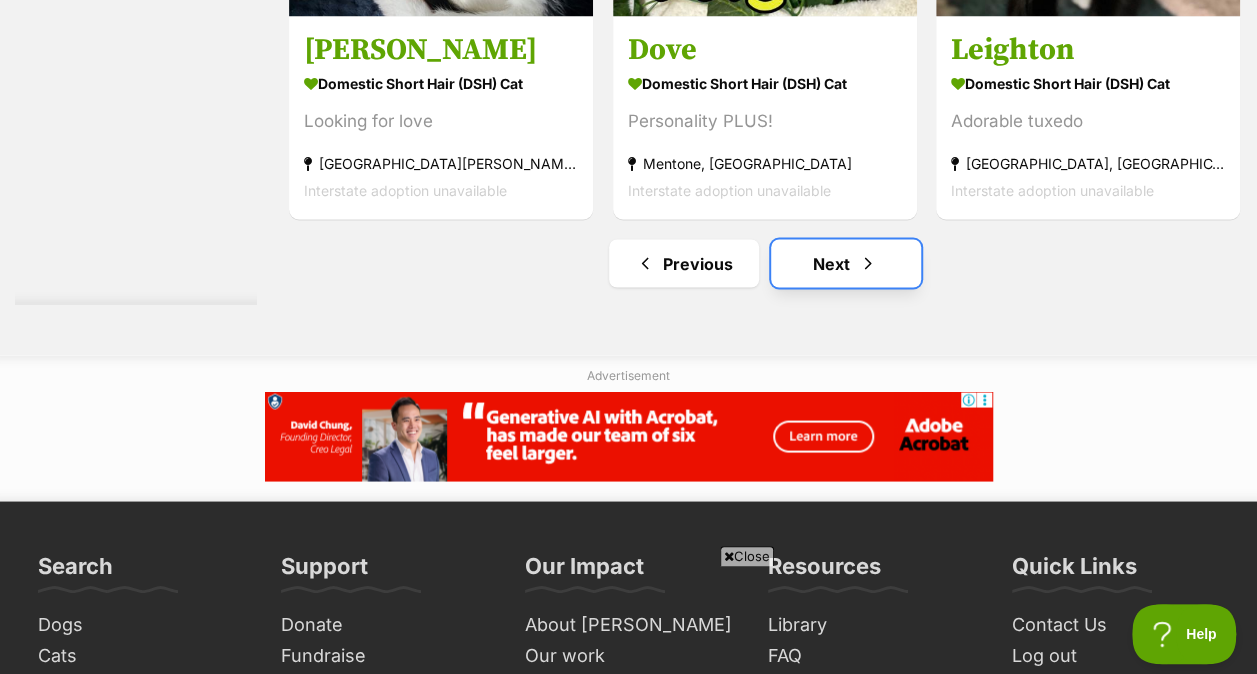 click on "Next" at bounding box center (846, 263) 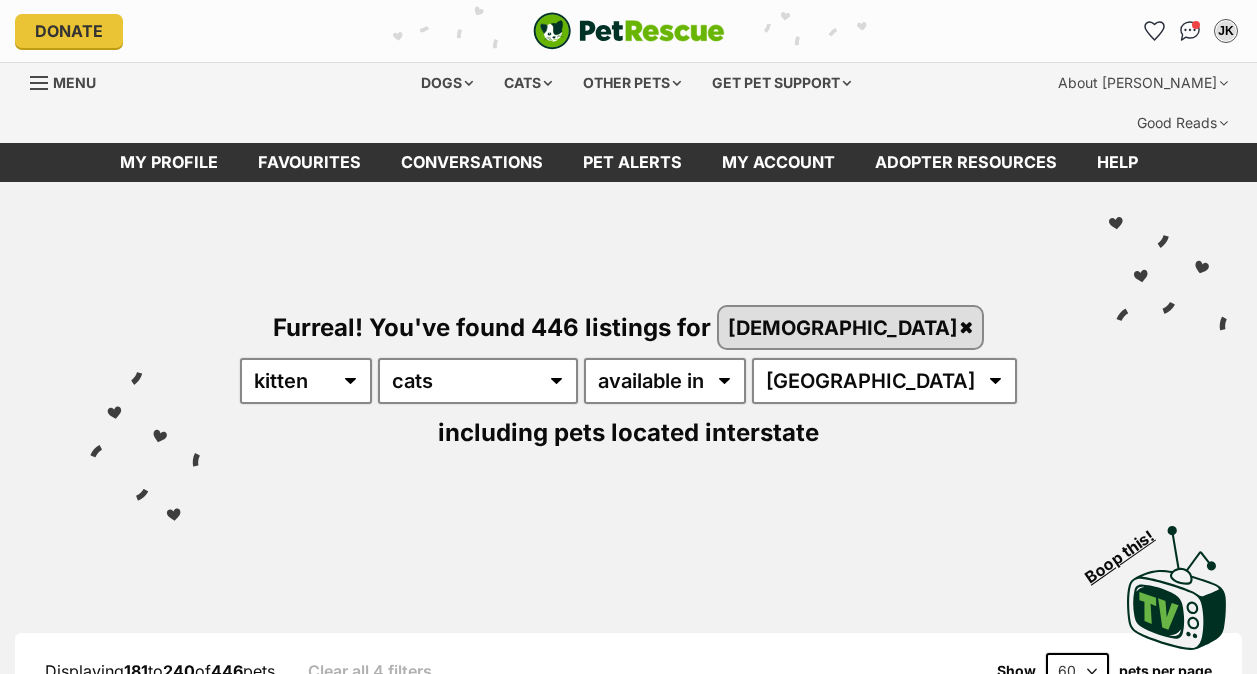 scroll, scrollTop: 320, scrollLeft: 0, axis: vertical 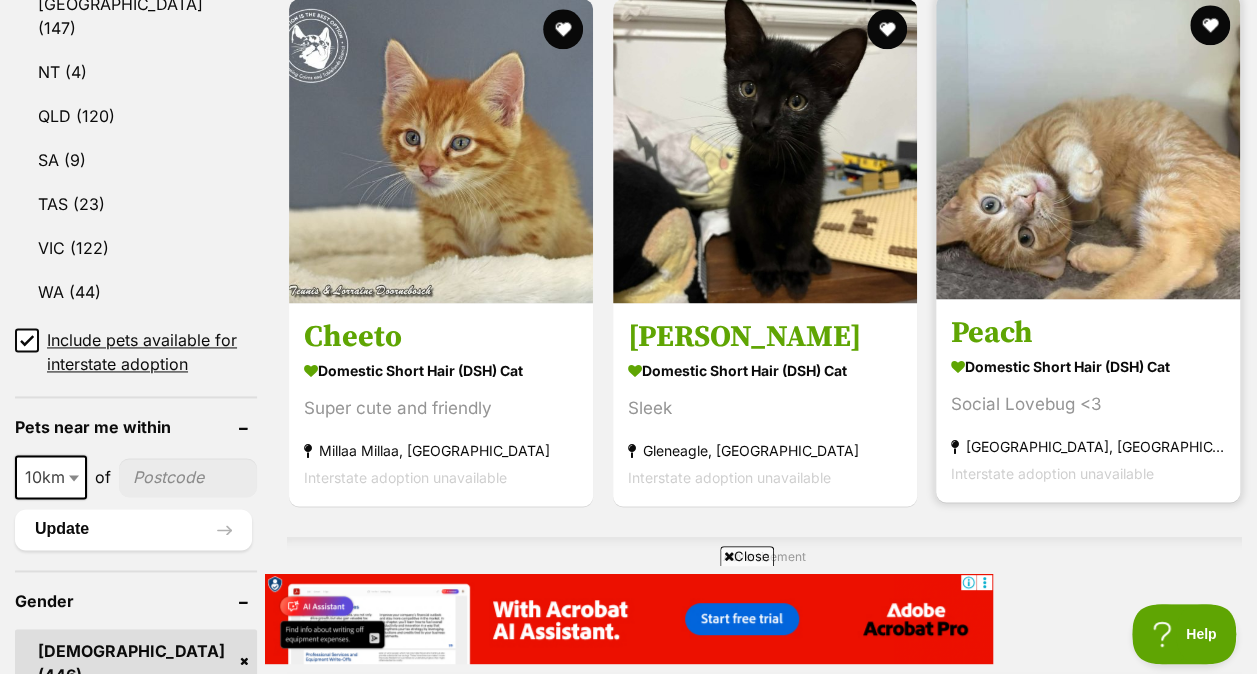 click on "Peach" at bounding box center [1088, 332] 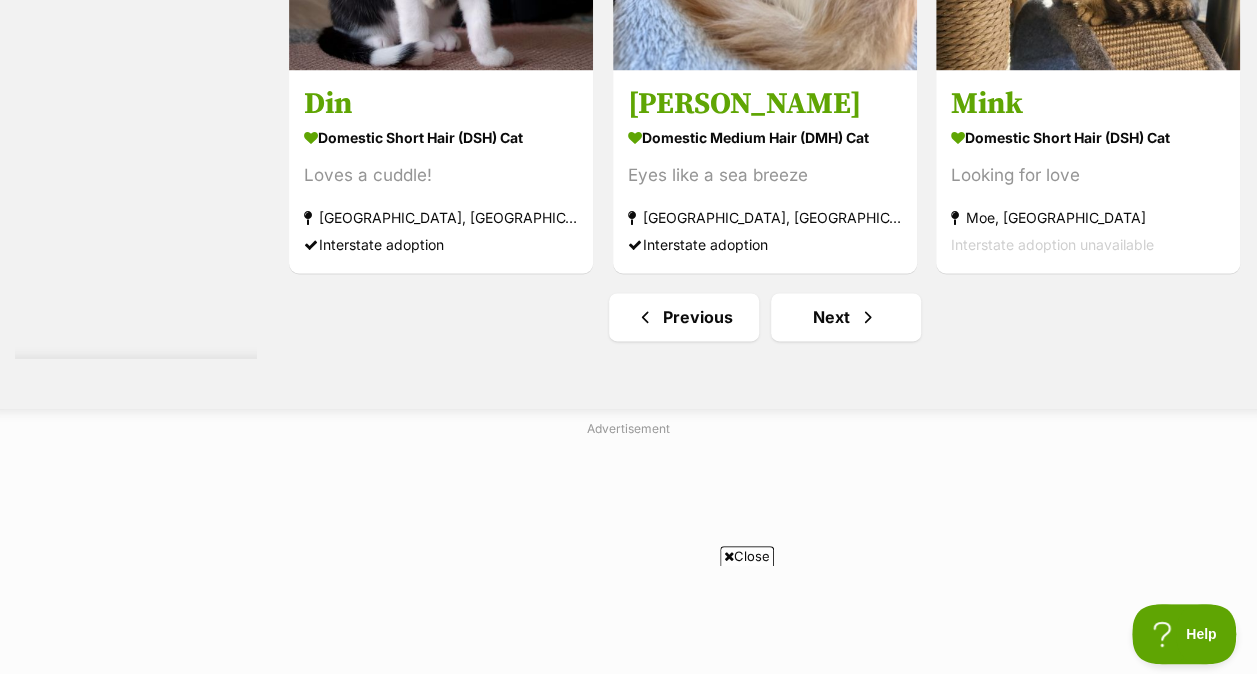 scroll, scrollTop: 12730, scrollLeft: 0, axis: vertical 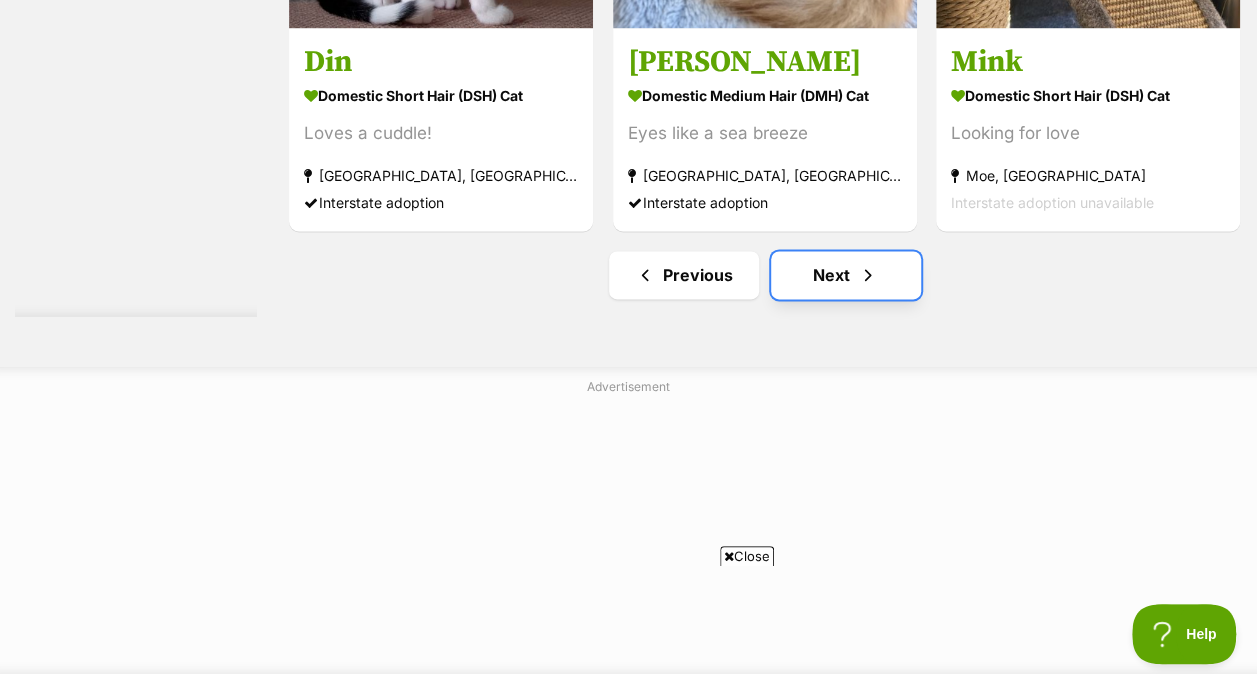 click on "Next" at bounding box center (846, 275) 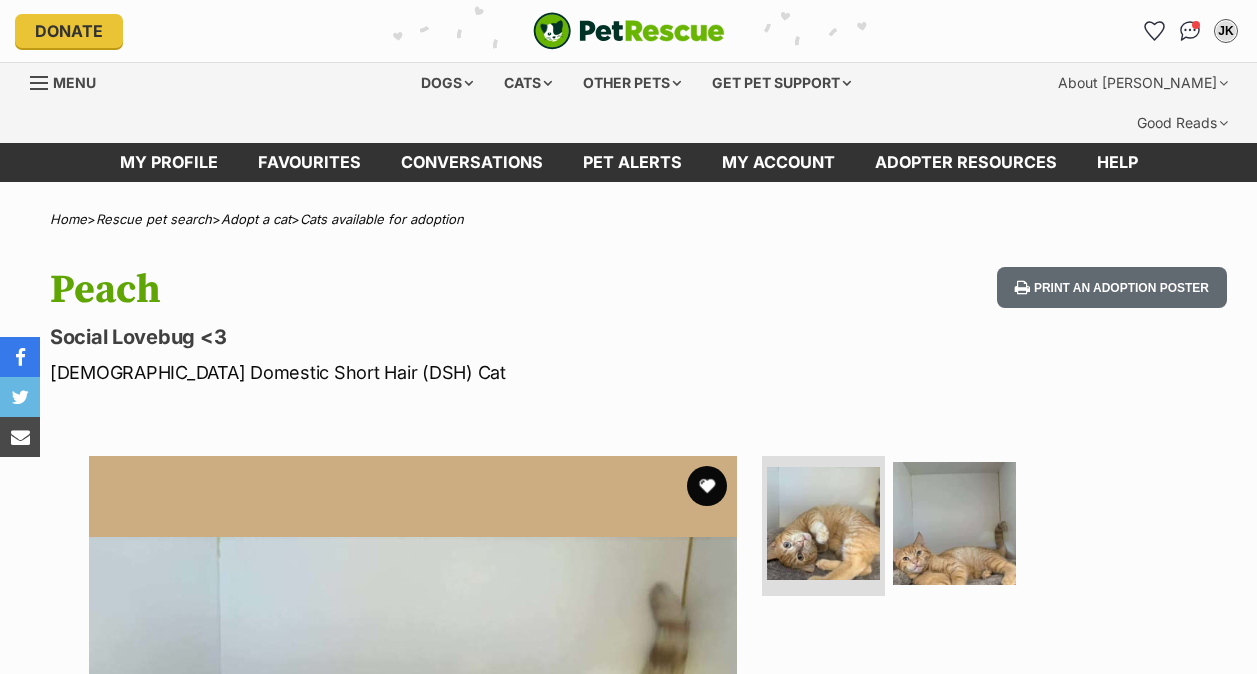 scroll, scrollTop: 0, scrollLeft: 0, axis: both 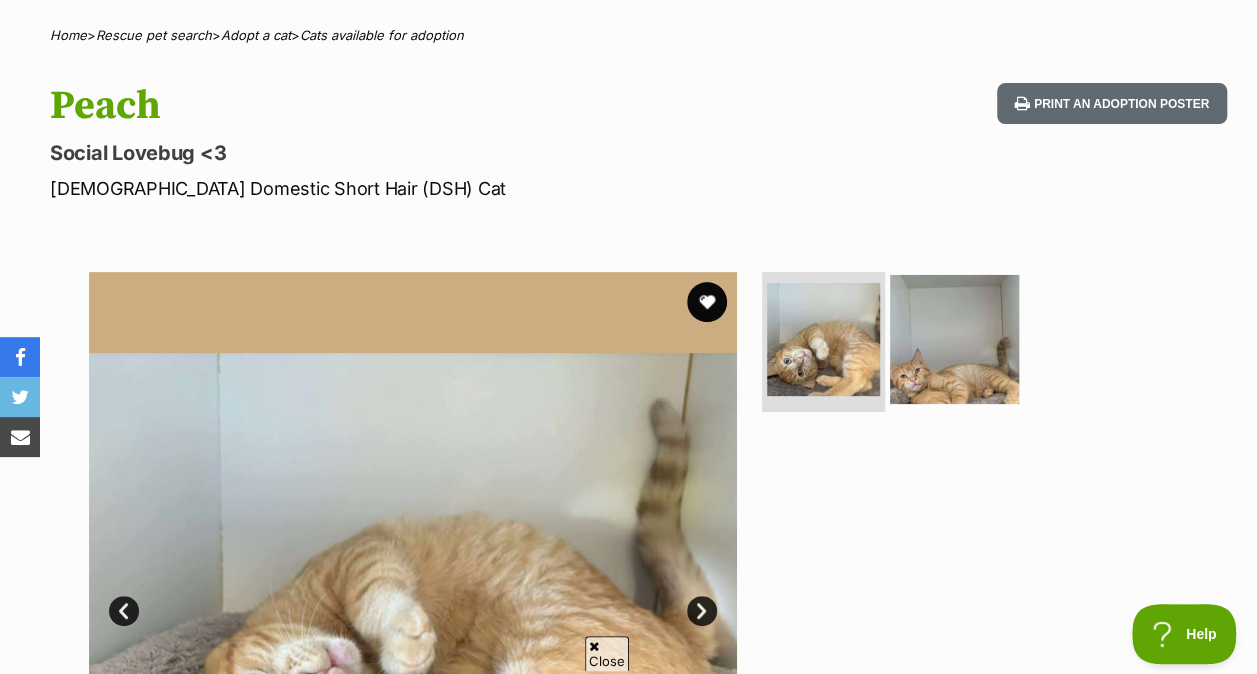 click at bounding box center [954, 339] 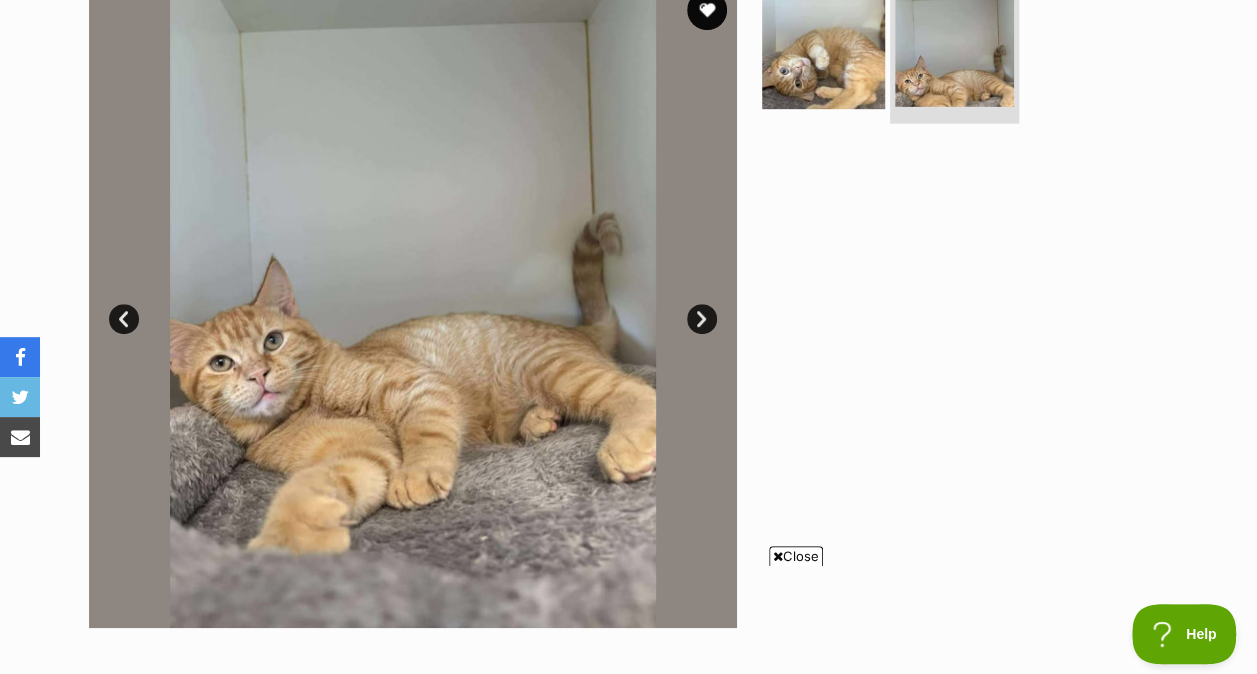 scroll, scrollTop: 0, scrollLeft: 0, axis: both 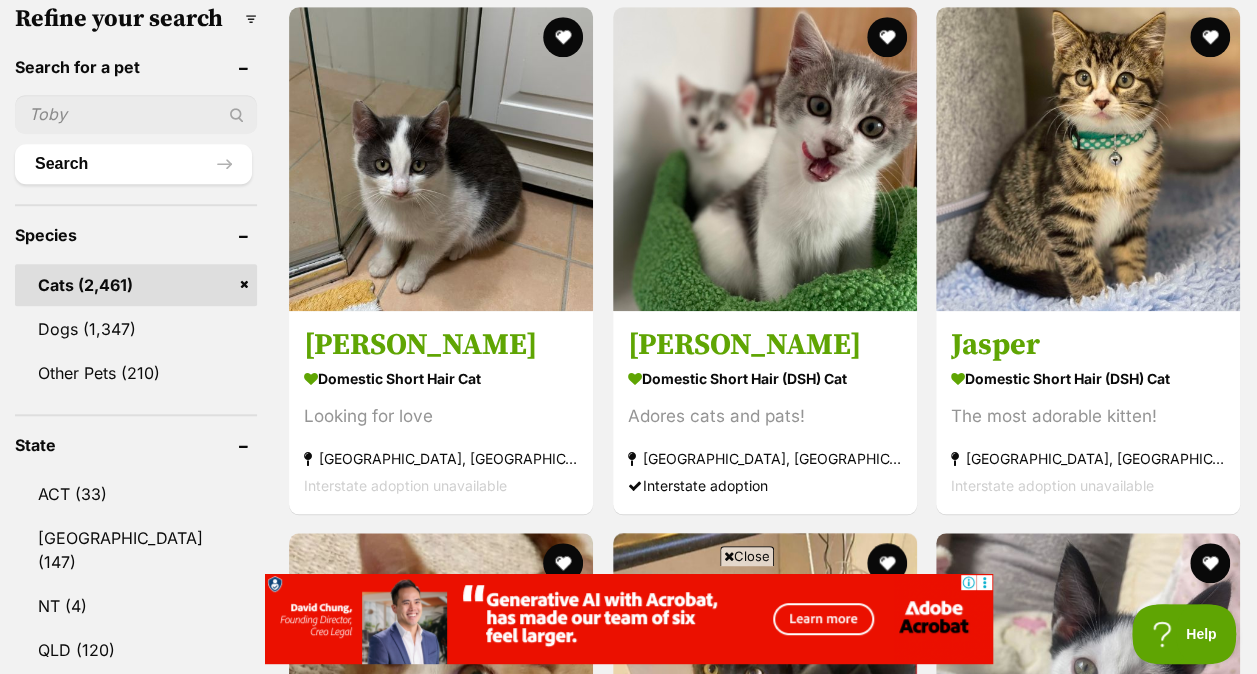 click on "Close" at bounding box center (747, 556) 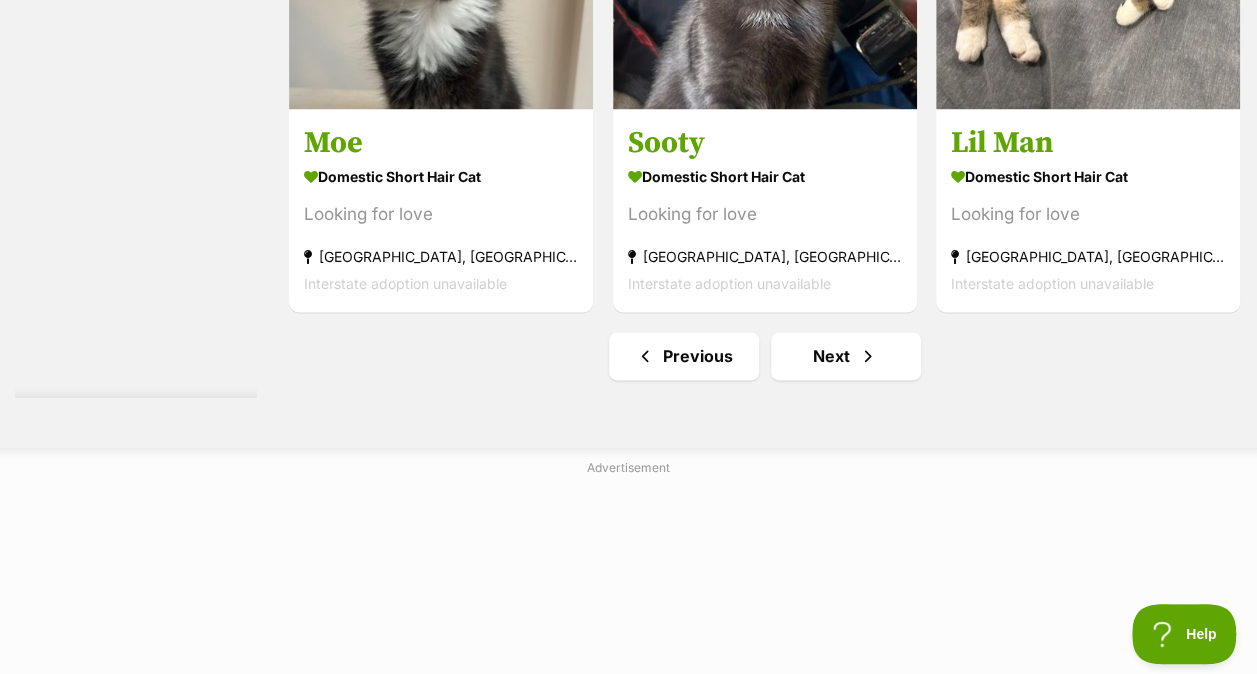 scroll, scrollTop: 12652, scrollLeft: 0, axis: vertical 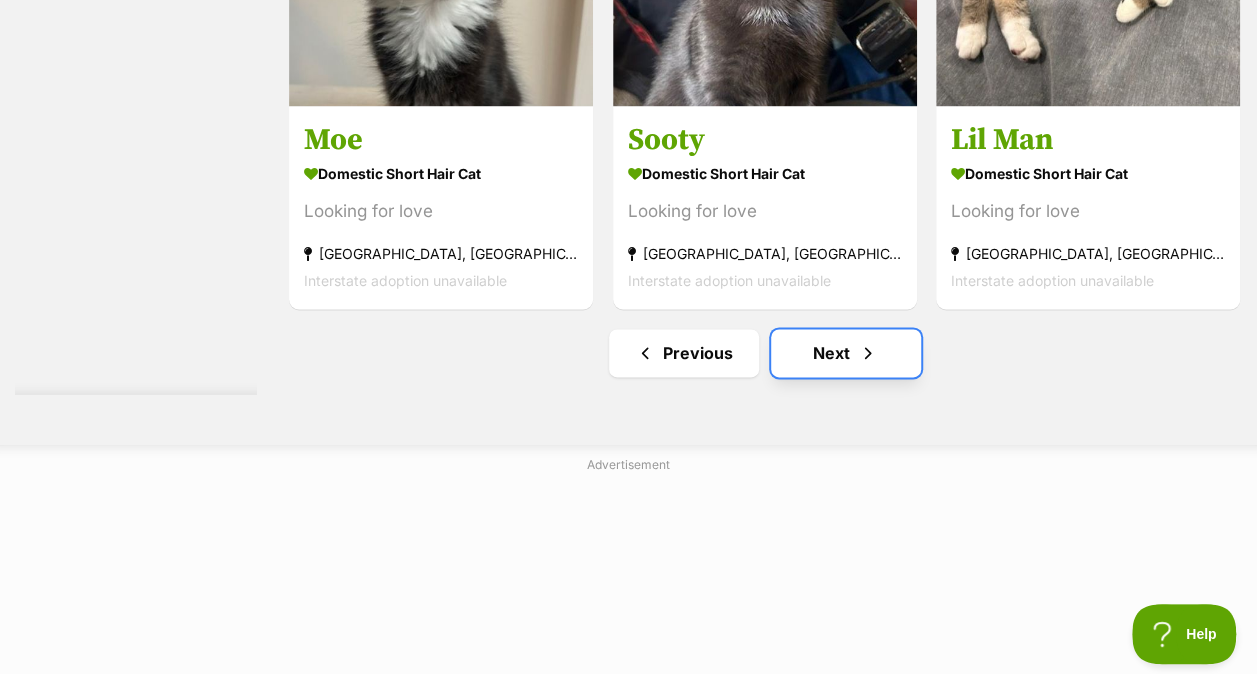 click on "Next" at bounding box center (846, 353) 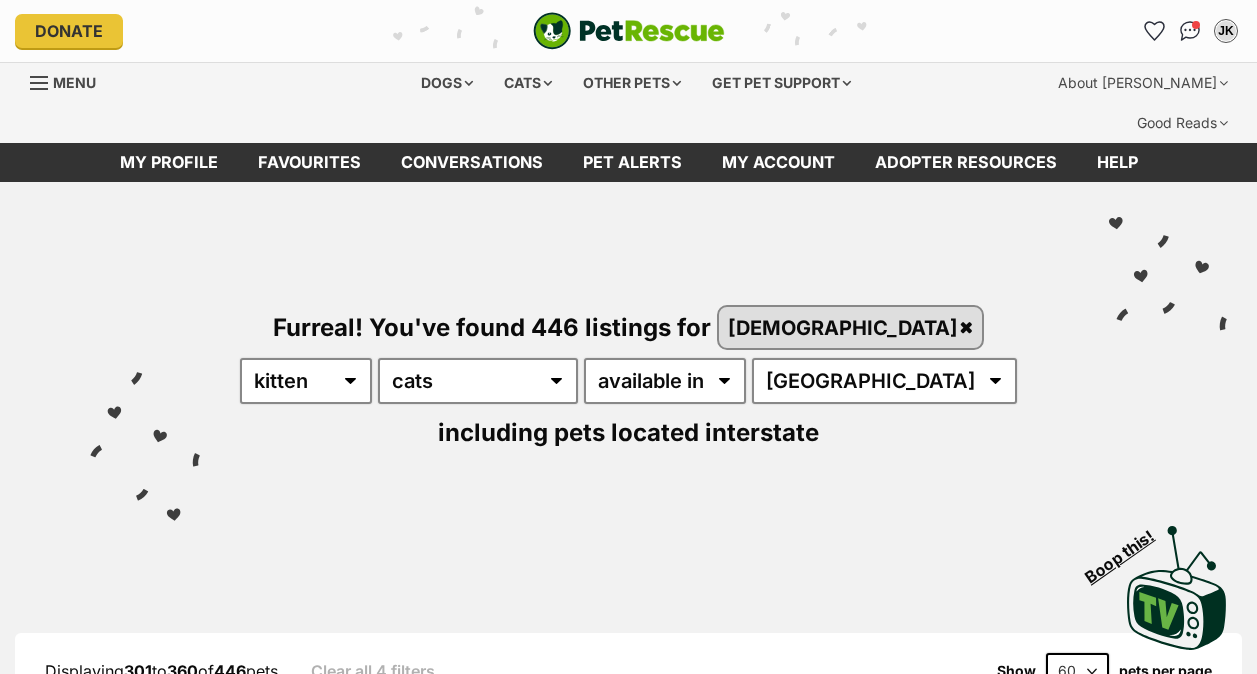 scroll, scrollTop: 0, scrollLeft: 0, axis: both 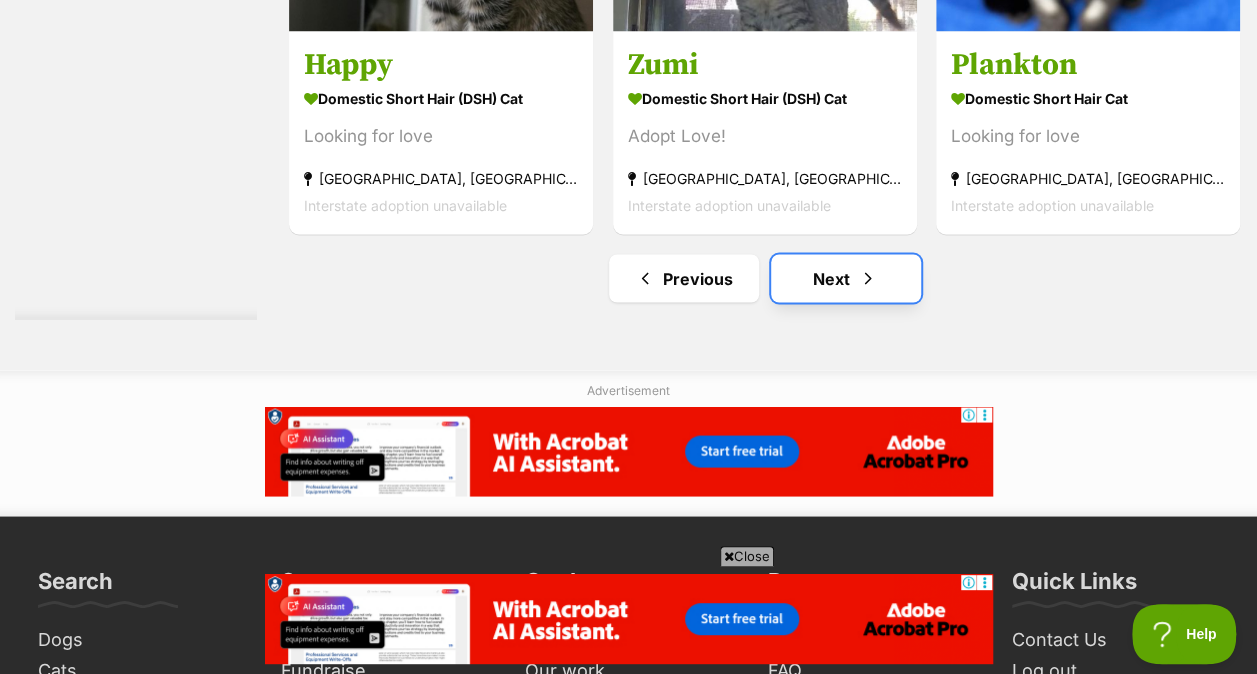 click on "Next" at bounding box center [846, 278] 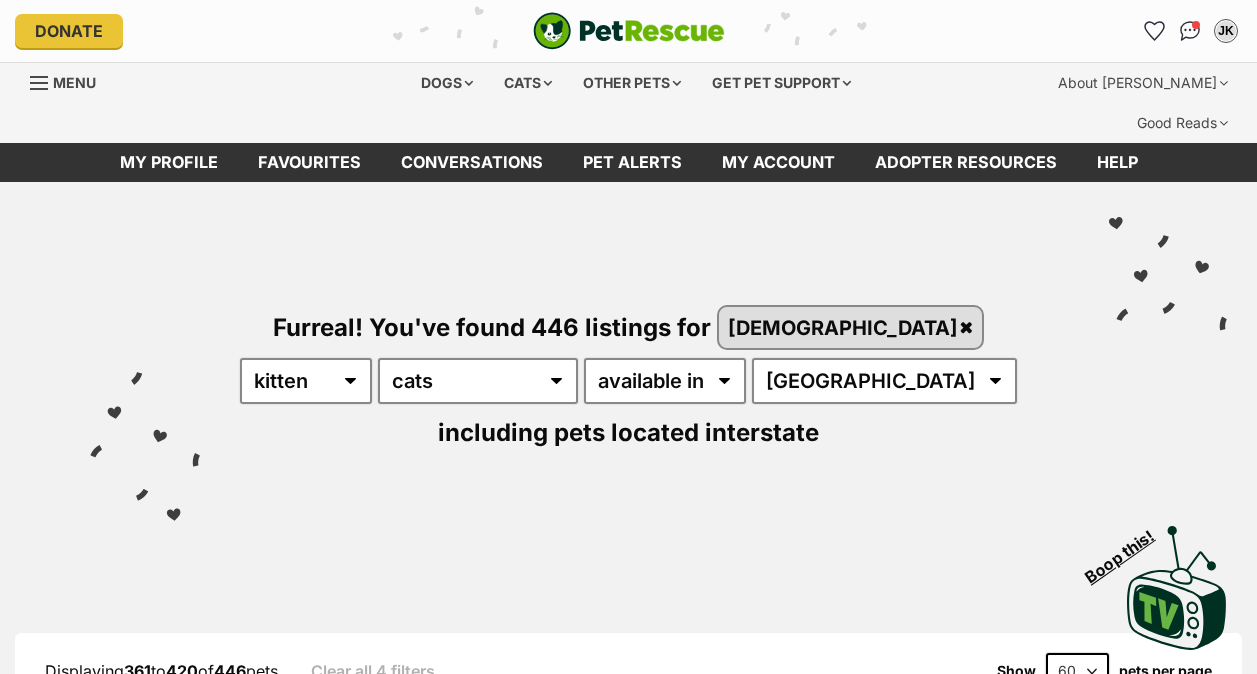 scroll, scrollTop: 0, scrollLeft: 0, axis: both 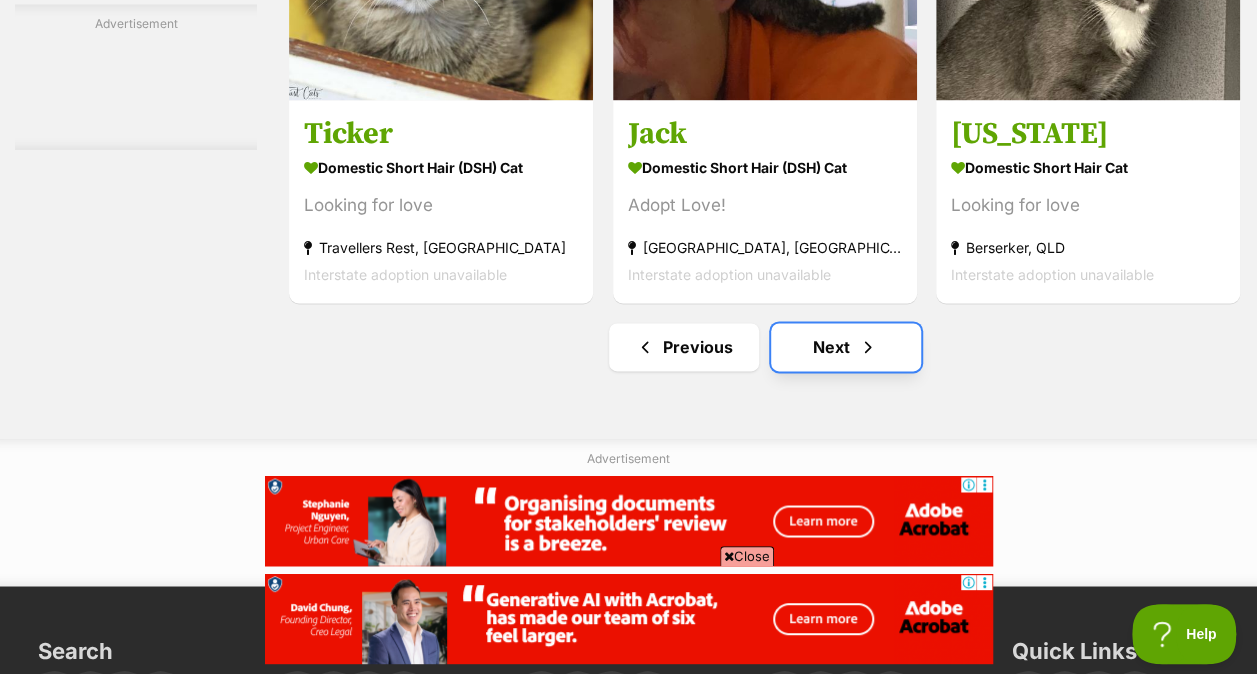 click at bounding box center [868, 347] 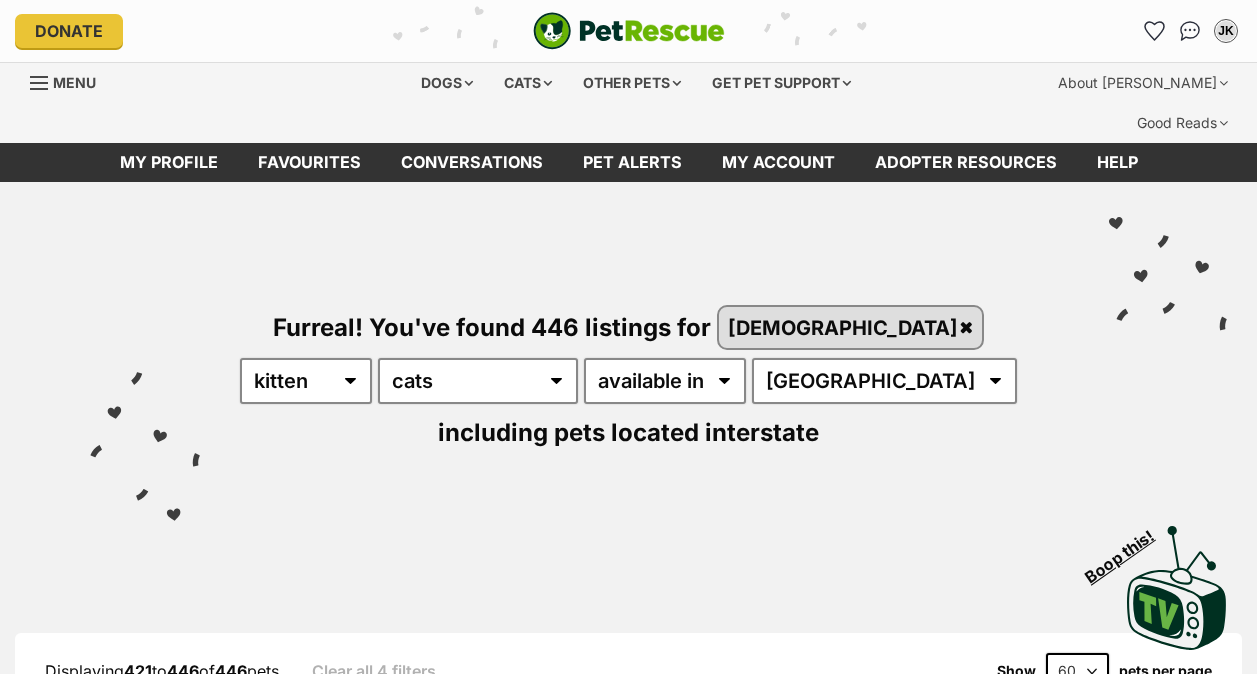 scroll, scrollTop: 0, scrollLeft: 0, axis: both 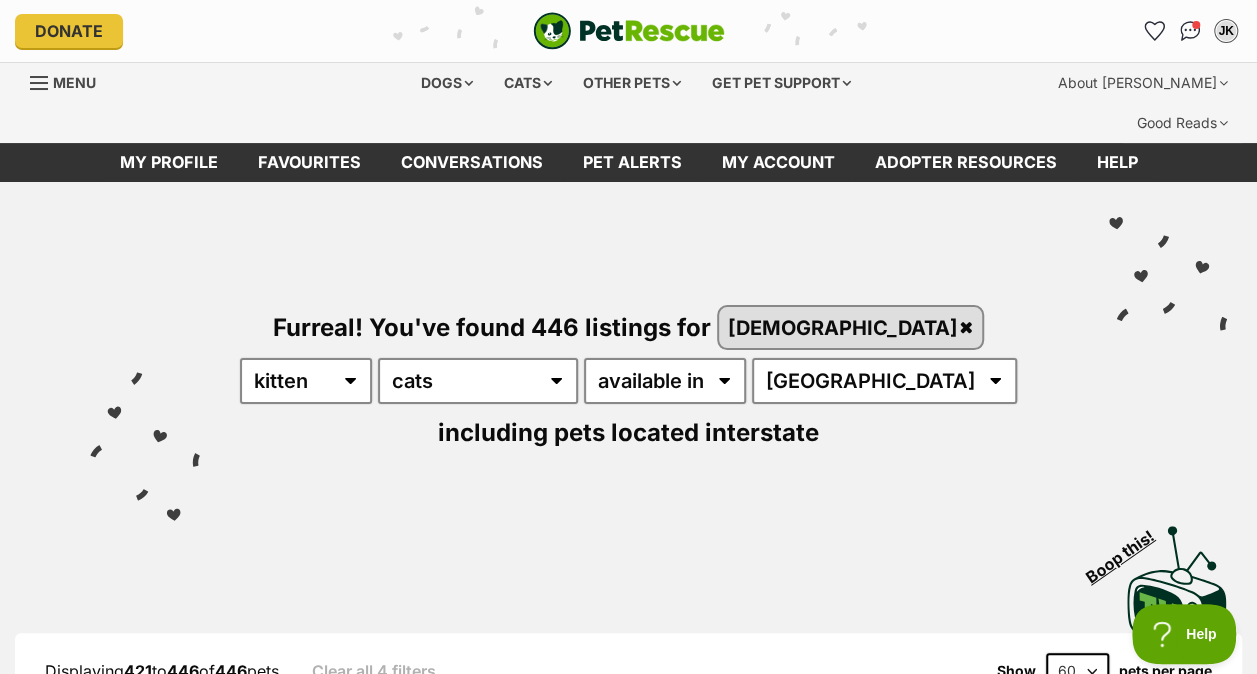 click on "Displaying  421  to  446  of  446  pets
Clear all 4 filters
Show 20 40 60 pets per page
Visit PetRescue TV (external site)
Boop this!
Refine your search
Search for a pet
Search
Species
Cats (2,461)
Dogs (1,347)
Other Pets (210)
State
ACT (33)
NSW (147)
NT (4)
QLD (120)
SA (9)
TAS (23)
VIC (122)
WA (44)
Include pets available for interstate adoption
Pets near me within
10km
25km
50km
100km
250km
10km
of
Update
Gender
Male (446)
Female (424)
Coat
Short (385)
Medium (53)
Long (8)
Age
Kitten (446)
Cat (2023)
Senior (58)
About my home
I have kids under 5 years old (402)" at bounding box center [628, 3468] 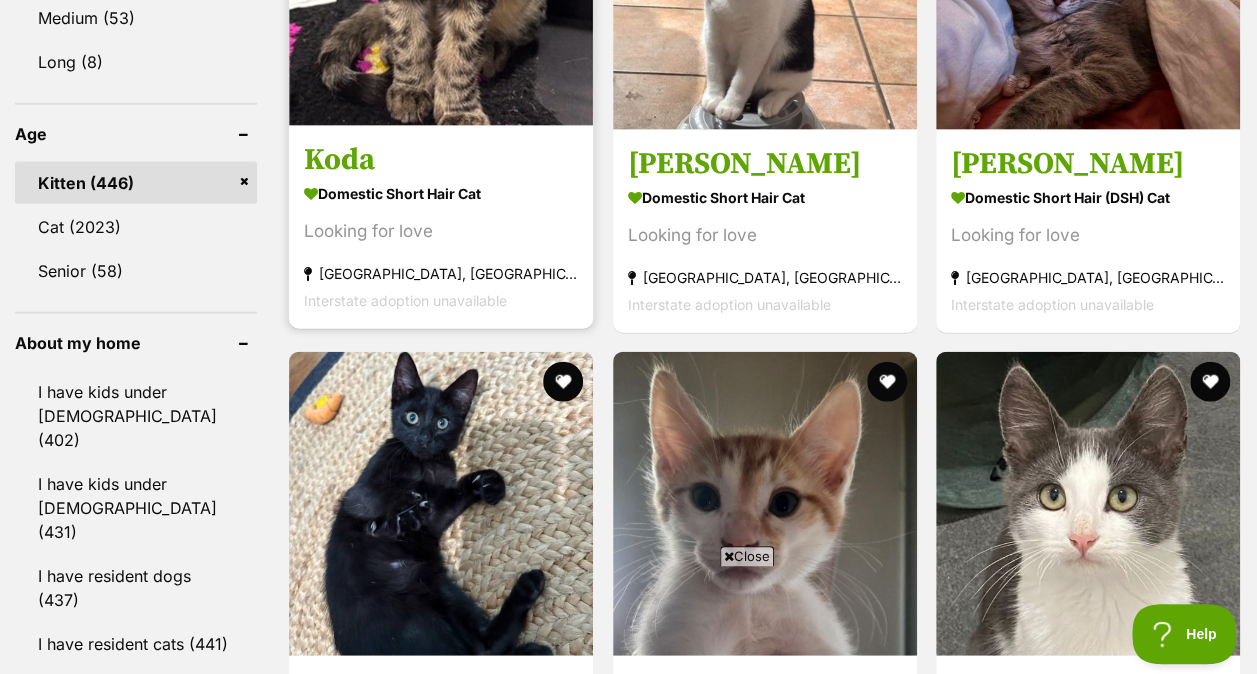 scroll, scrollTop: 2123, scrollLeft: 0, axis: vertical 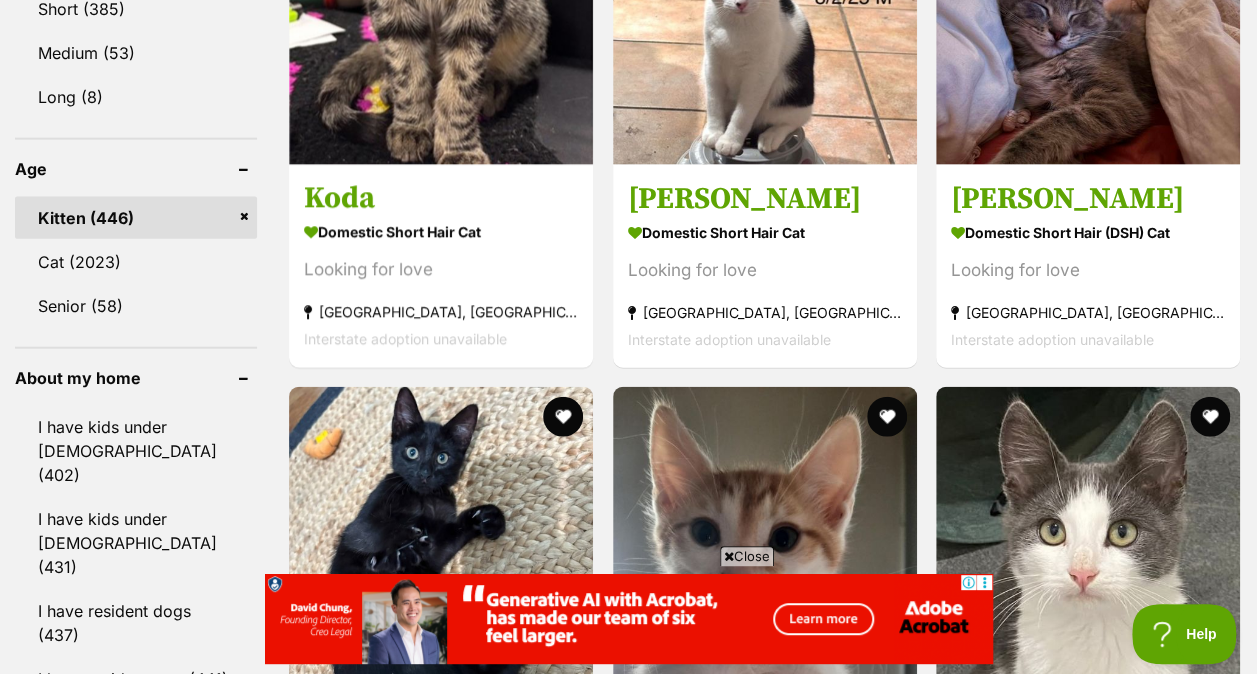 click on "Close" at bounding box center (747, 556) 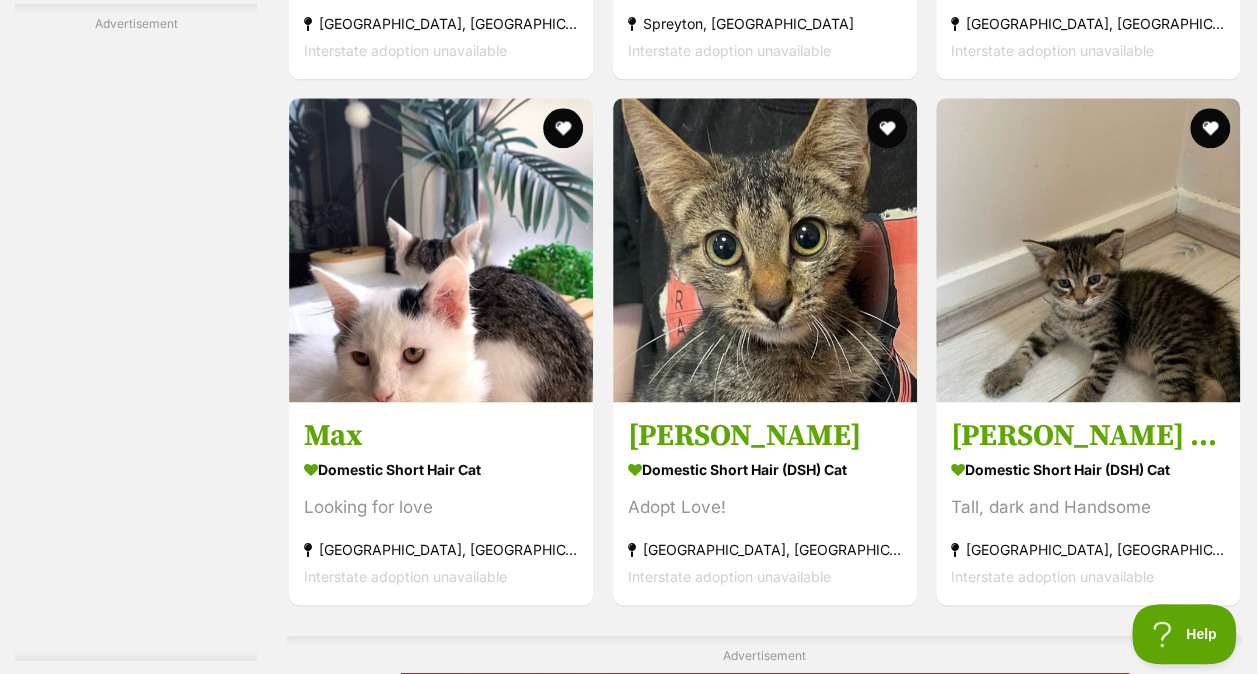 scroll, scrollTop: 4935, scrollLeft: 0, axis: vertical 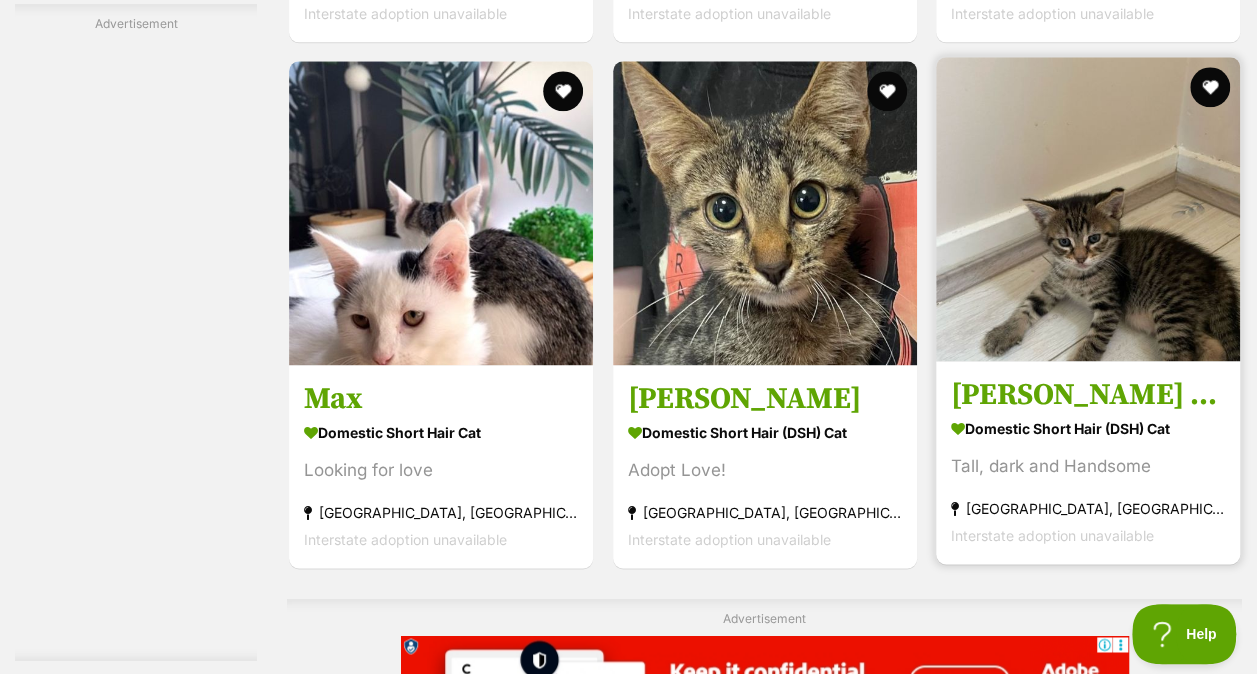 click on "George (Weasley) of Harry Potter Fame" at bounding box center (1088, 394) 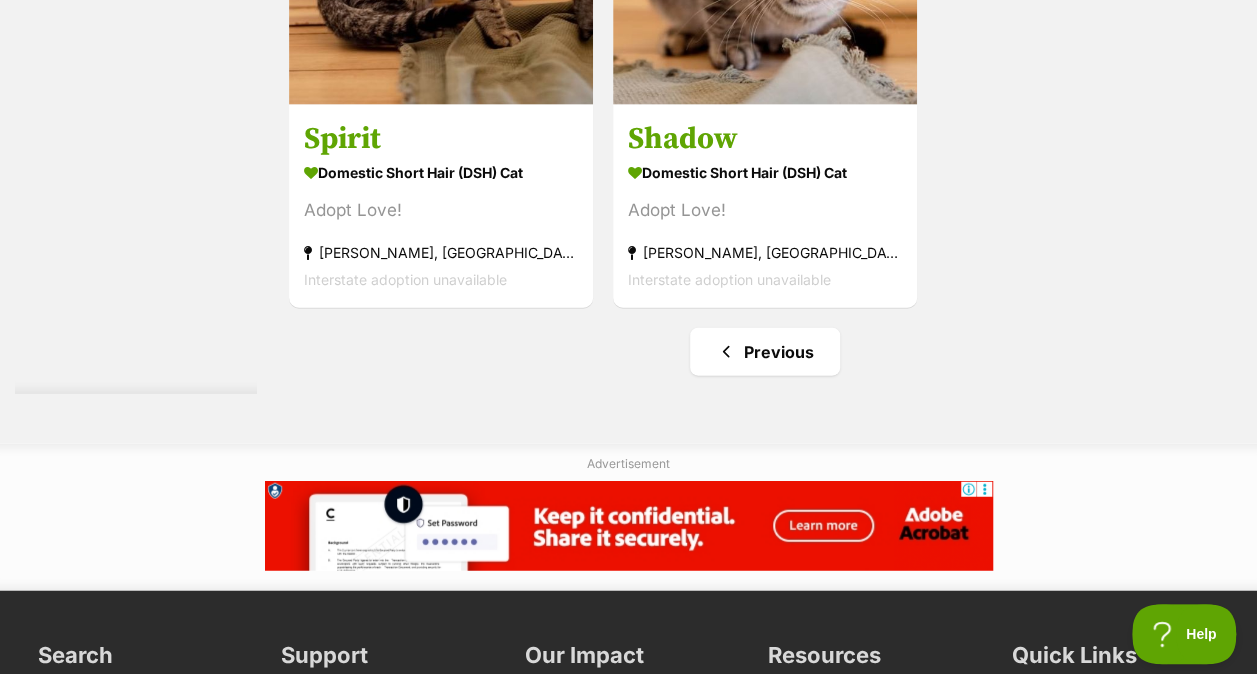 scroll, scrollTop: 5913, scrollLeft: 0, axis: vertical 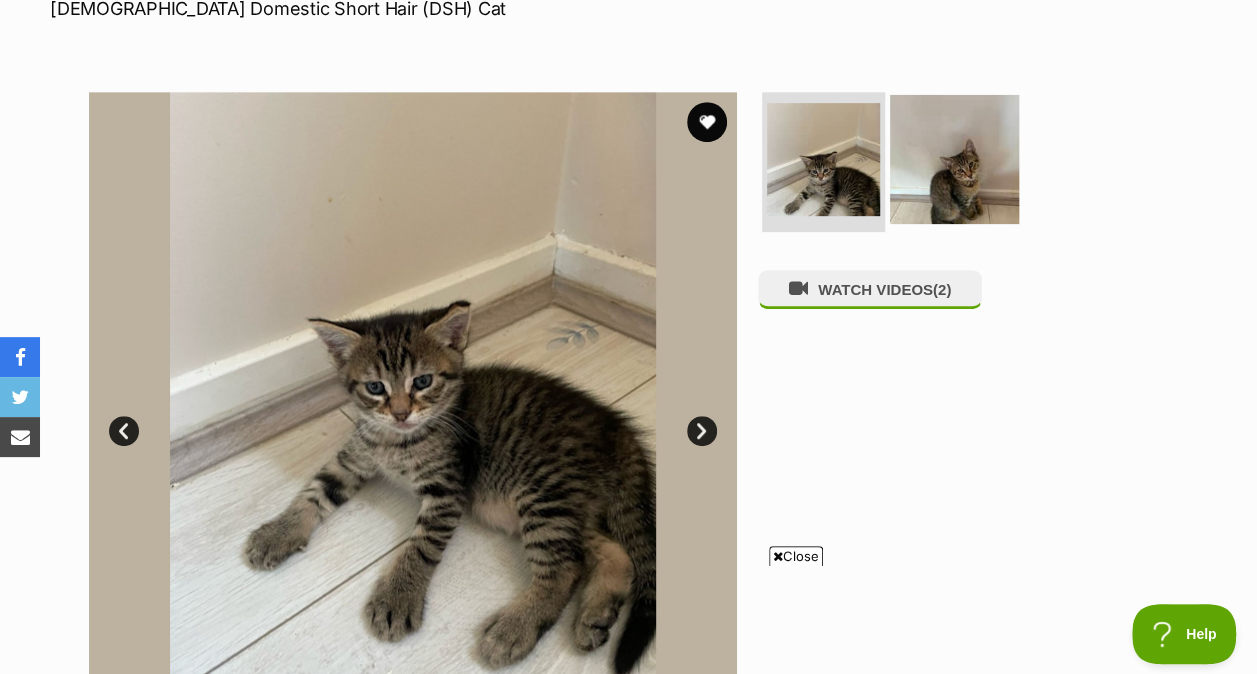 click at bounding box center [954, 159] 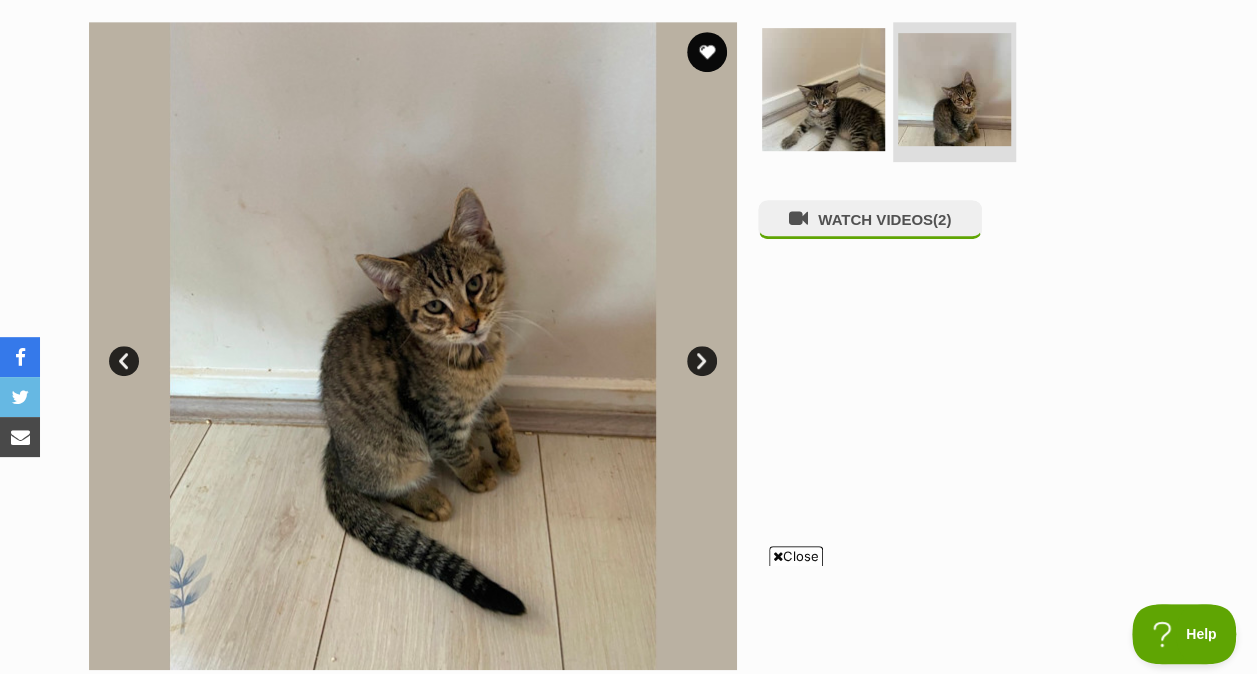 scroll, scrollTop: 481, scrollLeft: 0, axis: vertical 